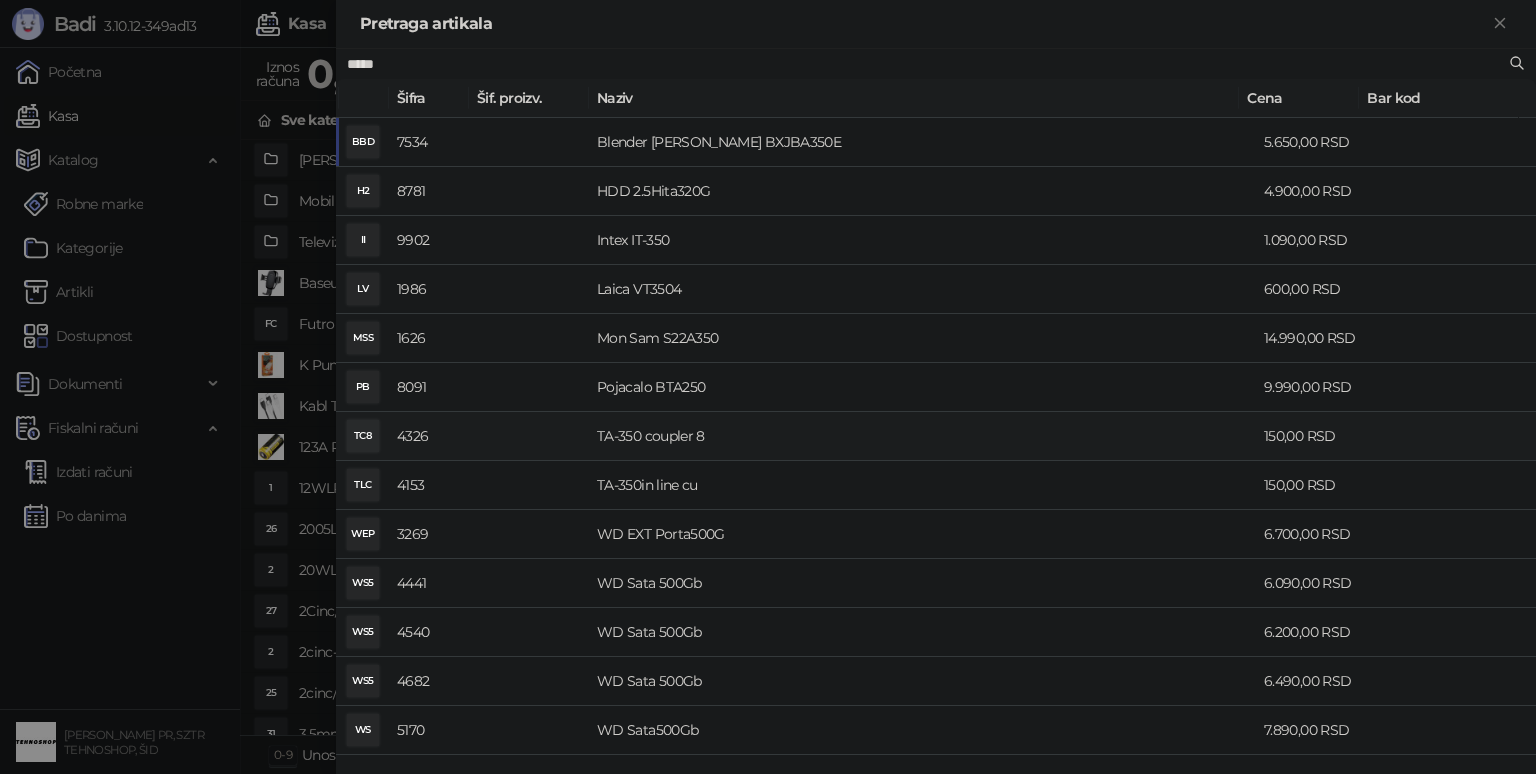 scroll, scrollTop: 0, scrollLeft: 0, axis: both 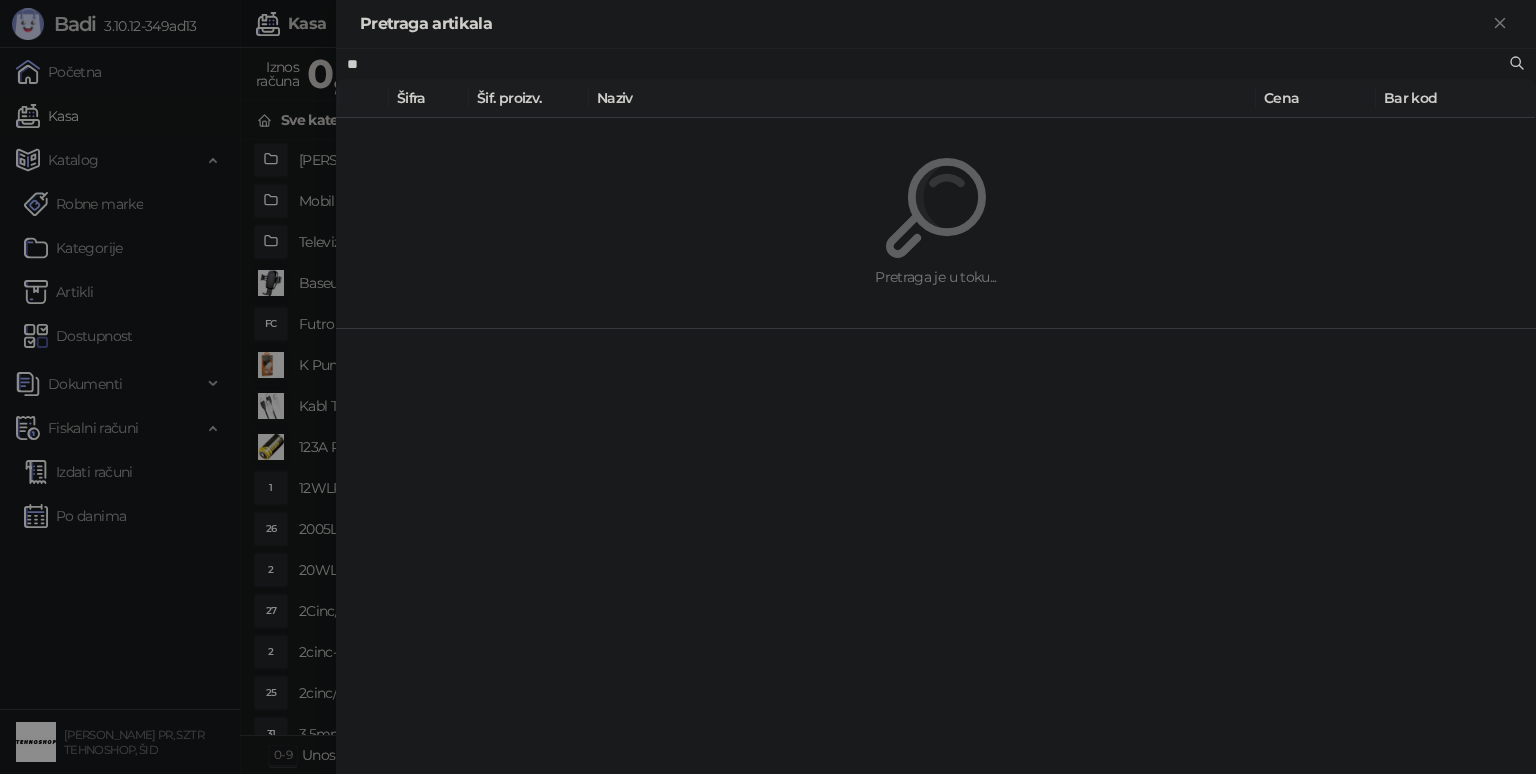 type on "*" 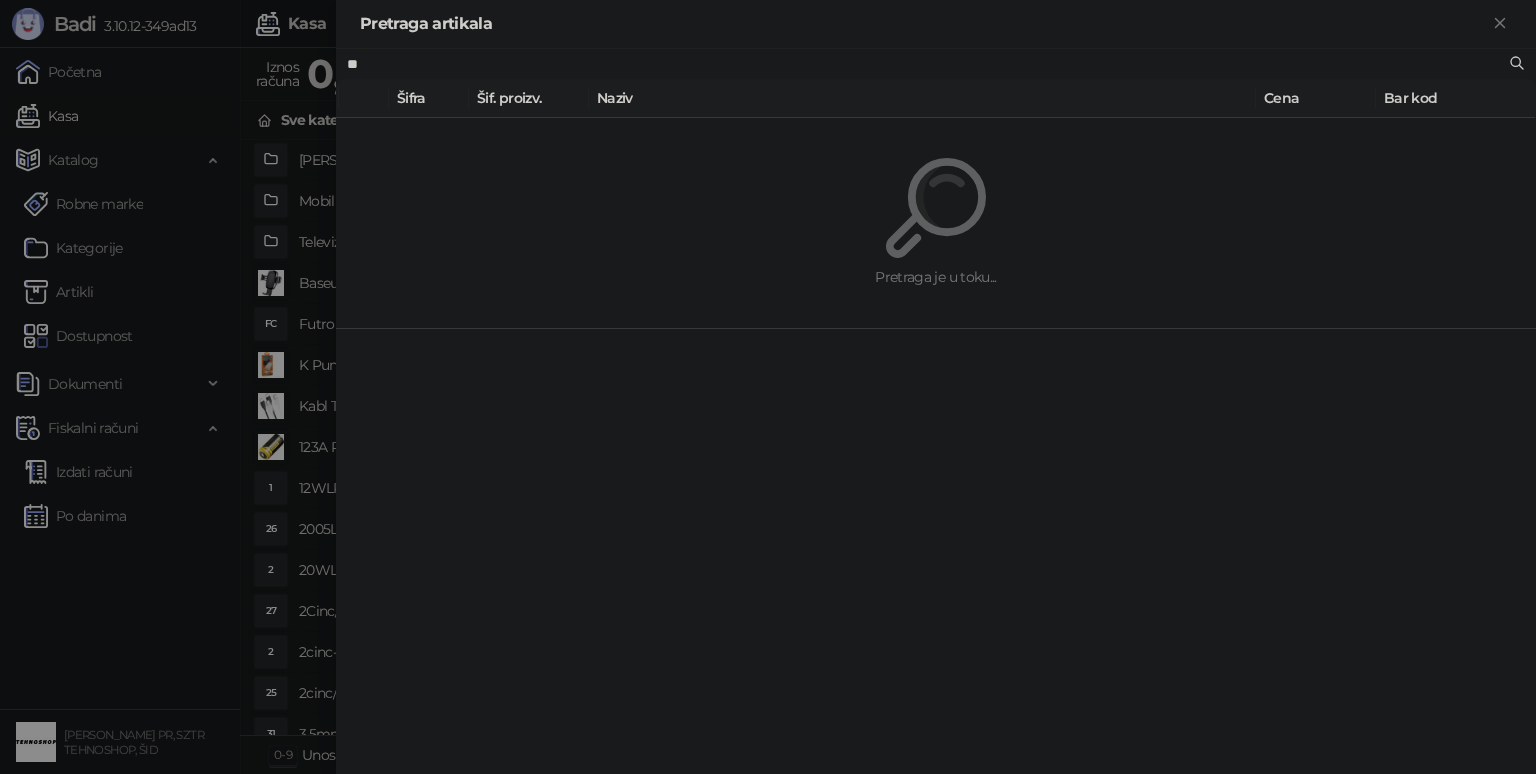 type on "*" 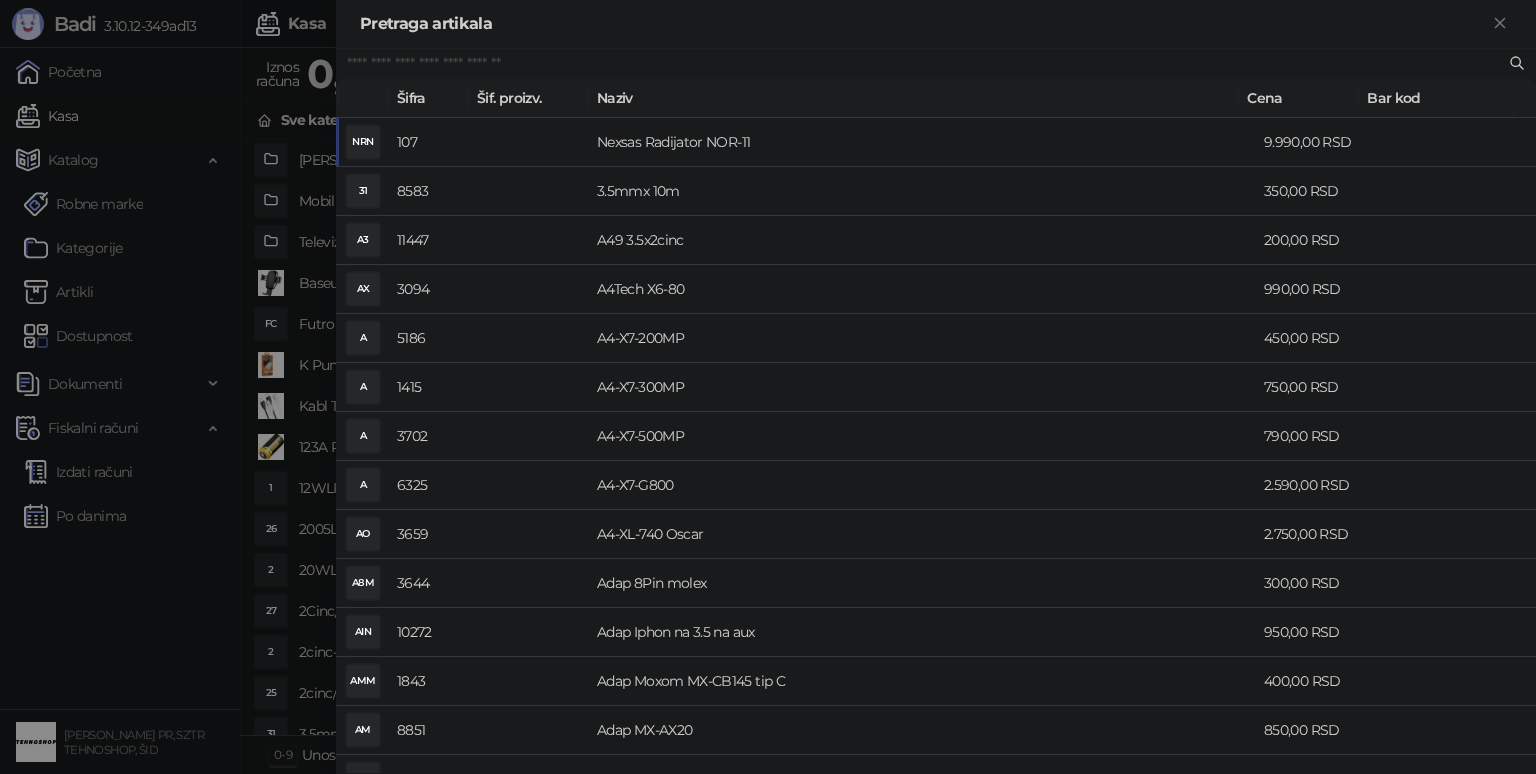 type 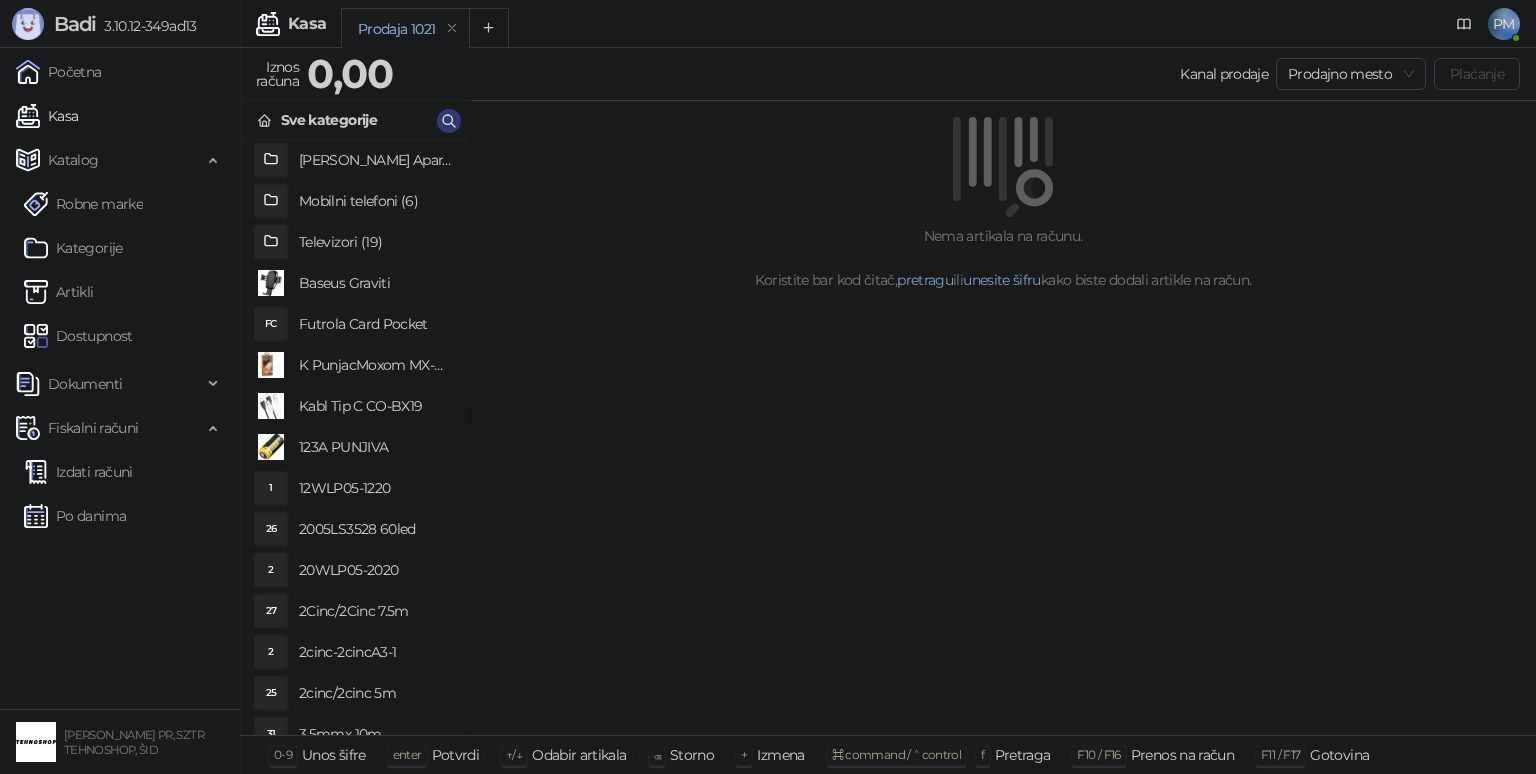 click on "Artikli" at bounding box center [59, 292] 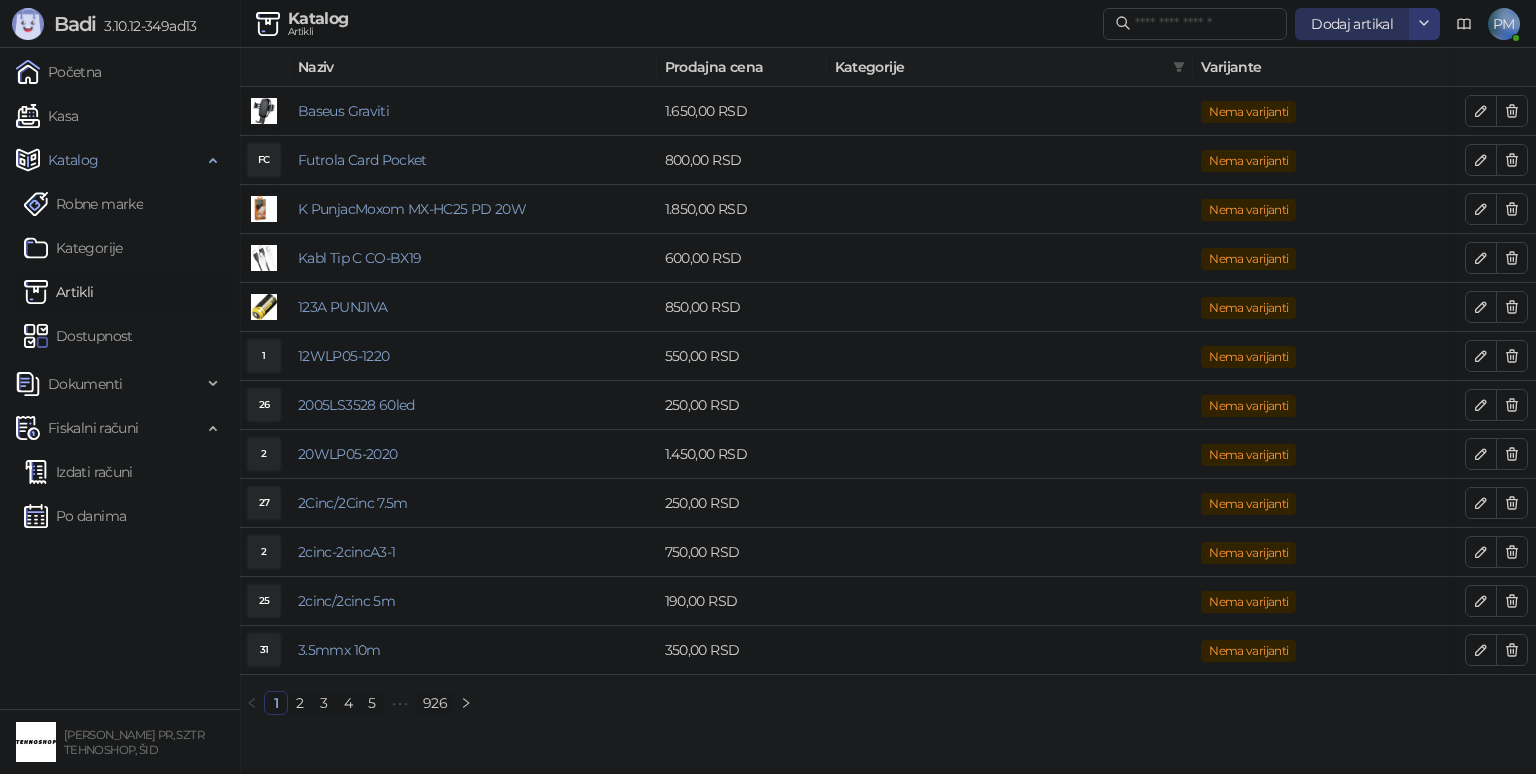click on "Dodaj artikal" at bounding box center (1352, 24) 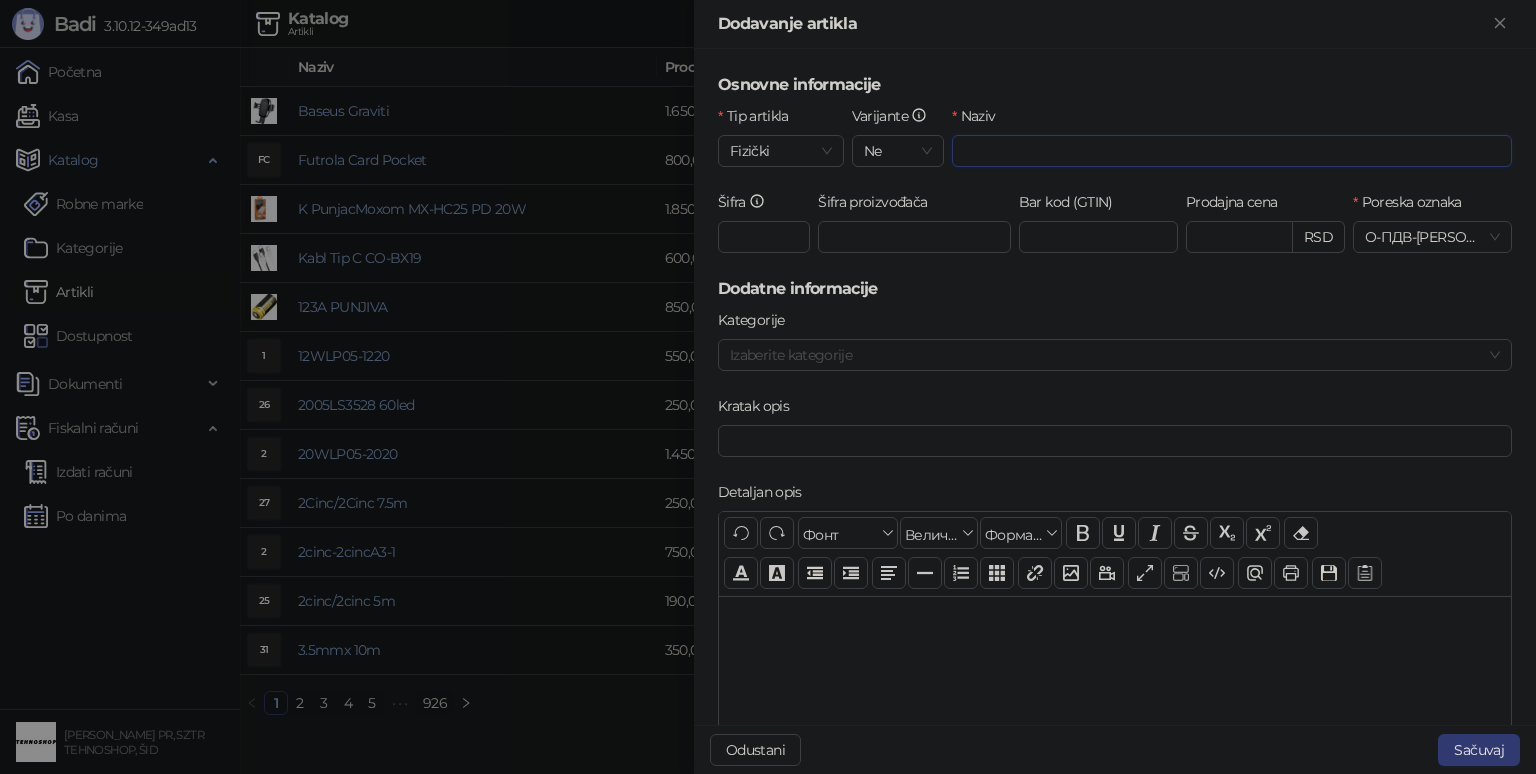 click on "Naziv" at bounding box center (1232, 151) 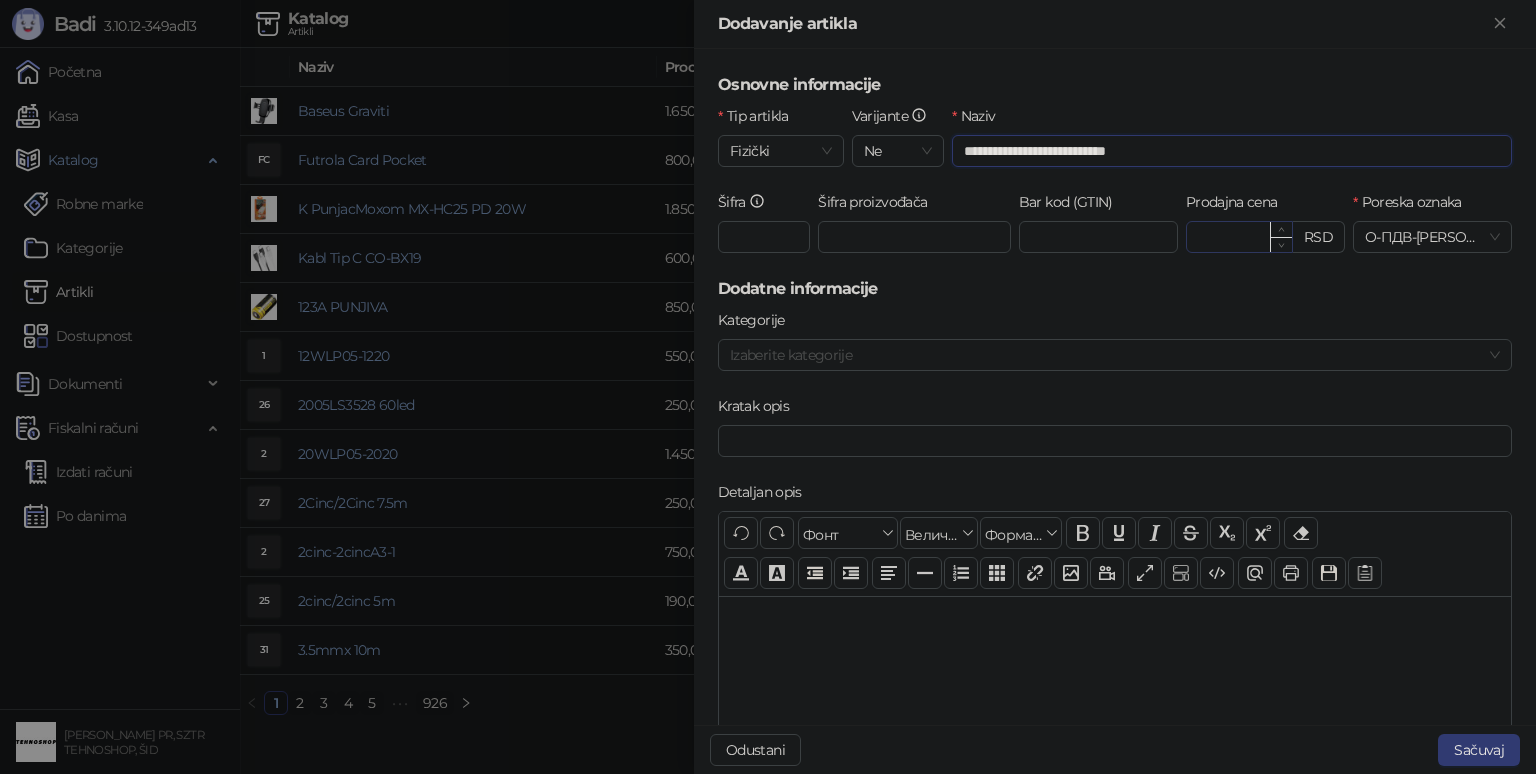 type on "**********" 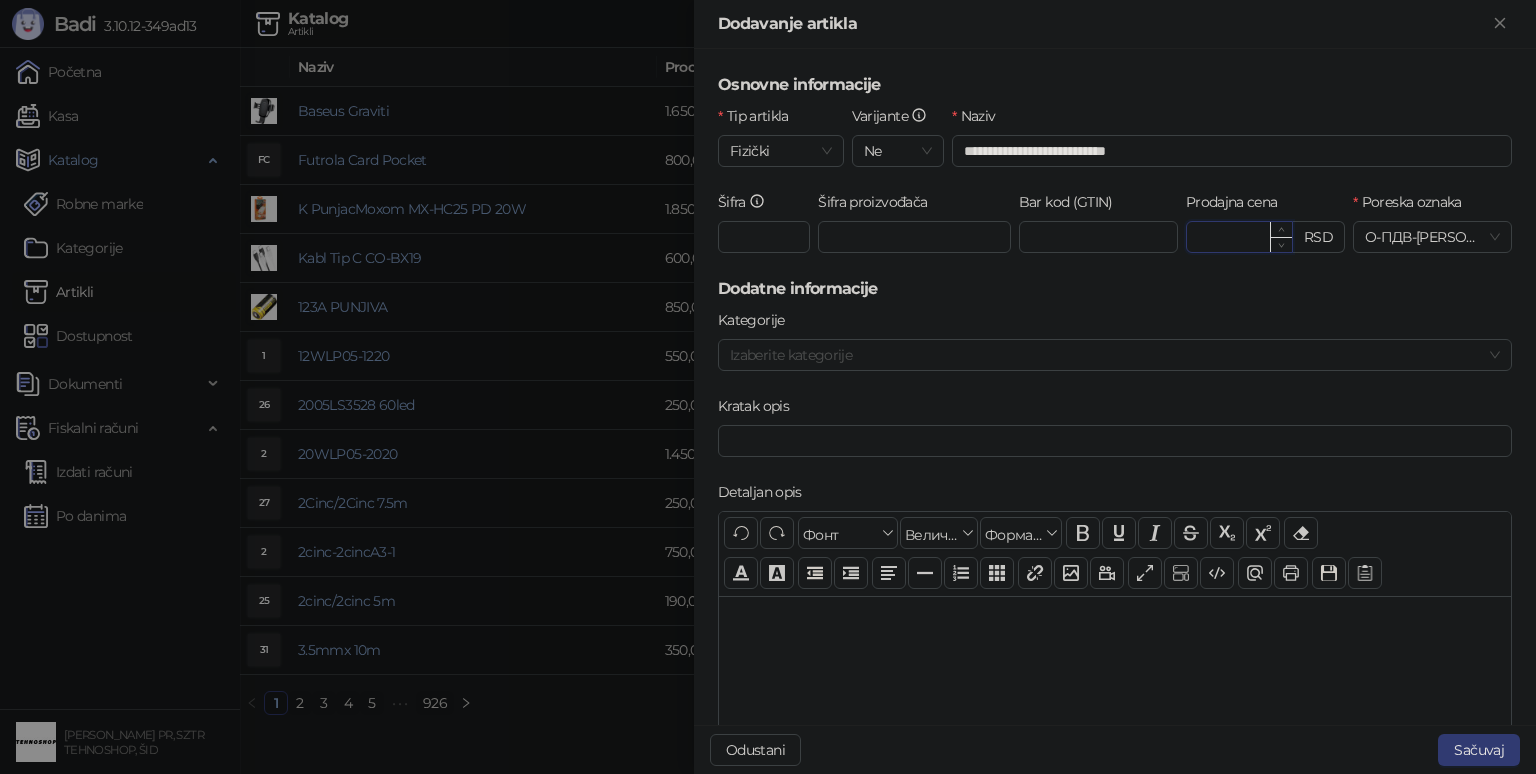 click on "Prodajna cena" at bounding box center [1239, 237] 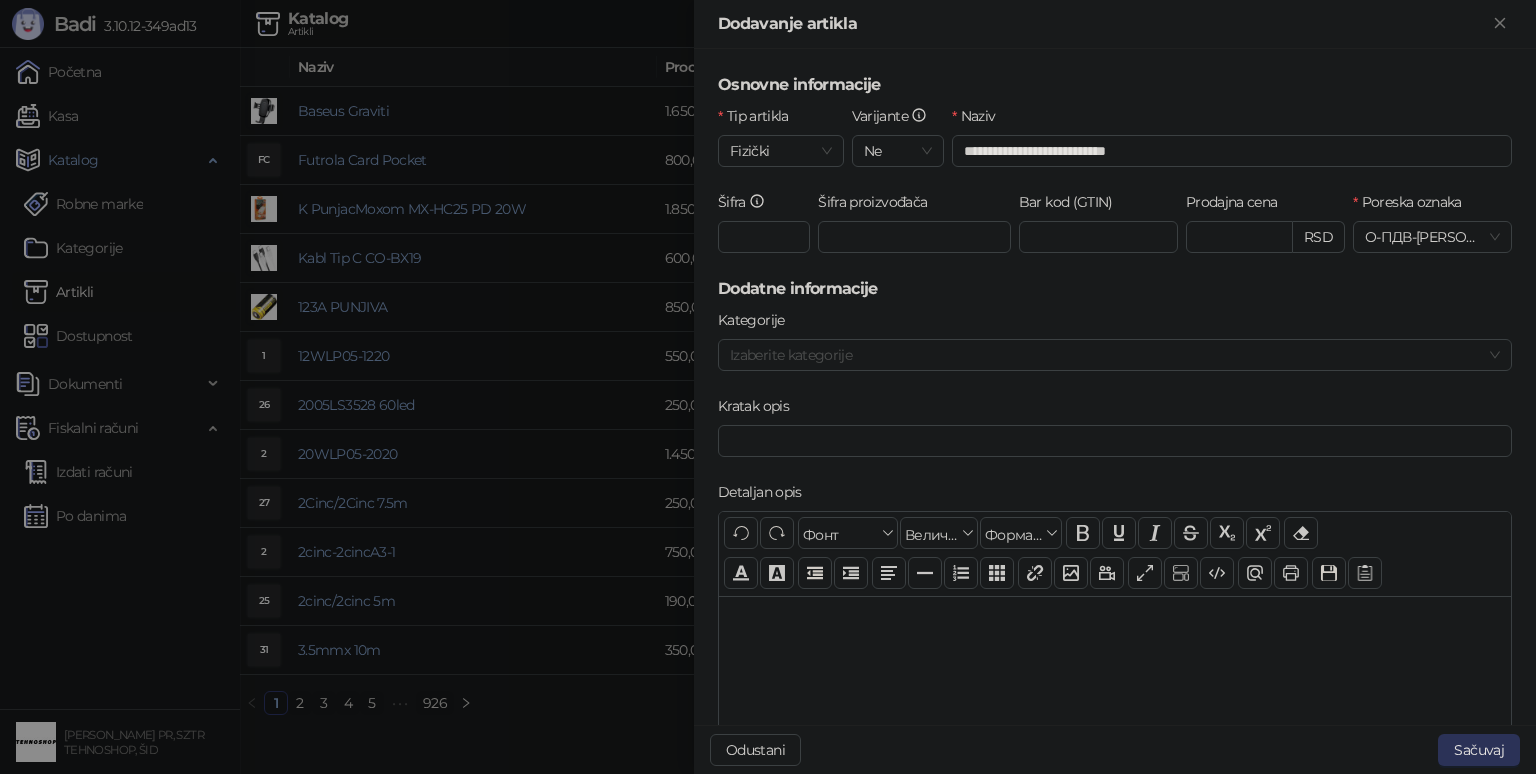 type on "*******" 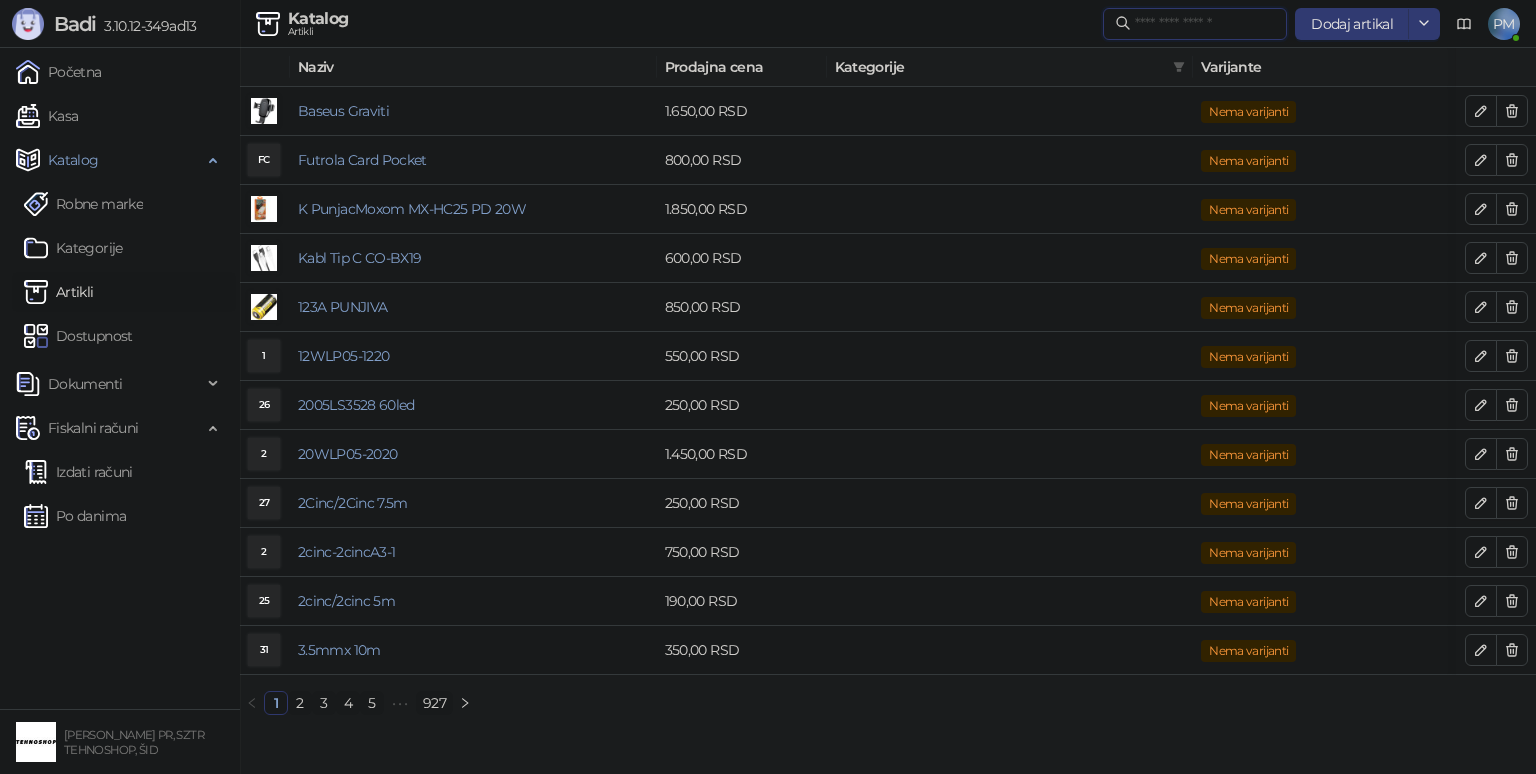click at bounding box center (1205, 24) 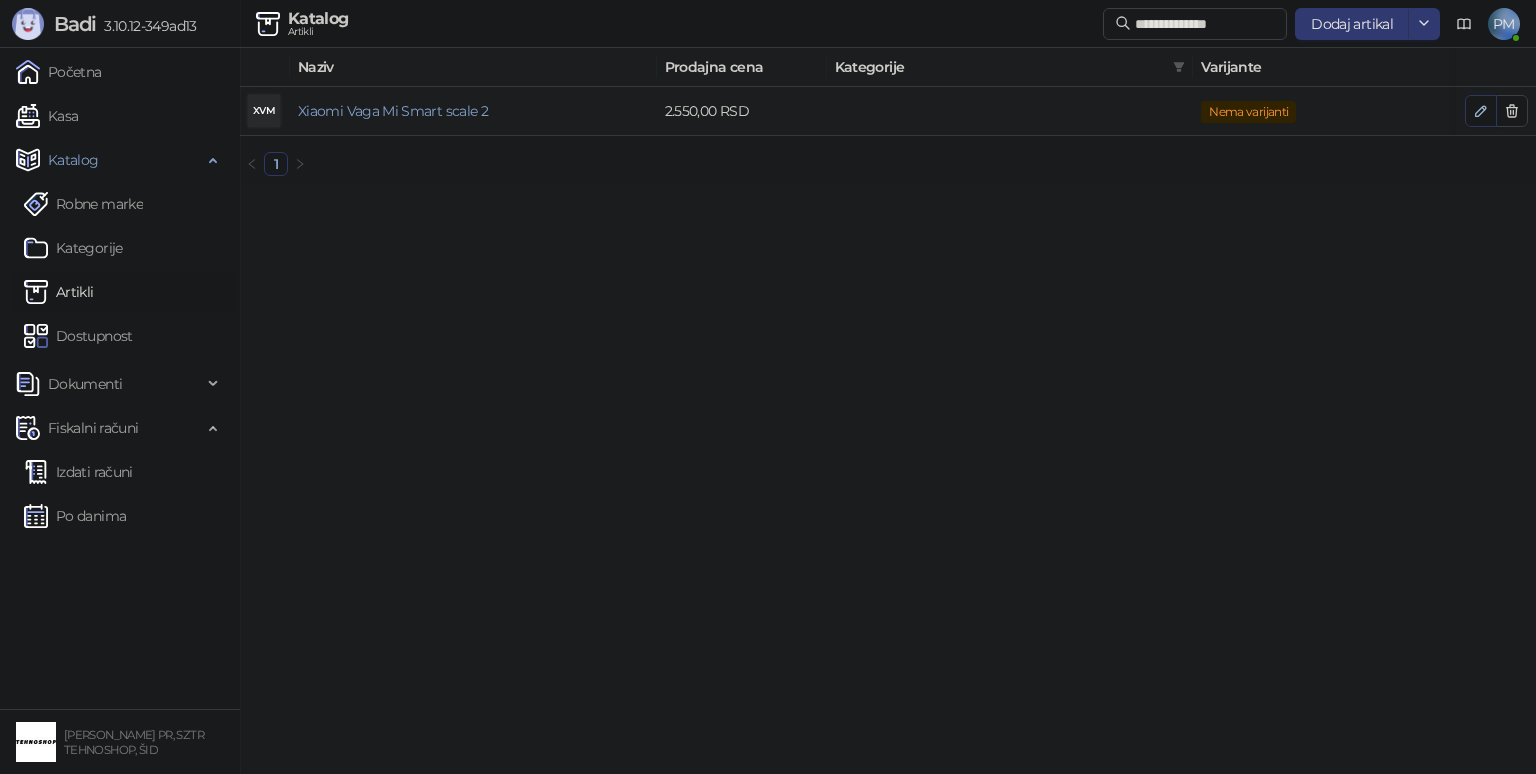 click 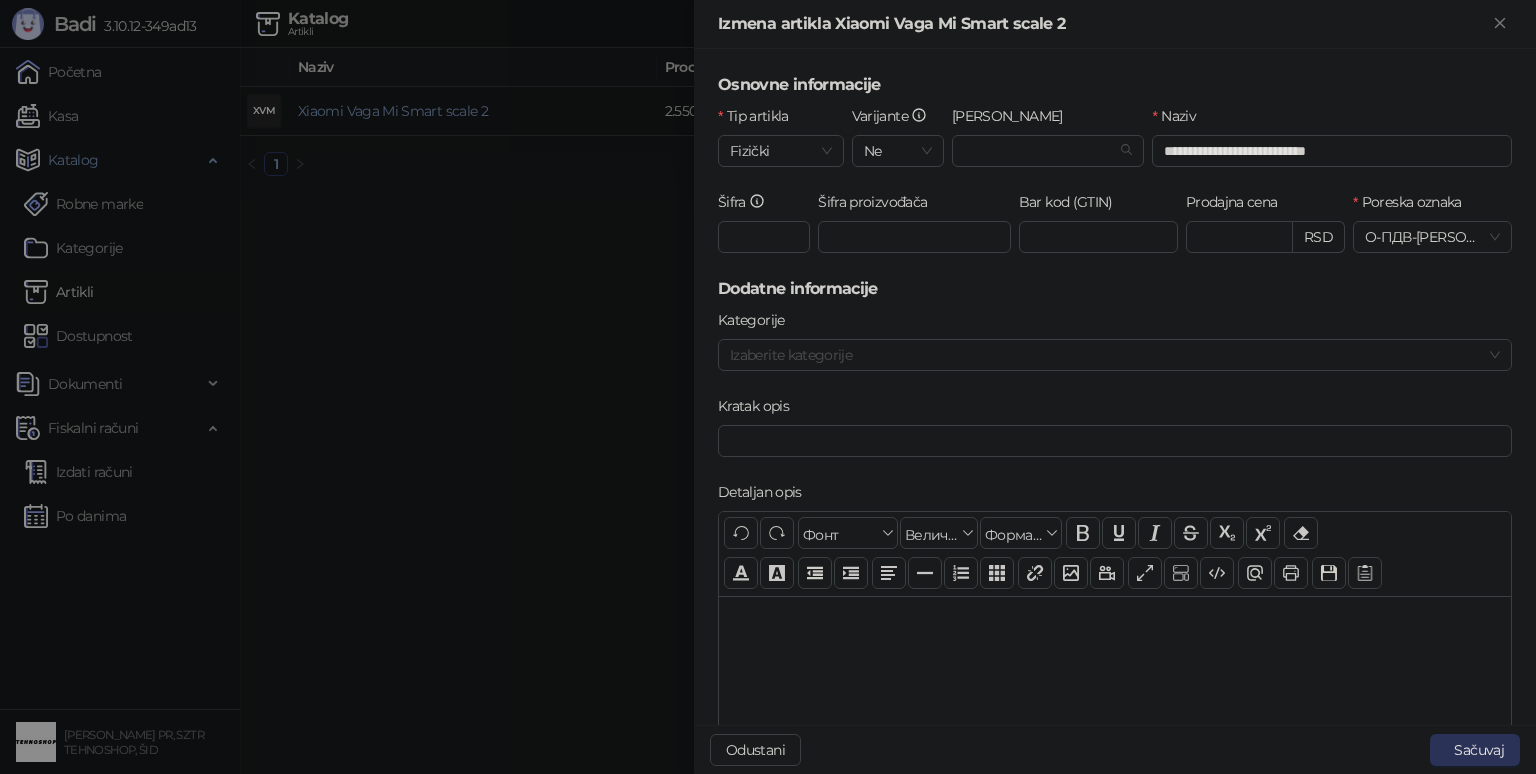 click on "Sačuvaj" at bounding box center (1475, 750) 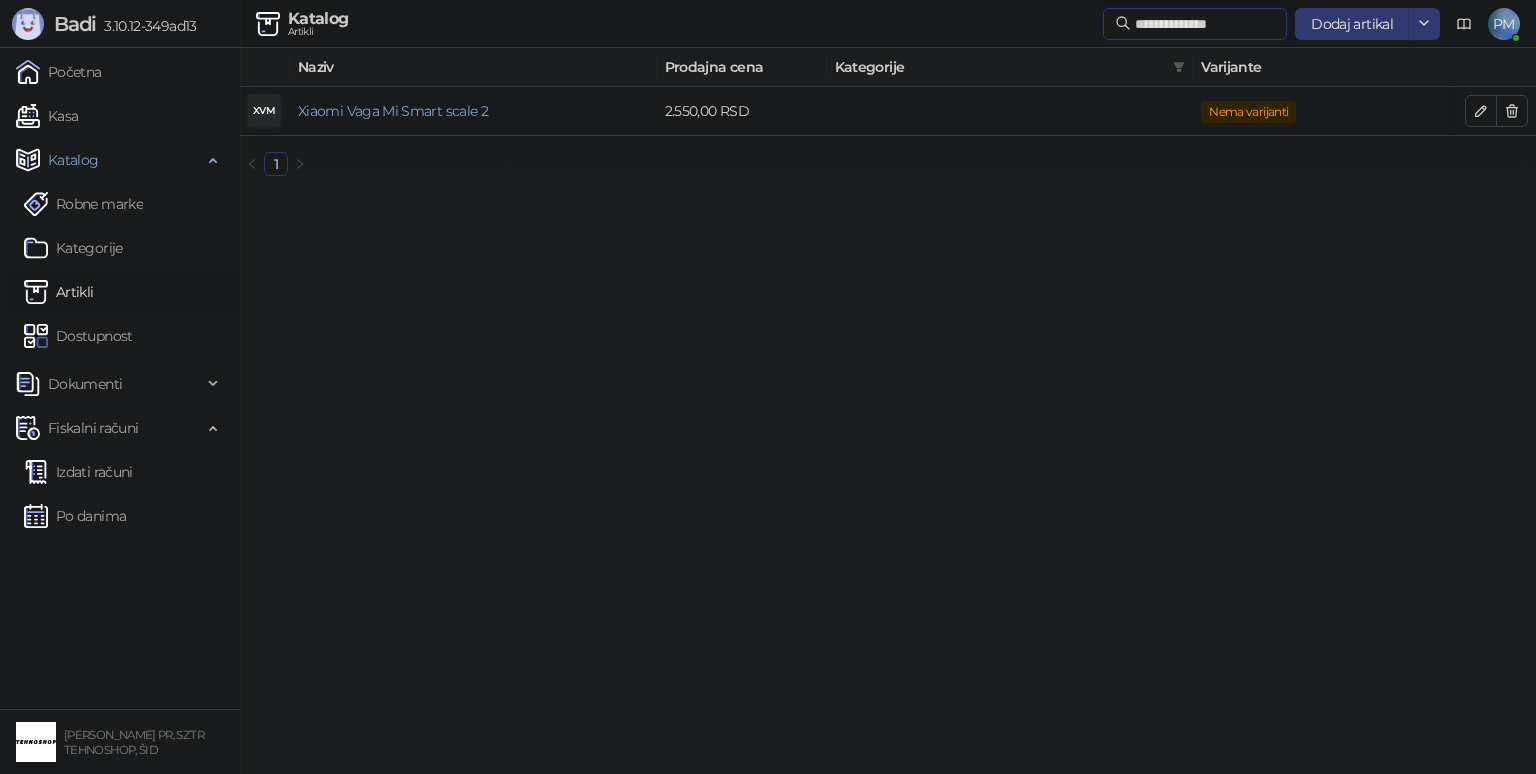 click on "**********" at bounding box center (1205, 24) 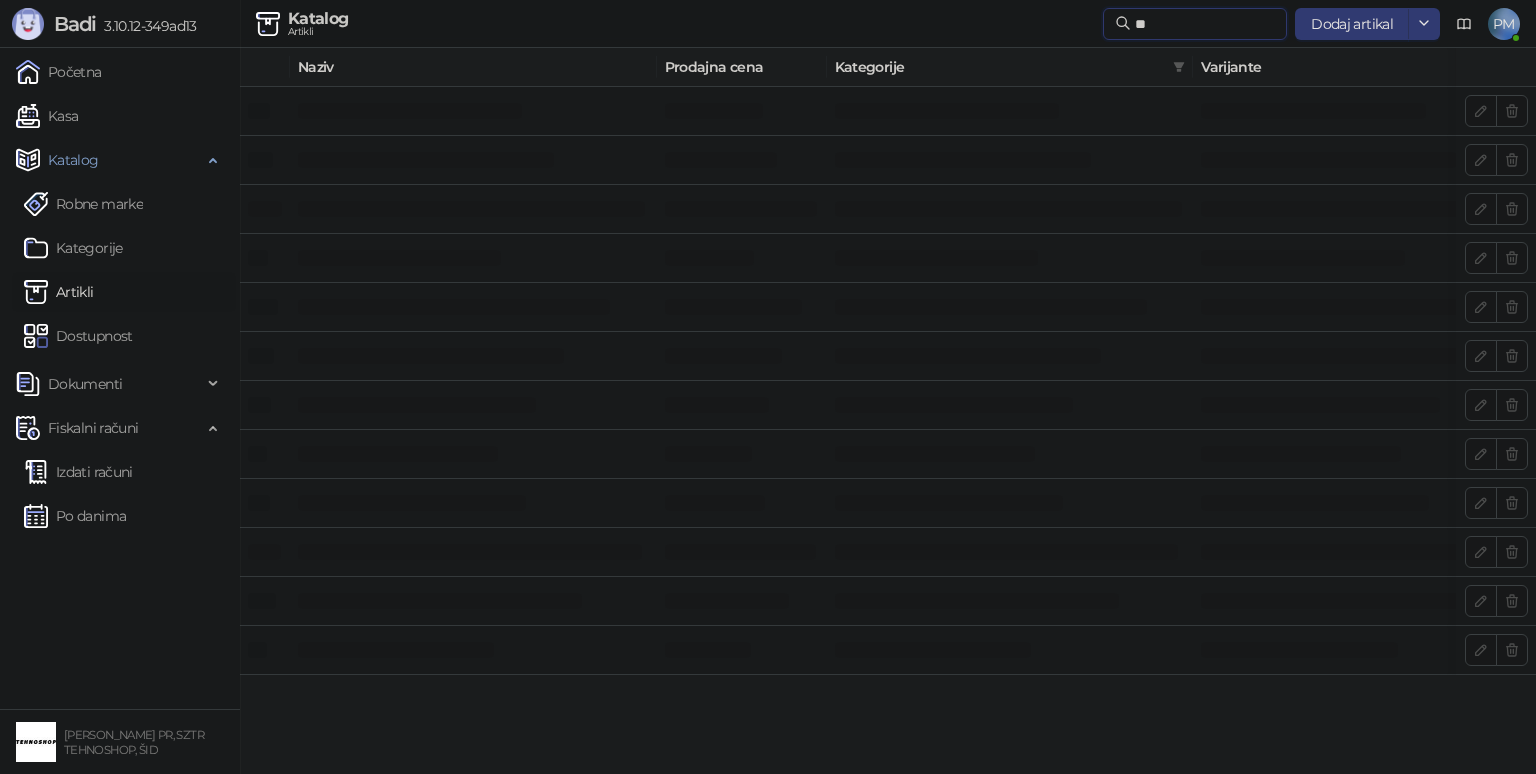 type on "*" 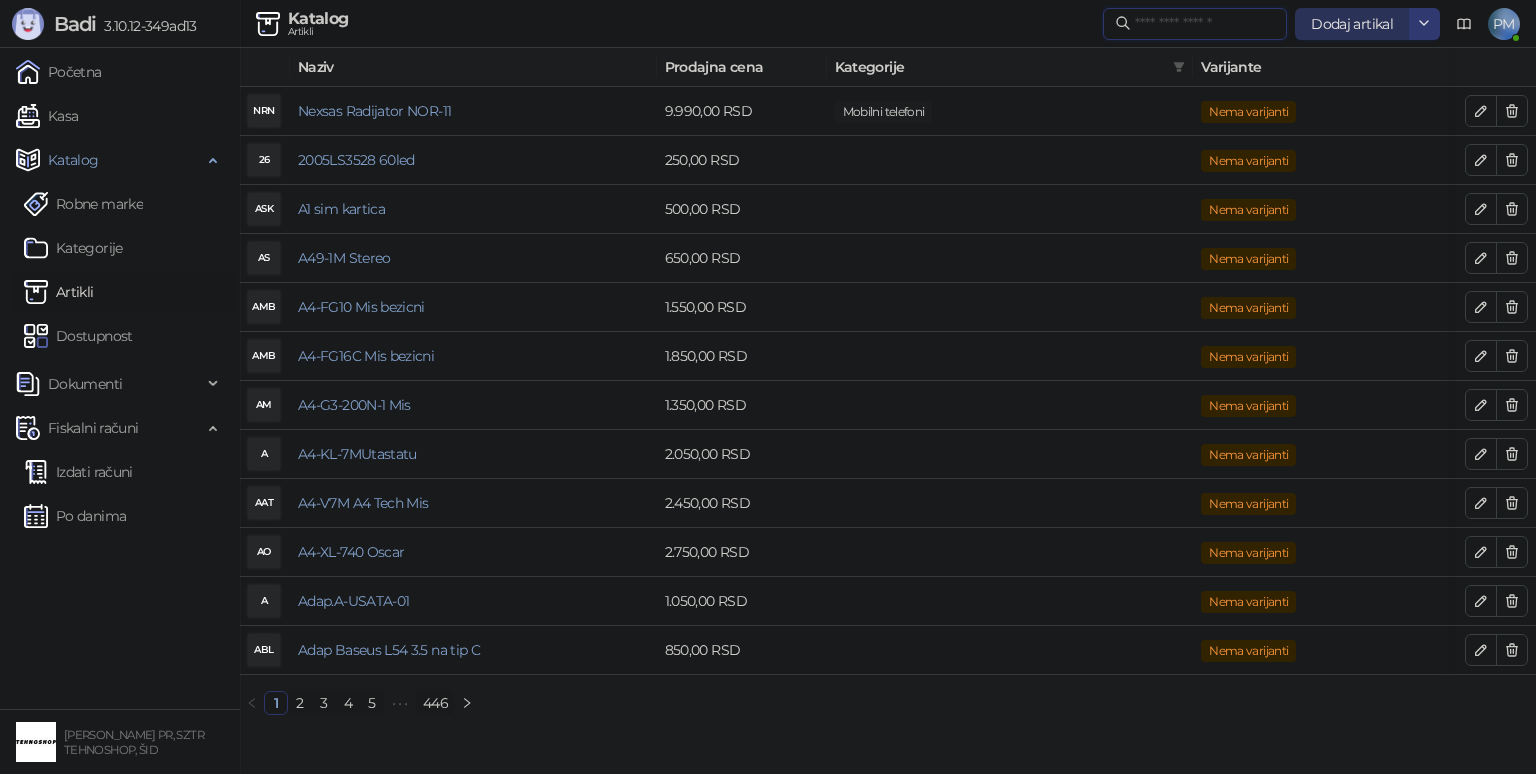 type 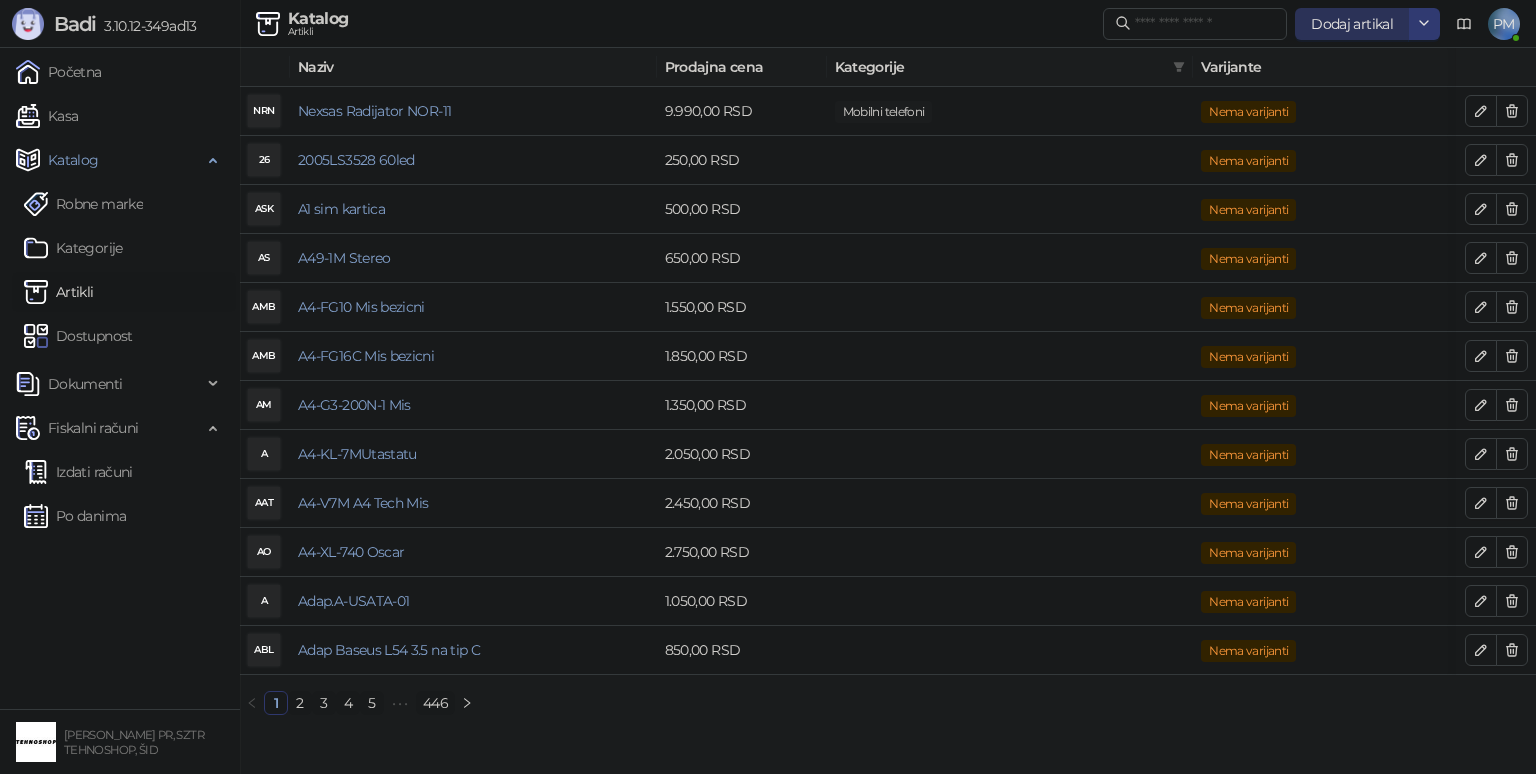 click on "Dodaj artikal" at bounding box center [1352, 24] 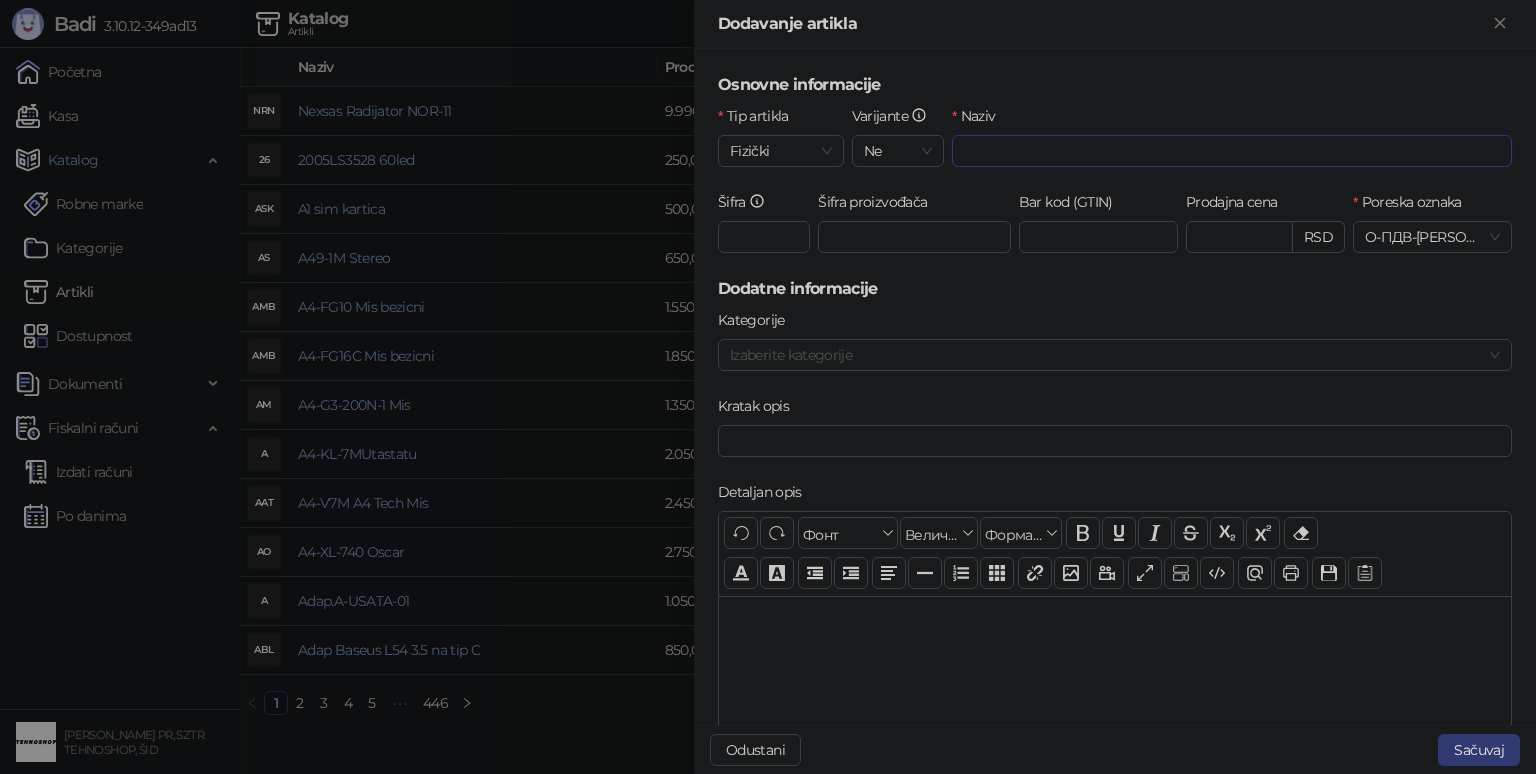 click on "Naziv" at bounding box center (1232, 151) 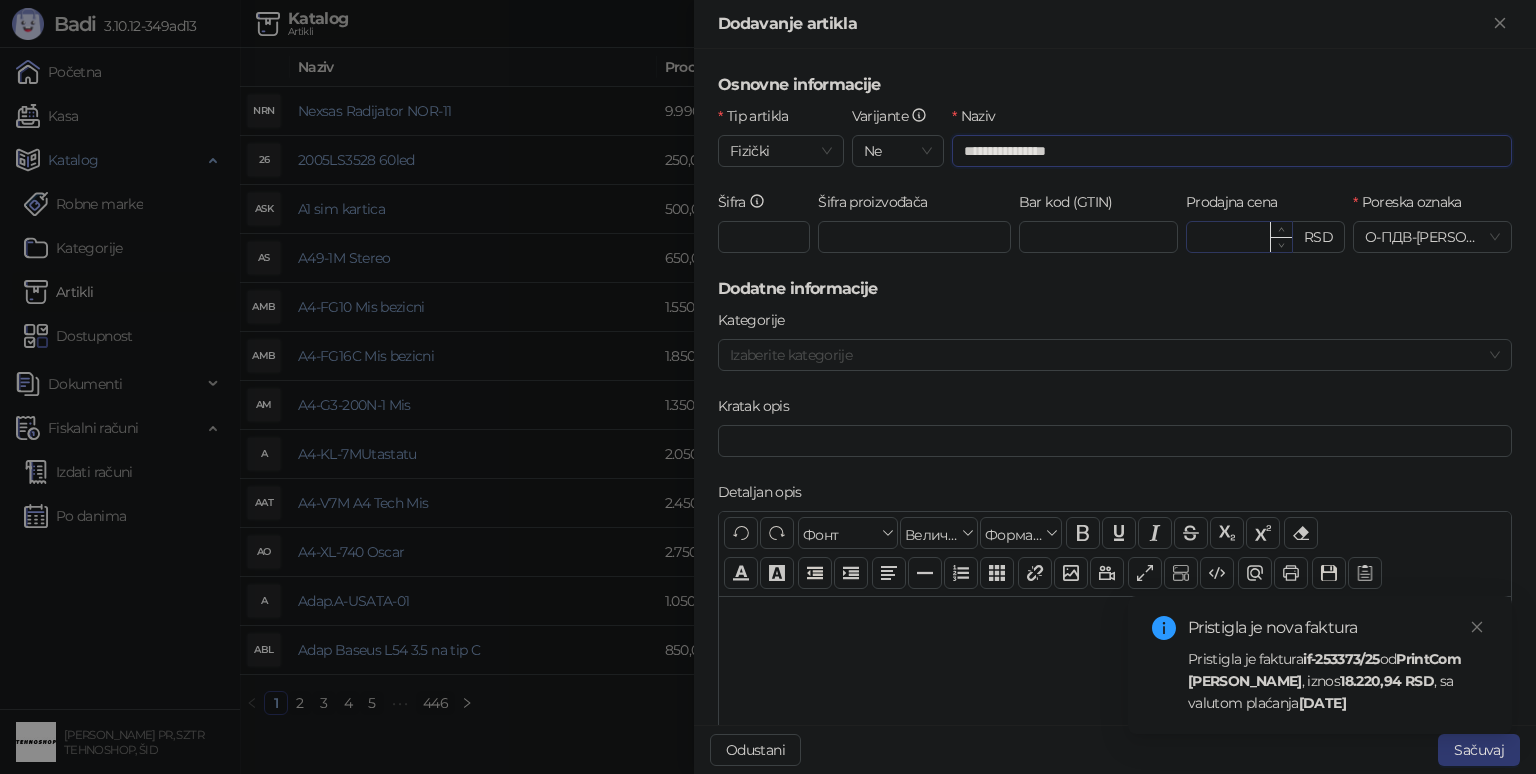 type on "**********" 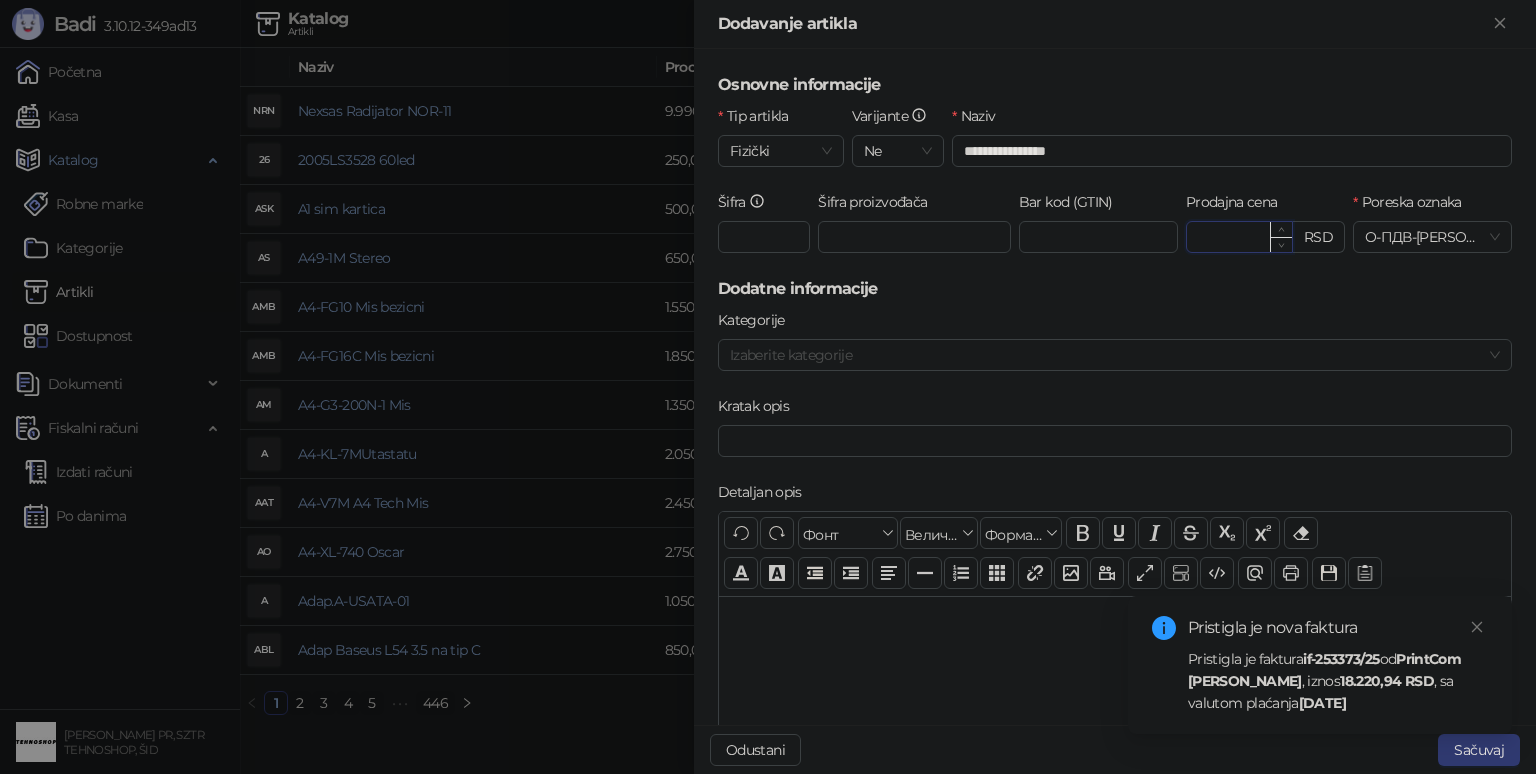 click on "Prodajna cena" at bounding box center (1239, 237) 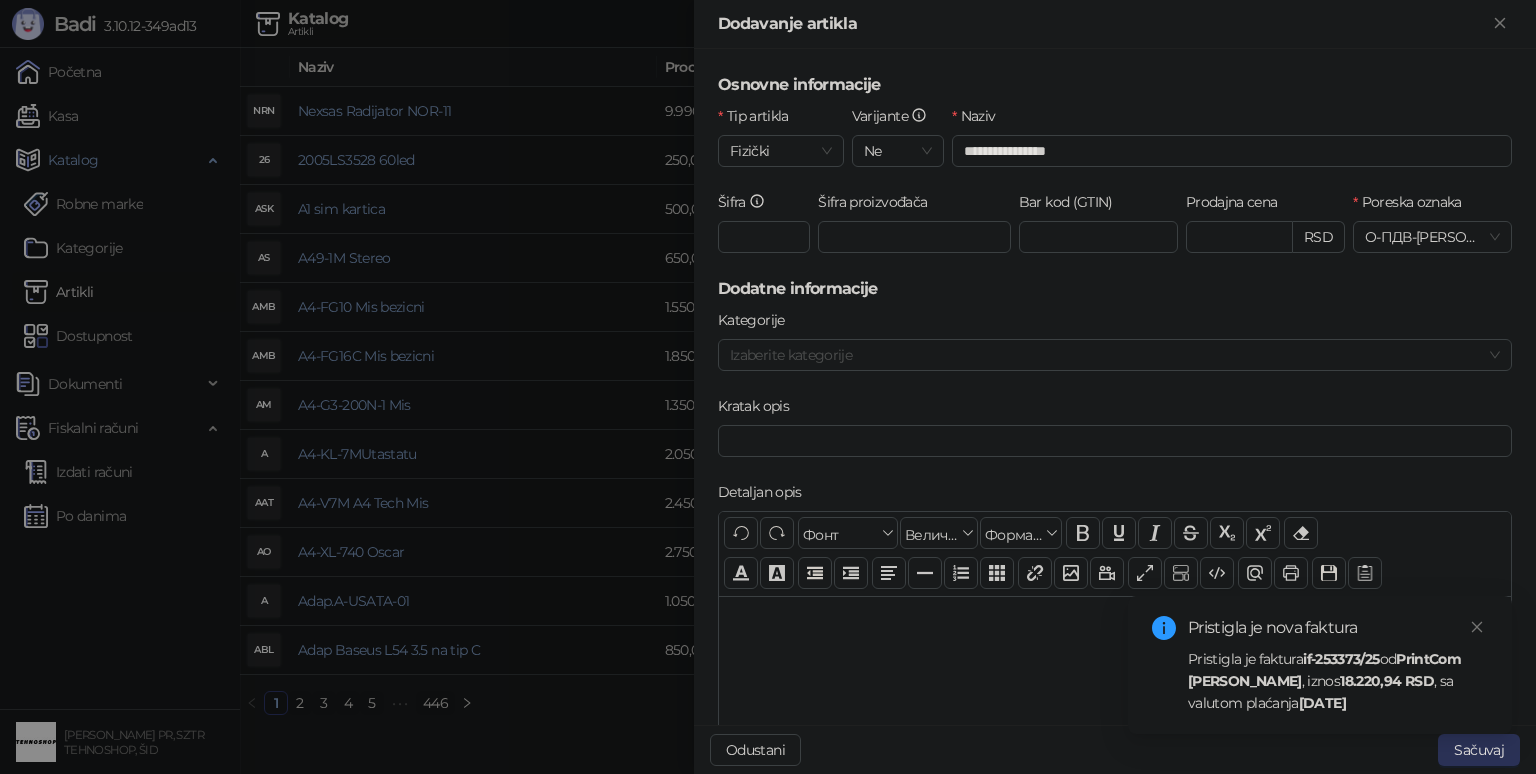 type on "*******" 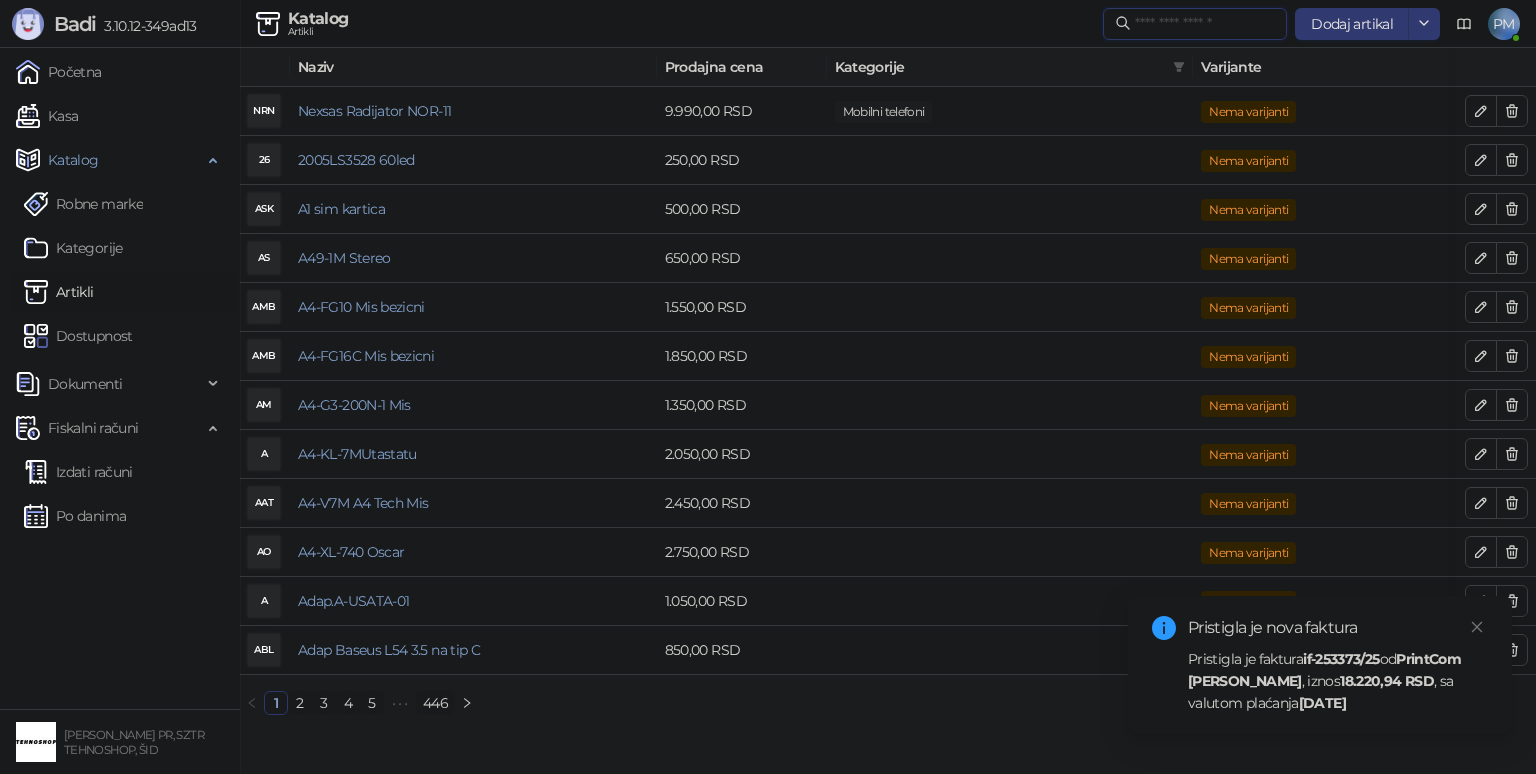 click at bounding box center [1205, 24] 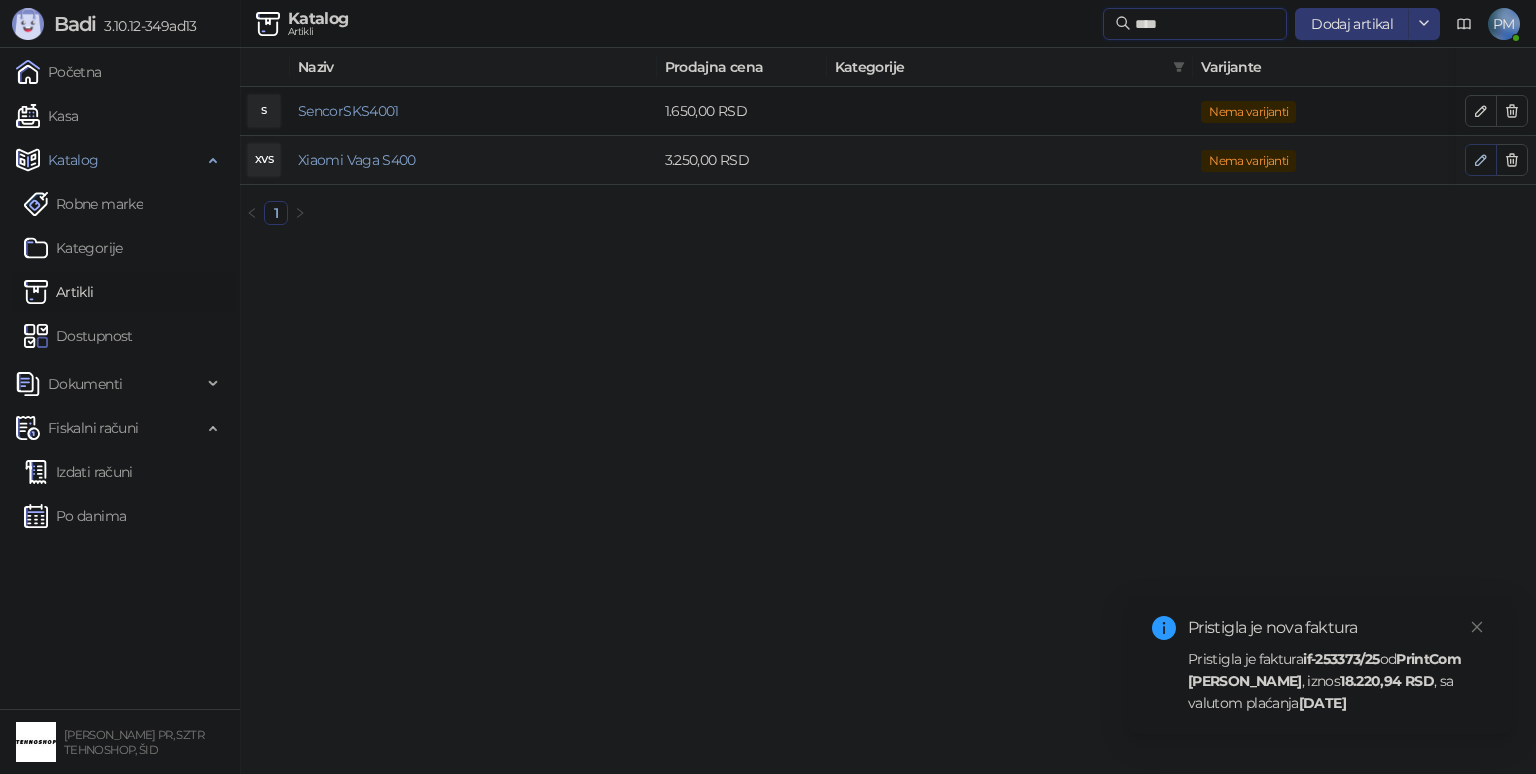 type on "****" 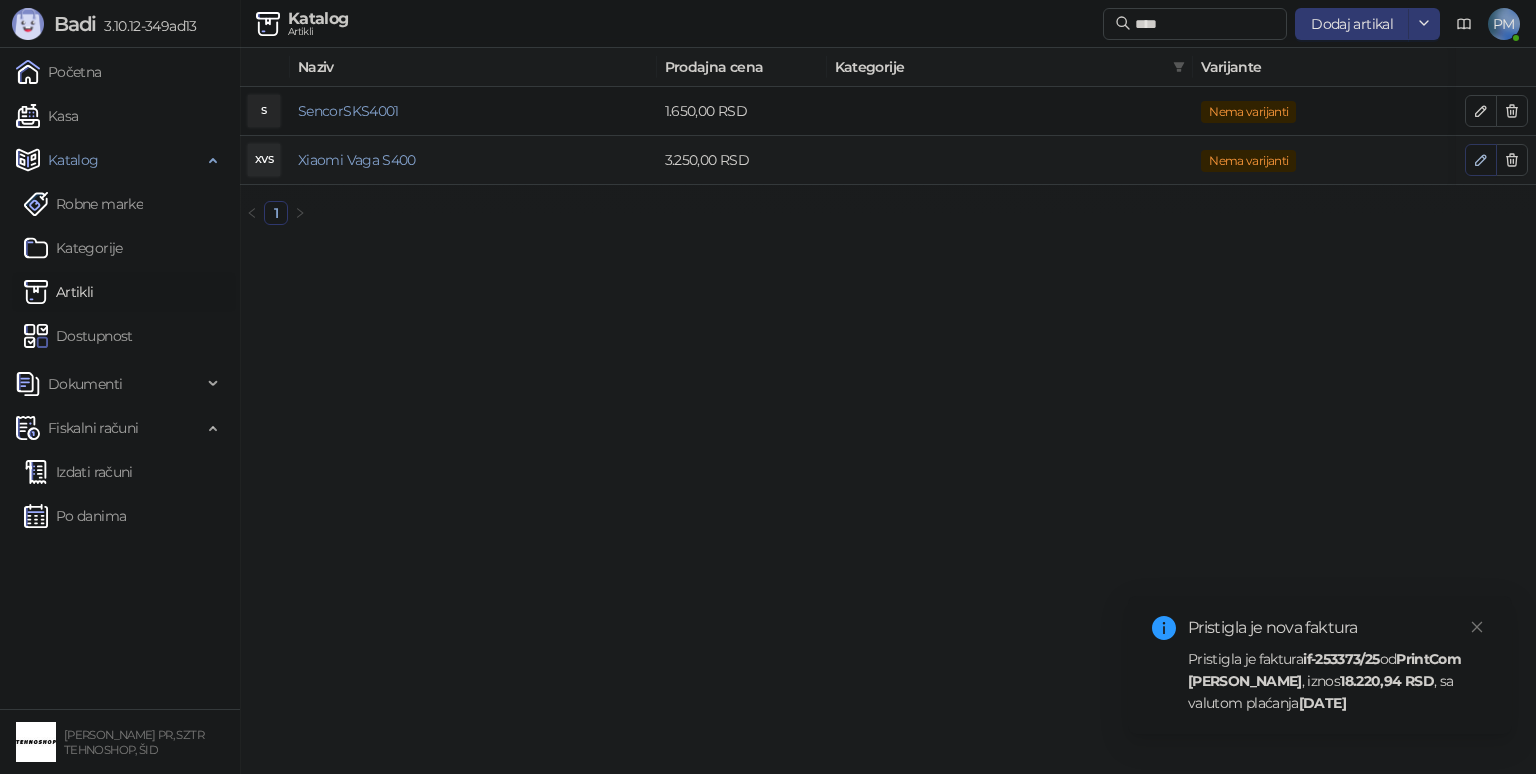click 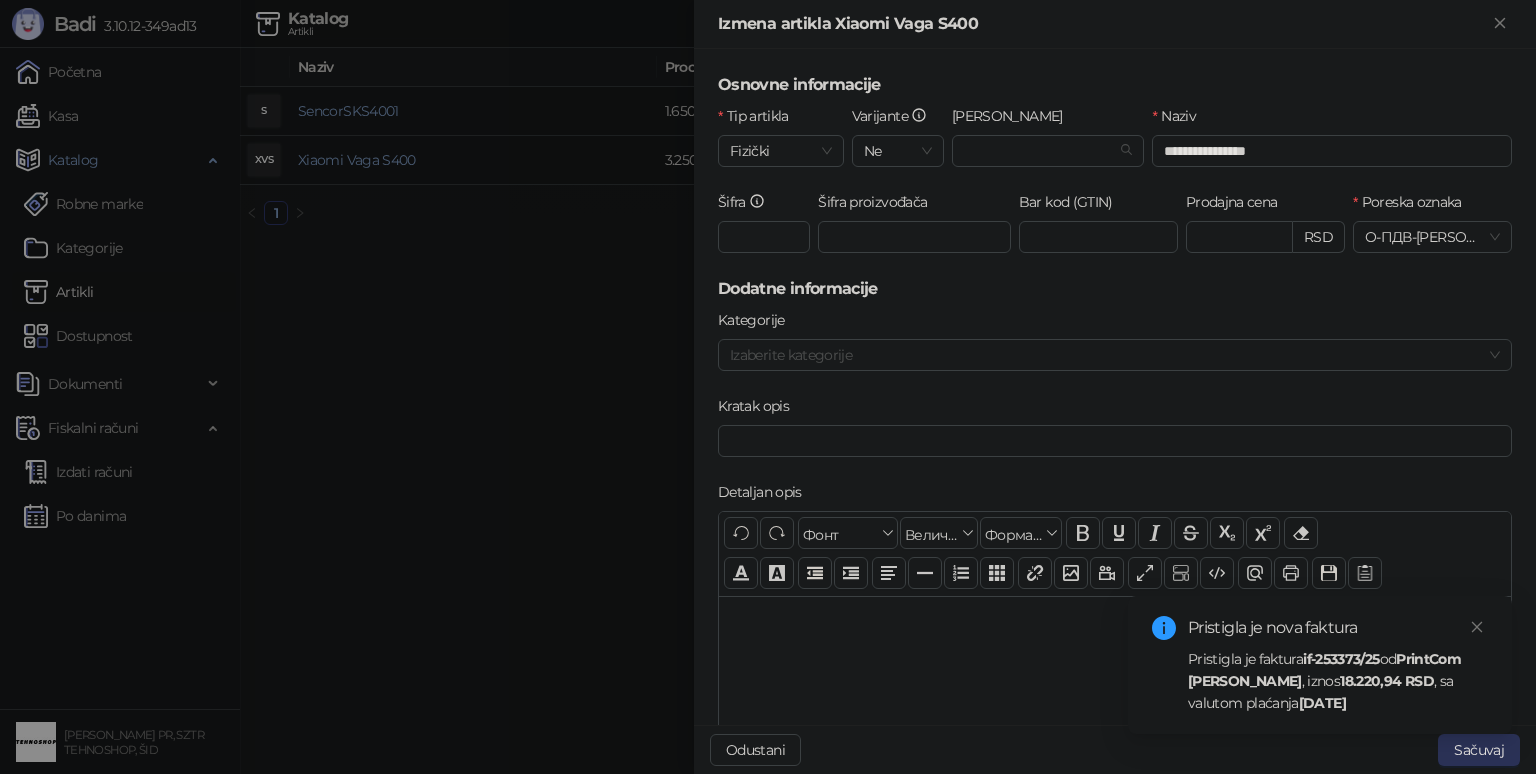 click on "Sačuvaj" at bounding box center [1479, 750] 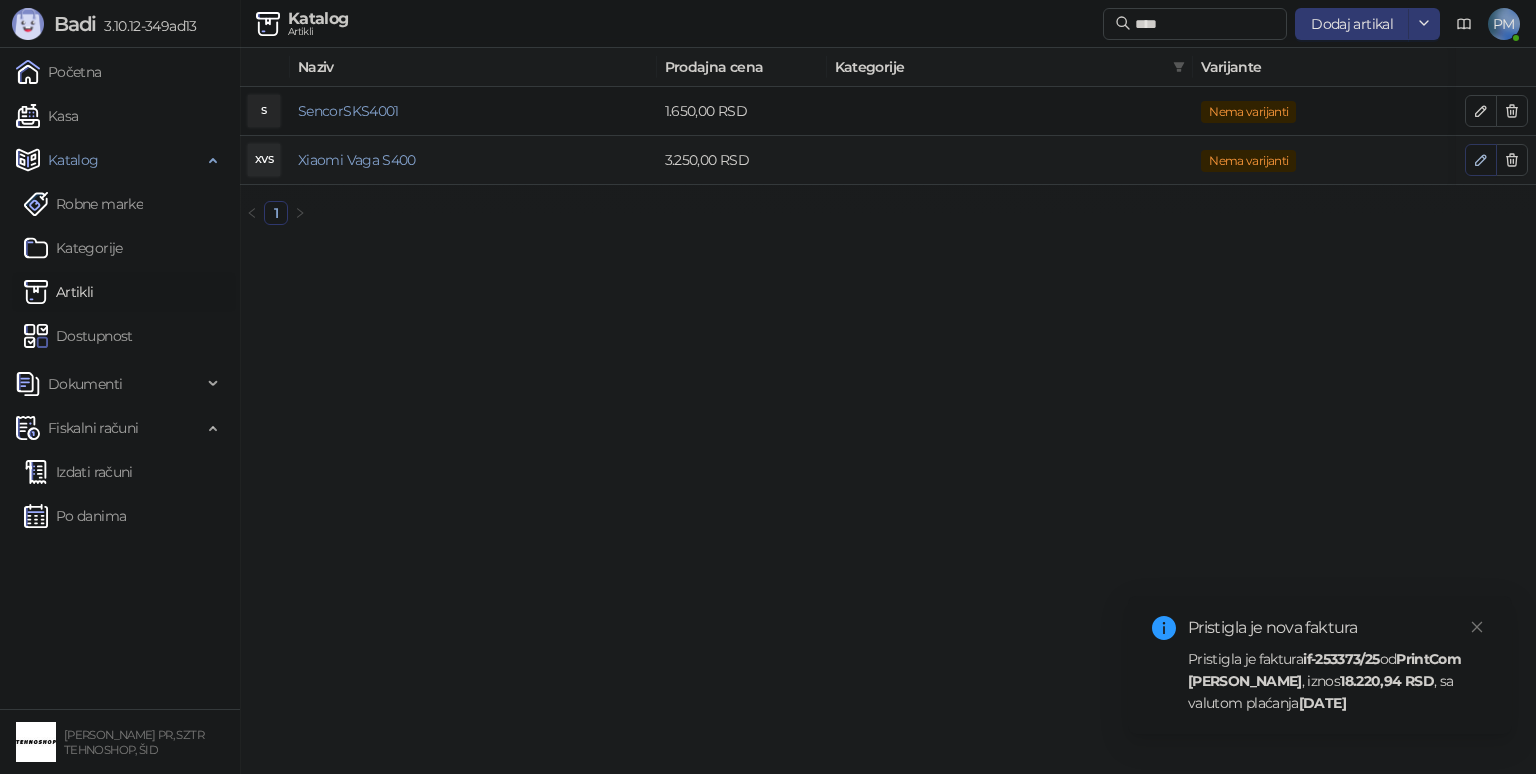 click 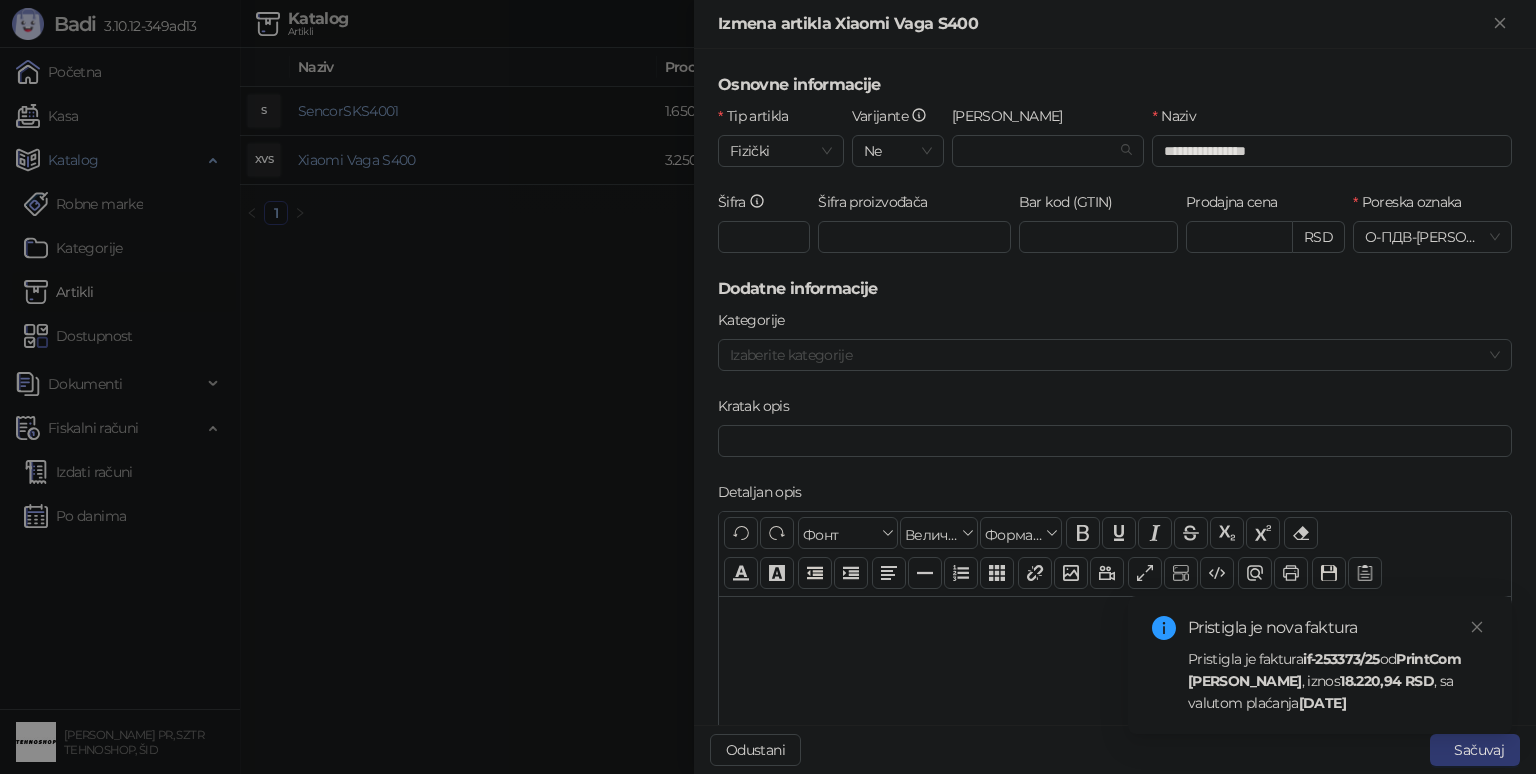 click on "Pristigla je nova faktura Pristigla je faktura  if-253373/25  od  PrintCom d.o.o. Veternik , iznos  18.220,94 RSD , sa valutom plaćanja  [DATE]" at bounding box center (1320, 665) 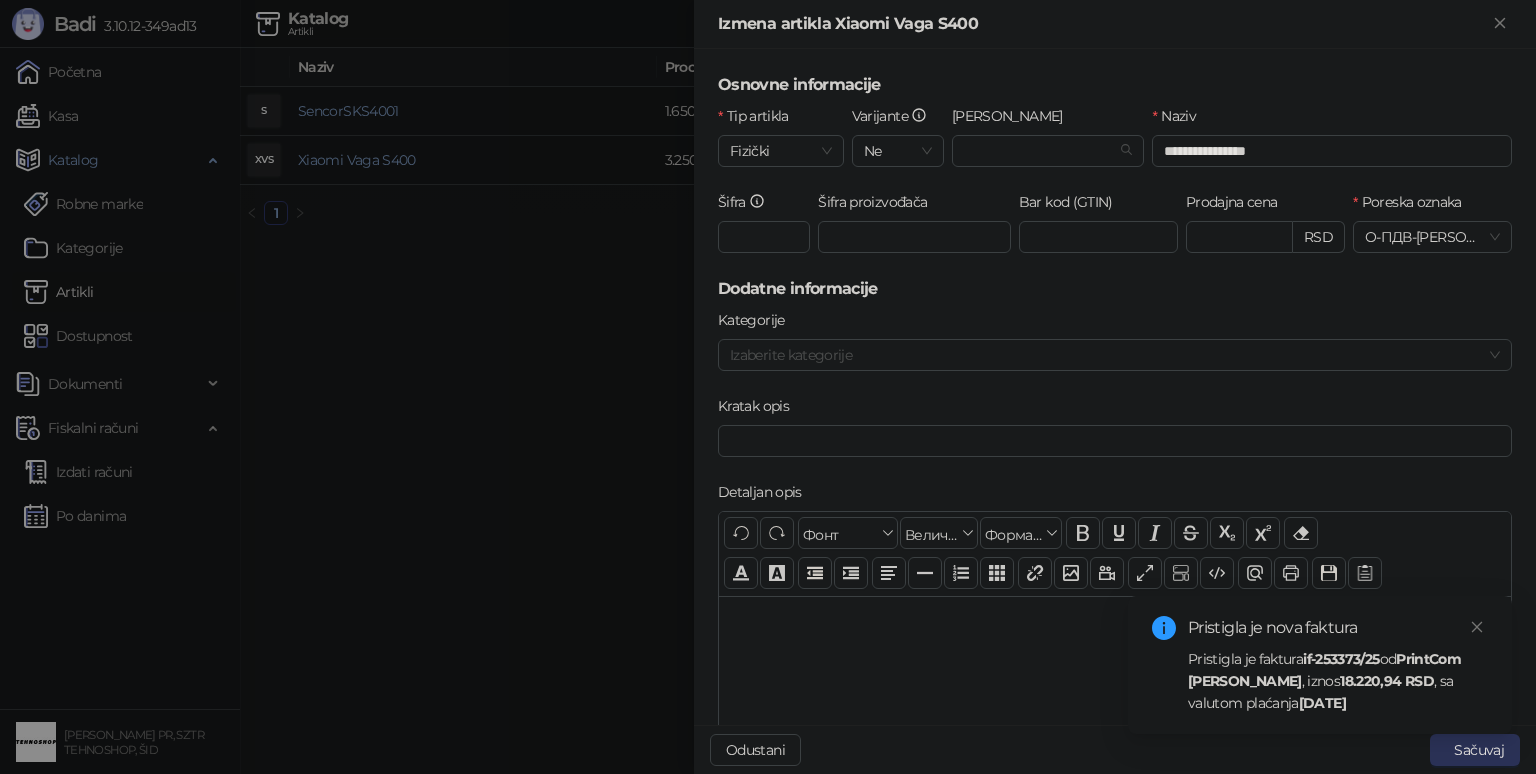 click on "Sačuvaj" at bounding box center [1475, 750] 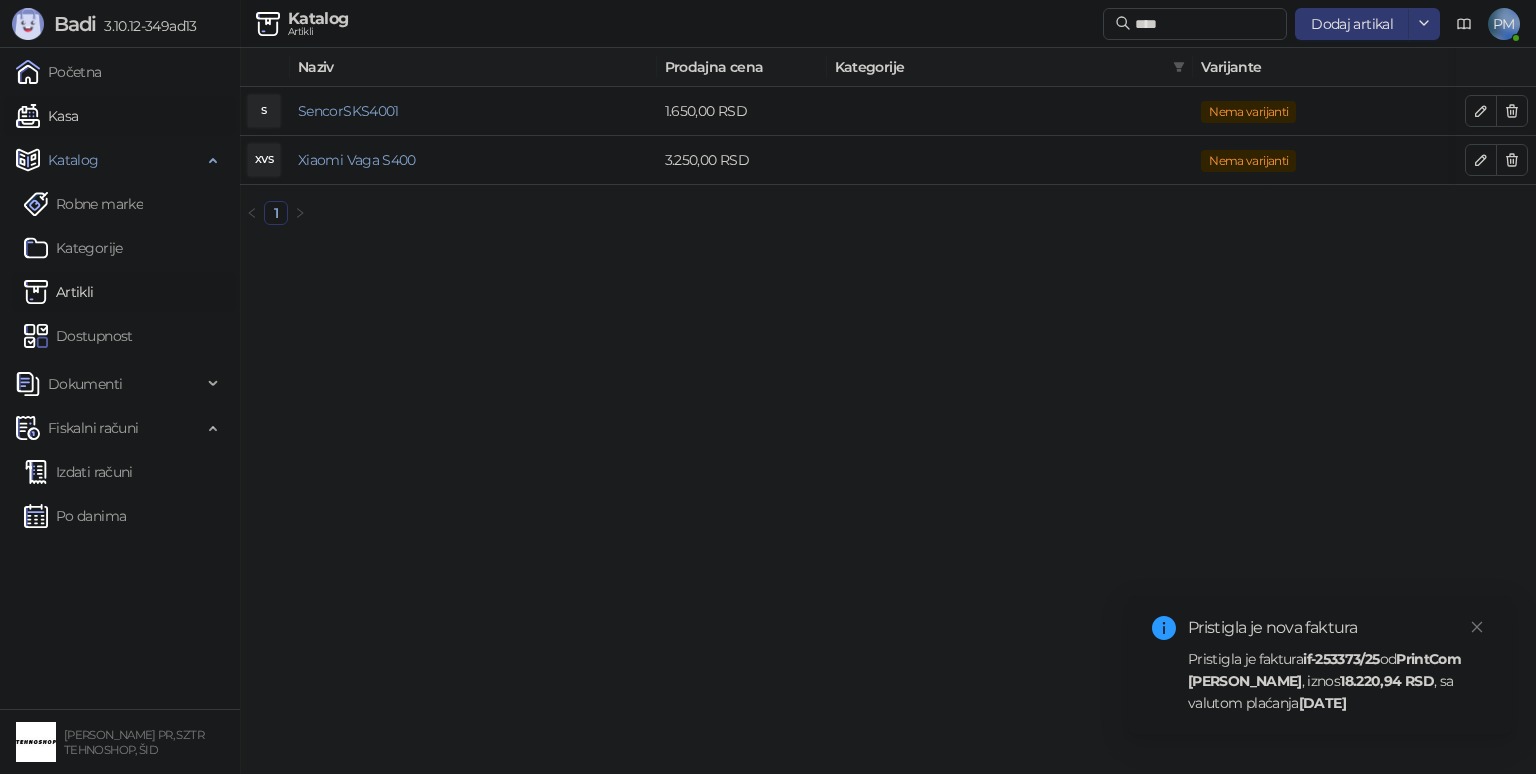 click on "Kasa" at bounding box center (47, 116) 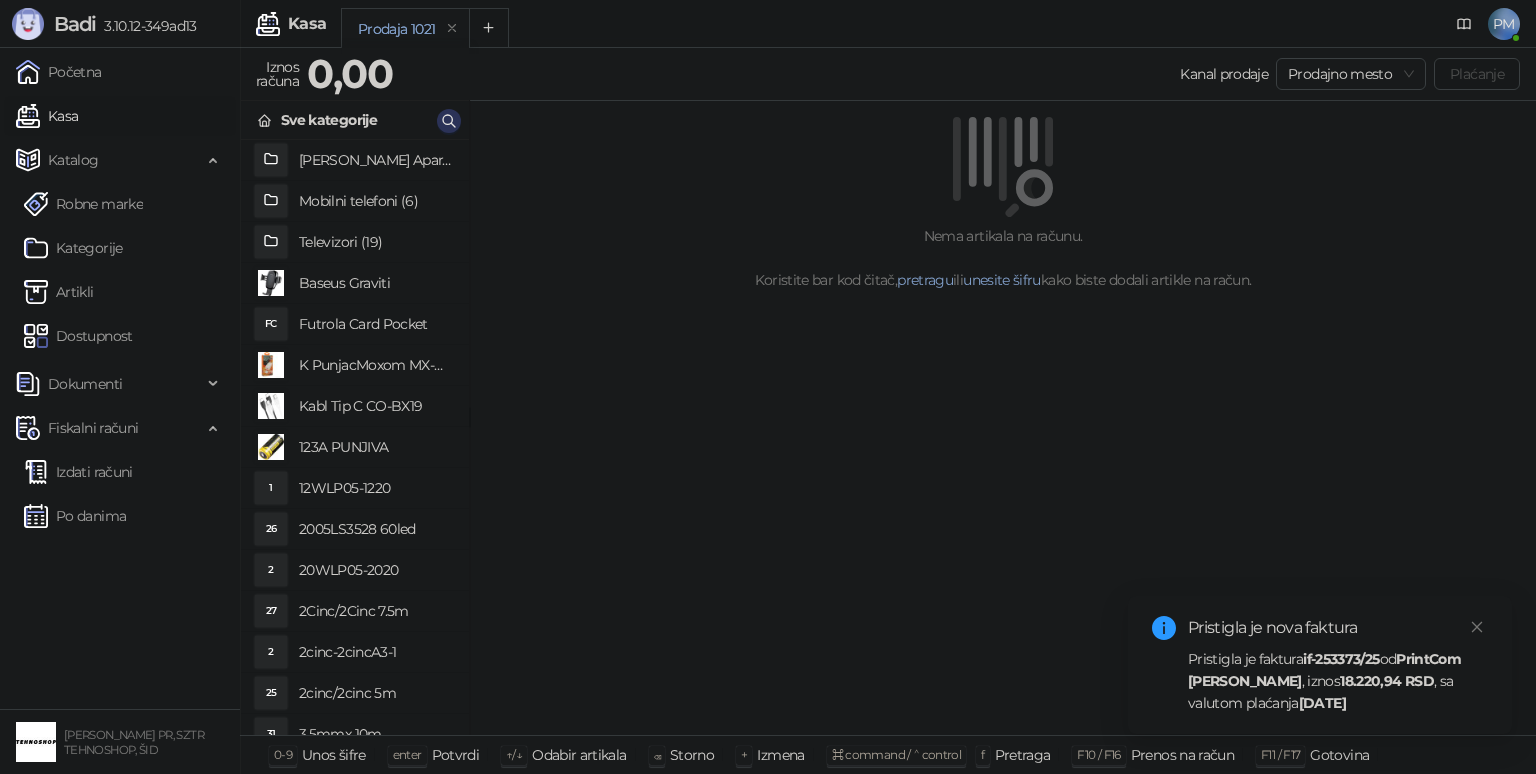 click 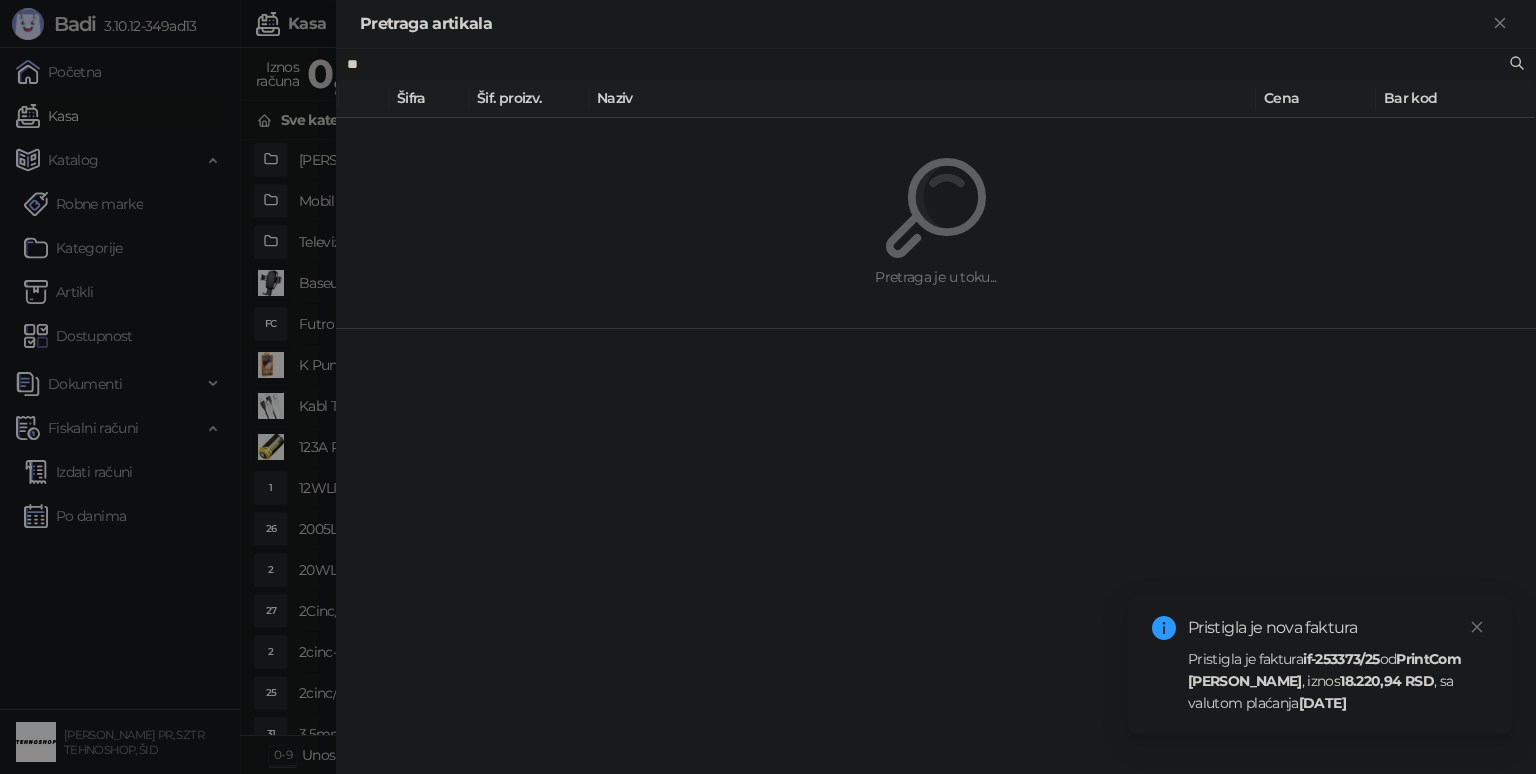 type on "*" 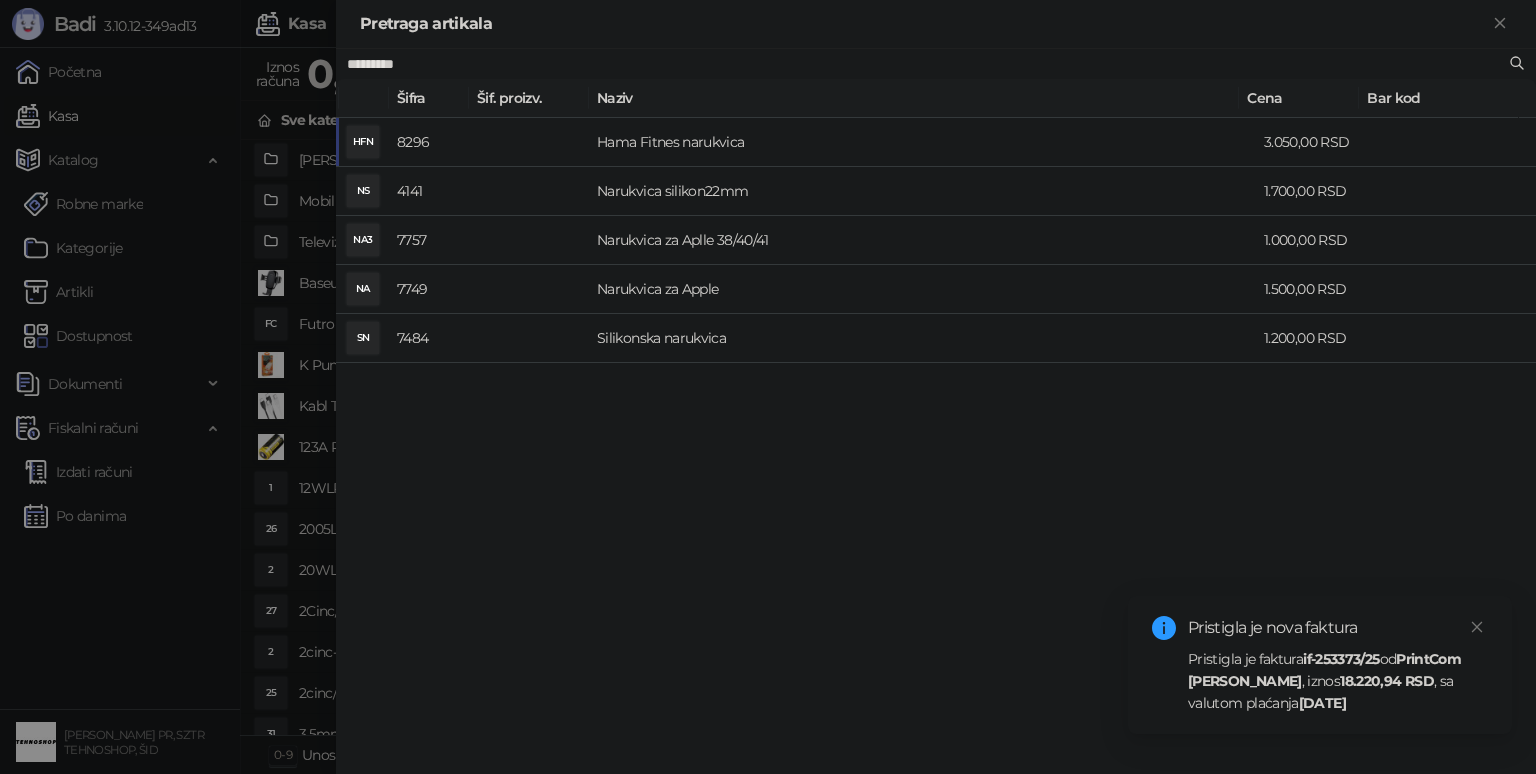 click at bounding box center [768, 387] 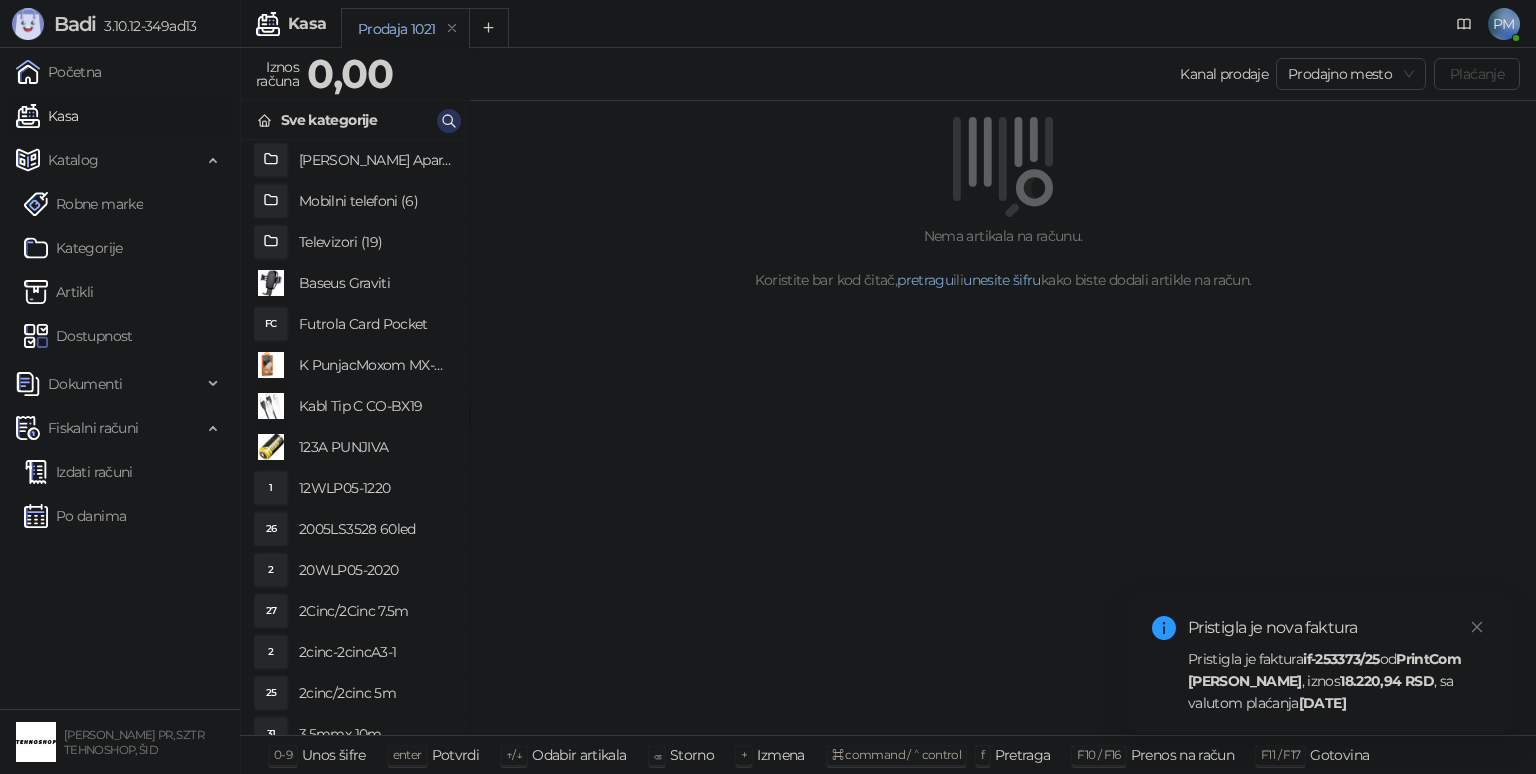 click 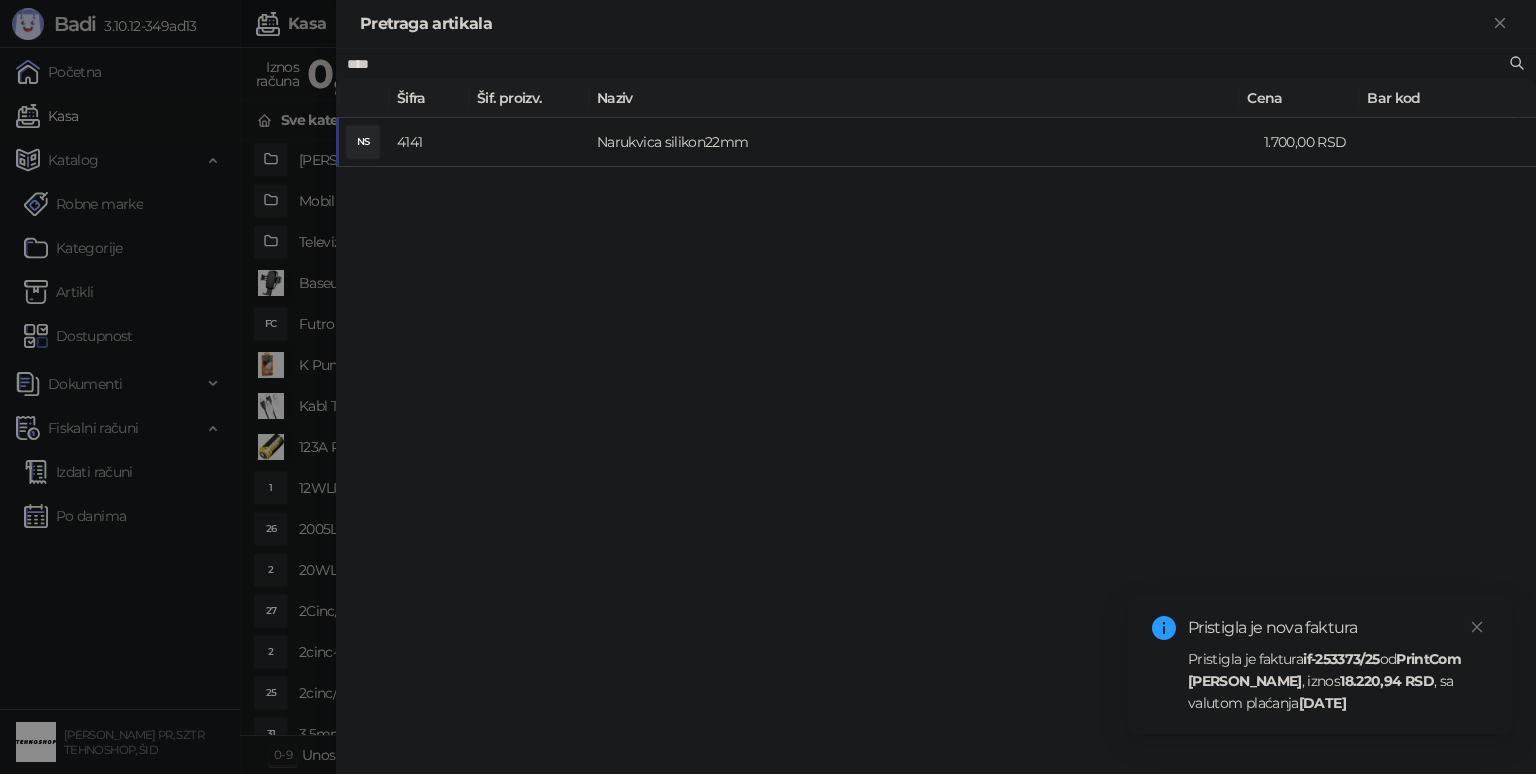 type on "****" 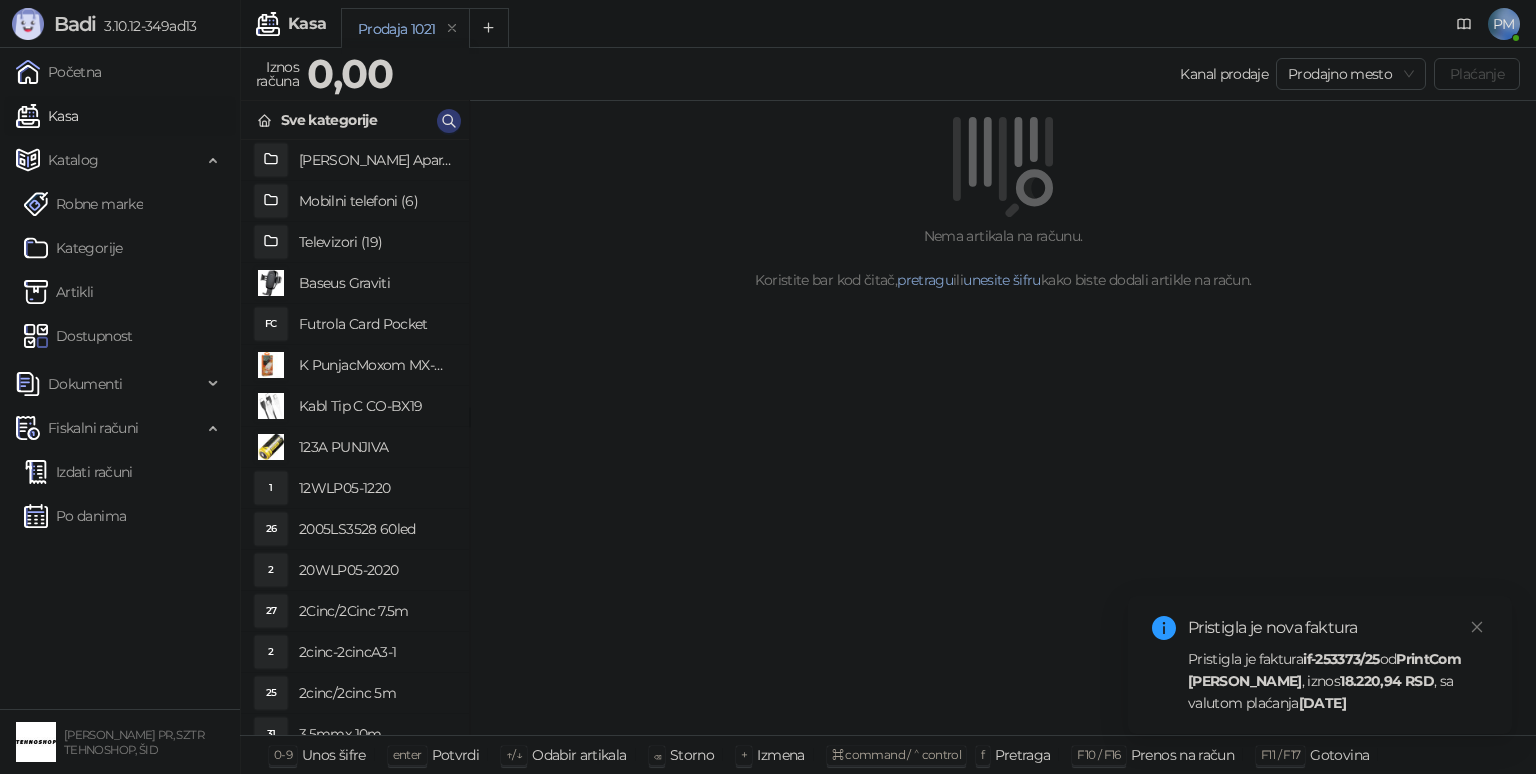click on "Artikli" at bounding box center [59, 292] 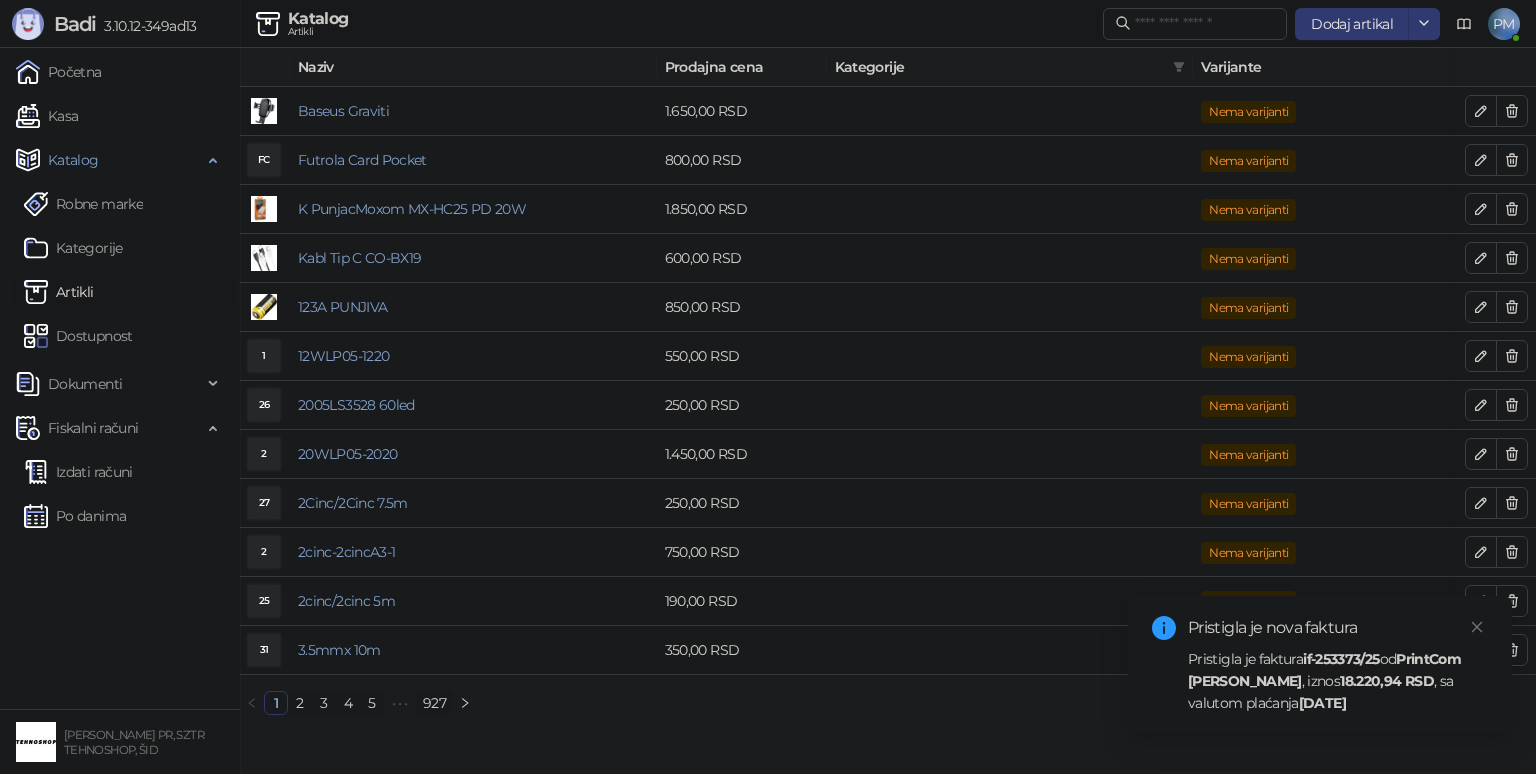 click on "Artikli" at bounding box center [59, 292] 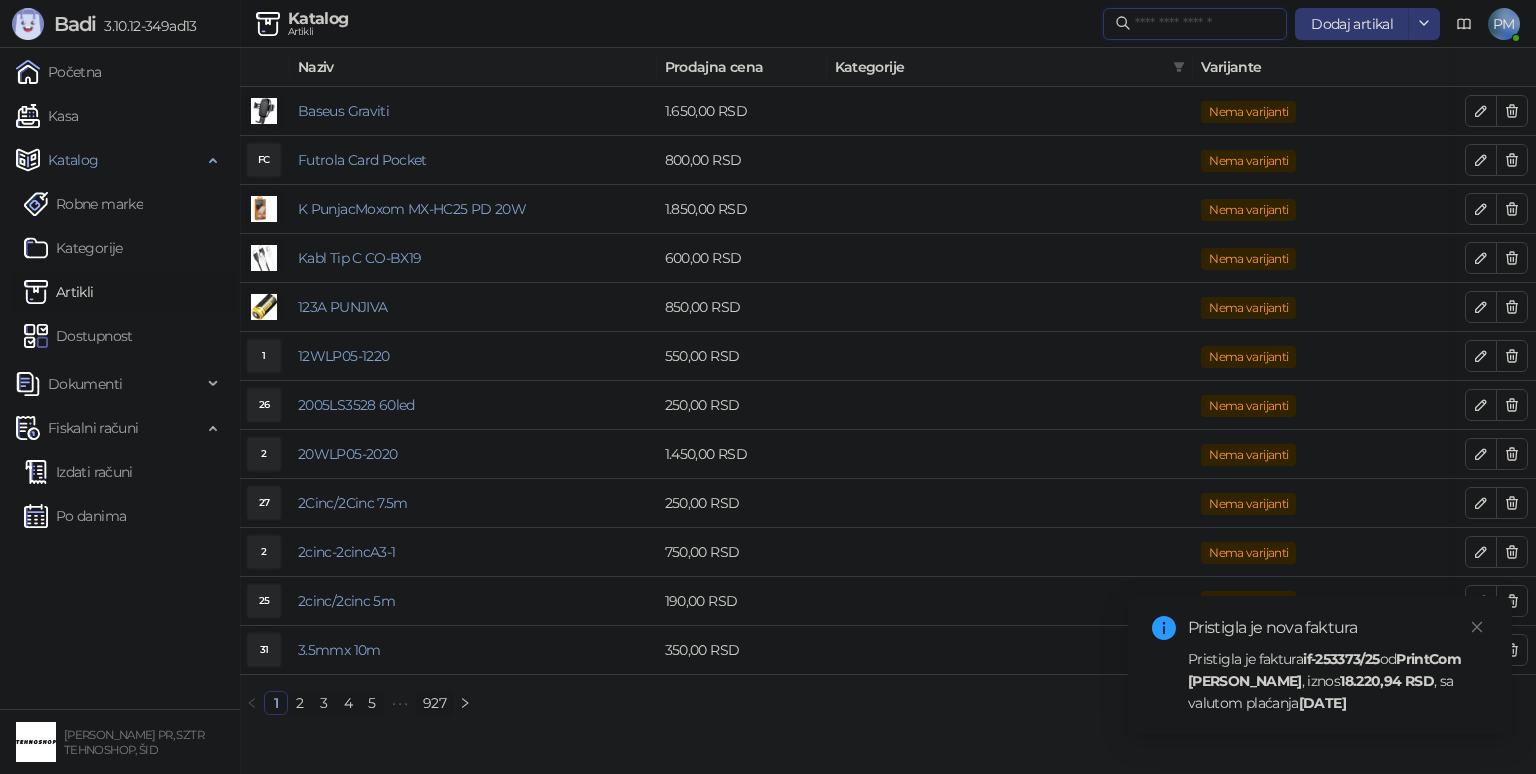 click at bounding box center (1205, 24) 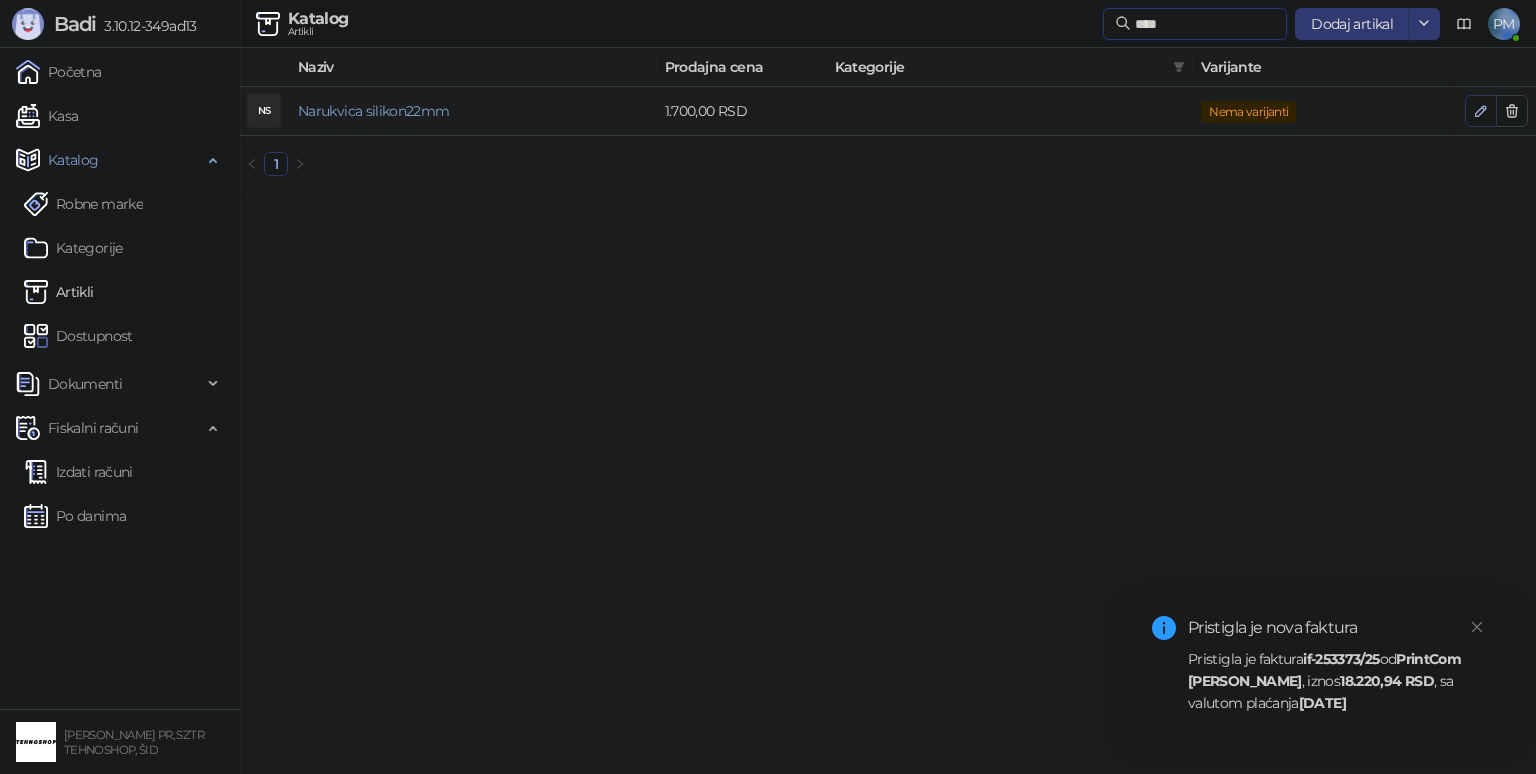 type on "****" 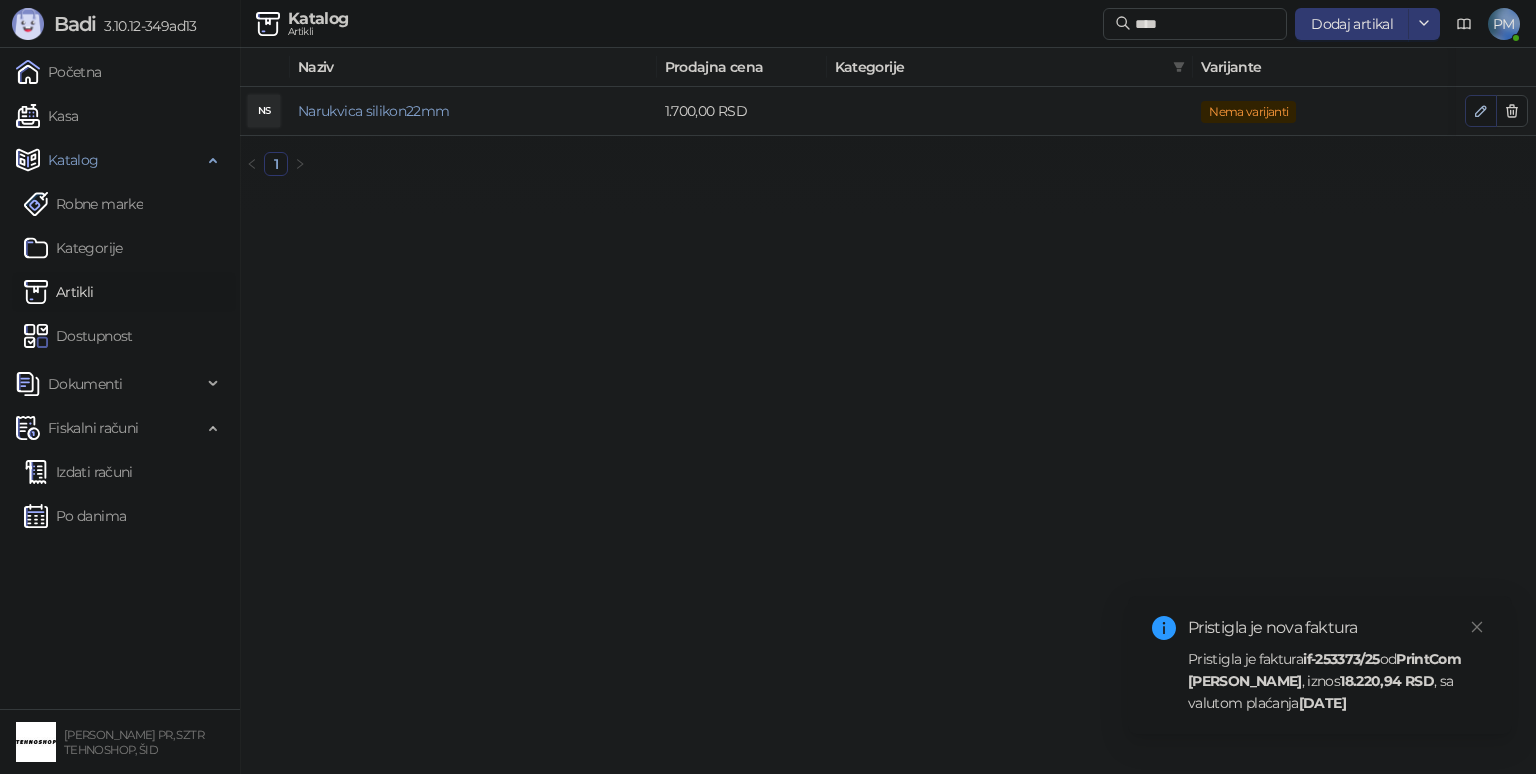 click 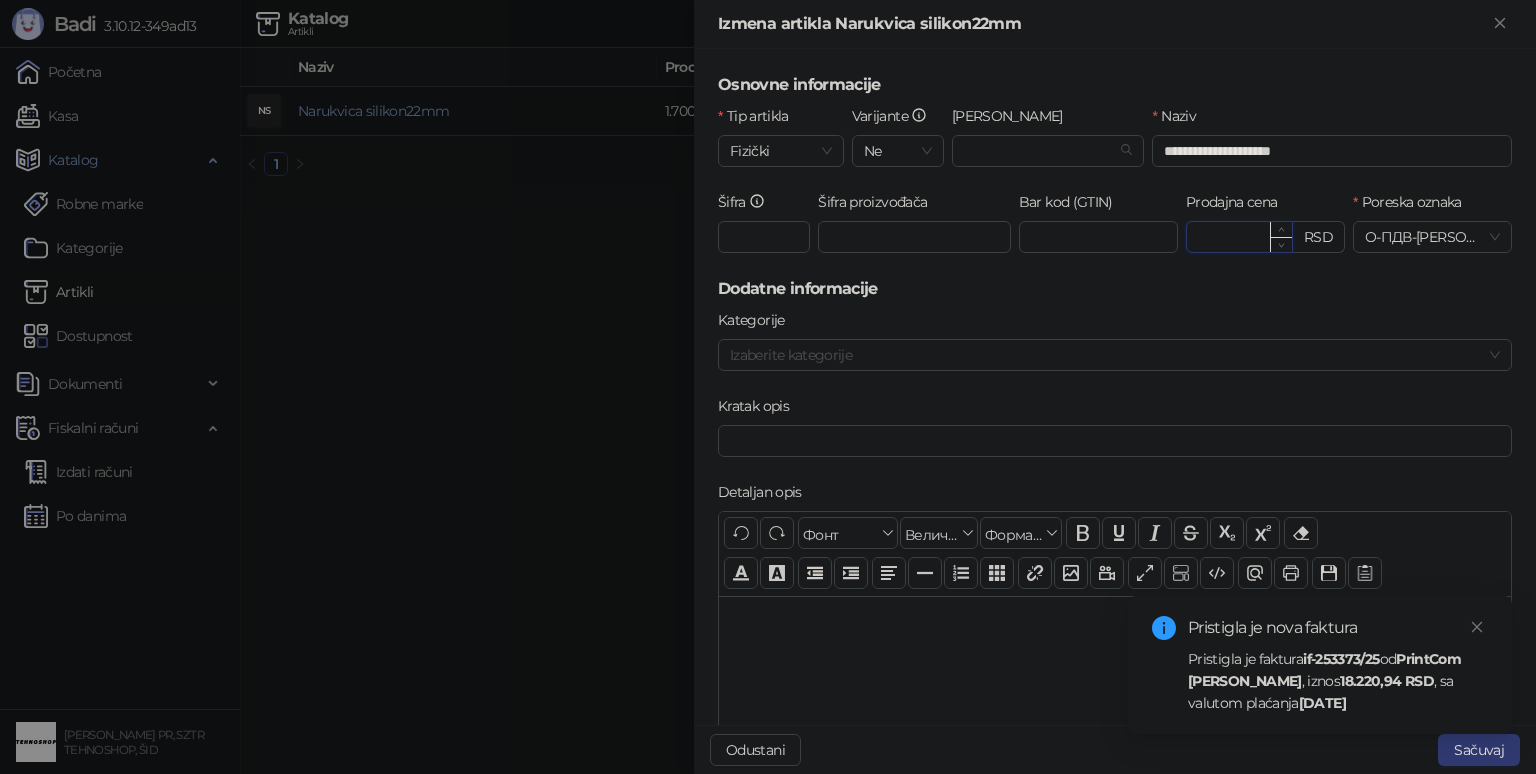 click on "*******" at bounding box center [1239, 237] 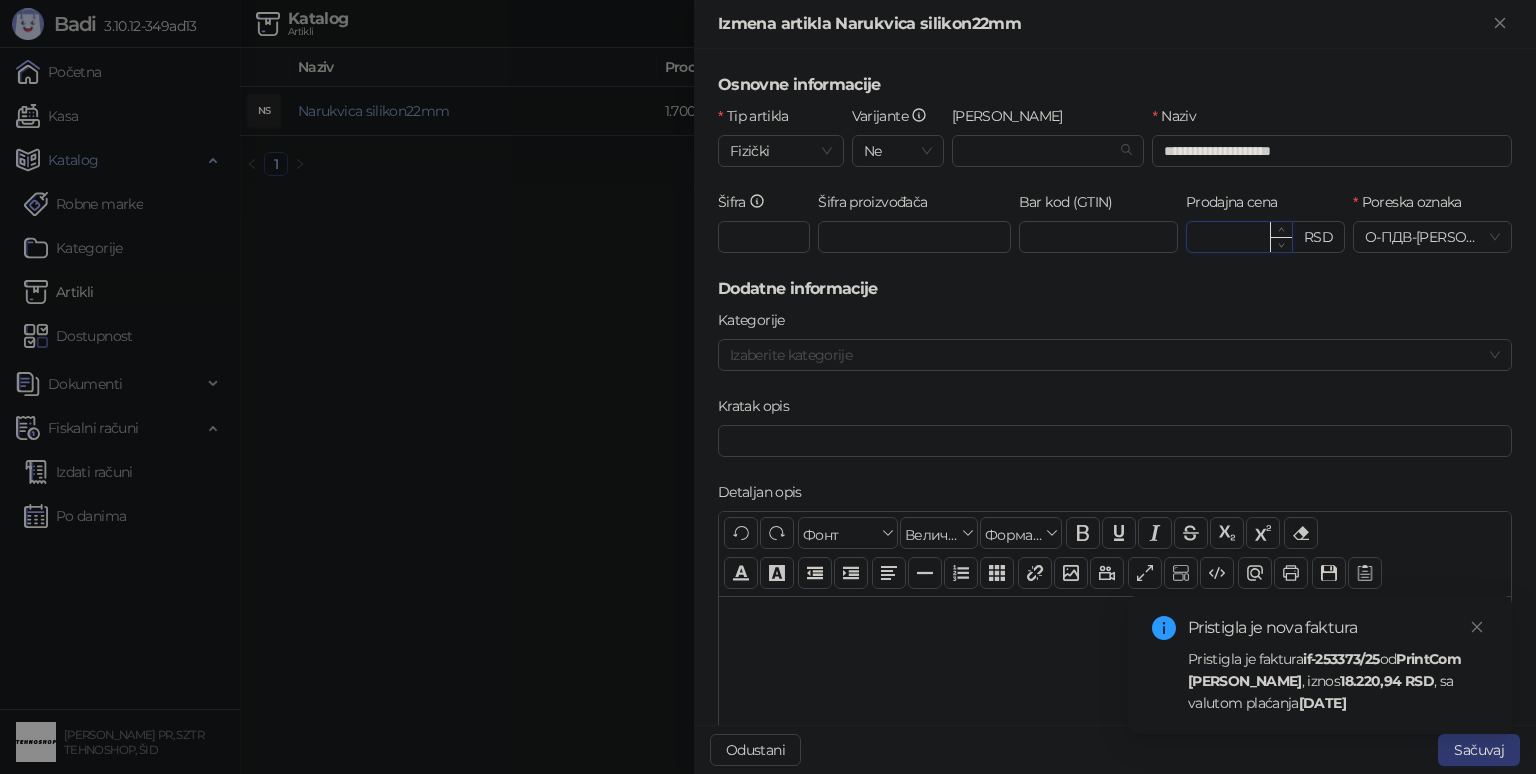 type on "*" 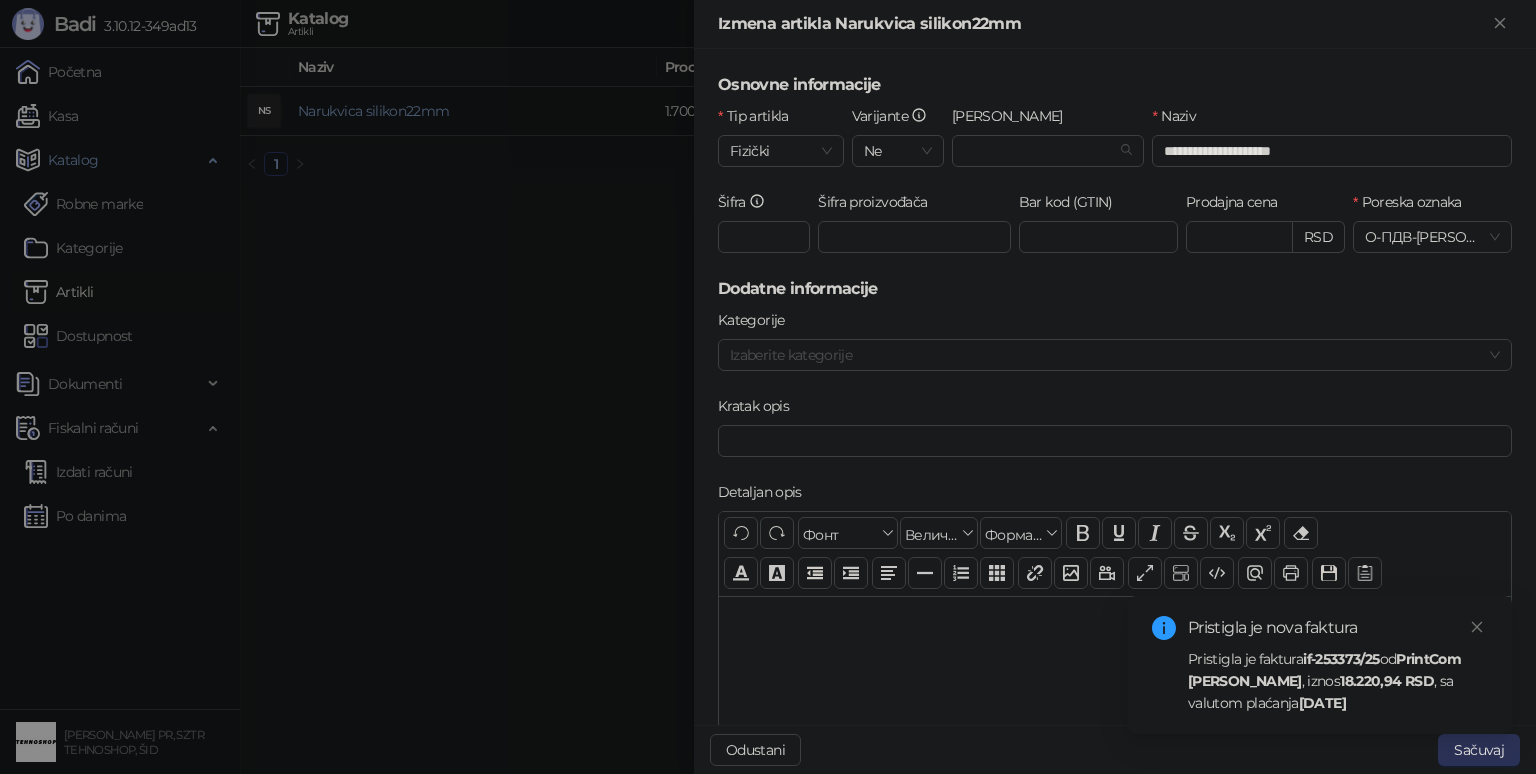 type on "*******" 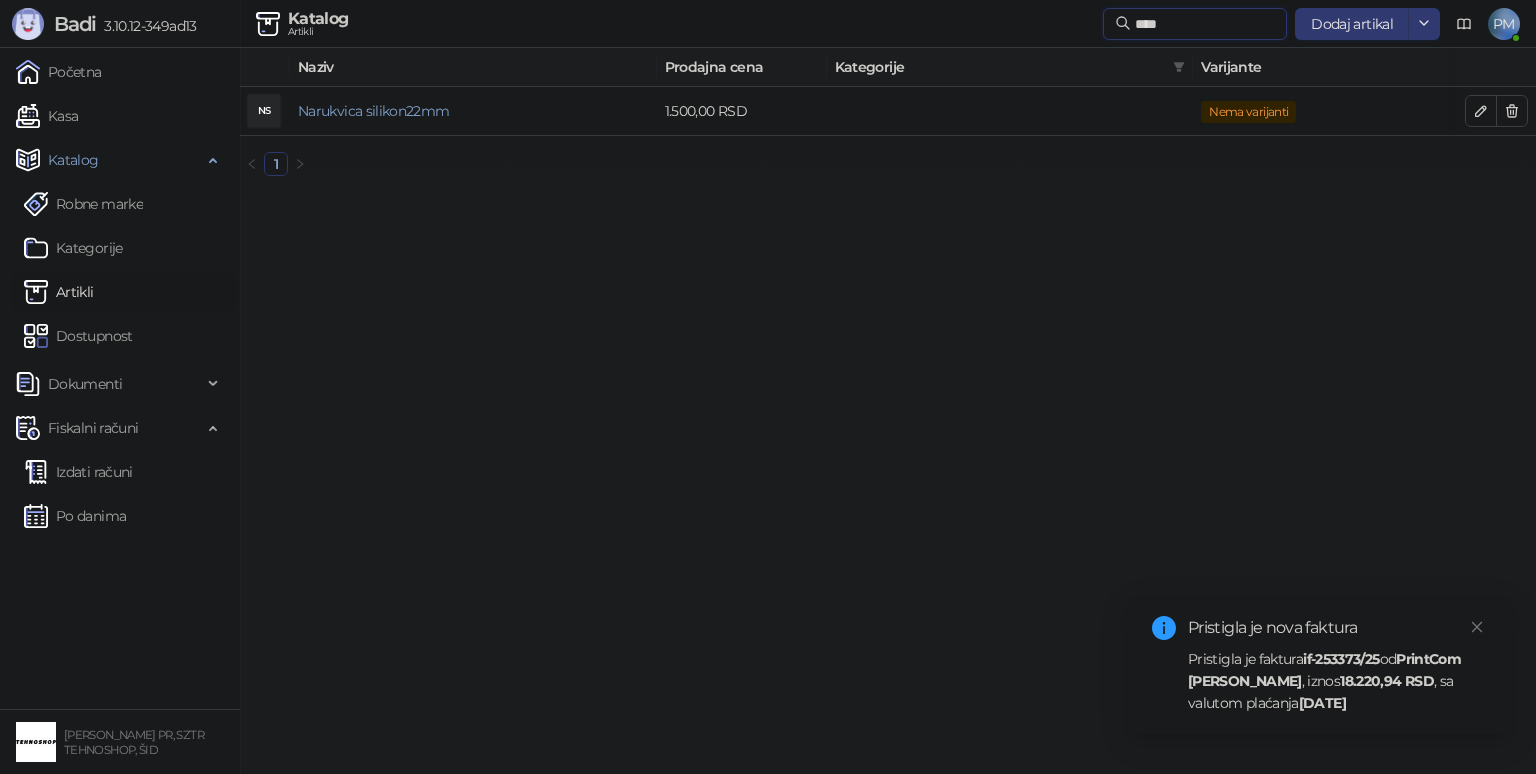 click on "****" at bounding box center (1205, 24) 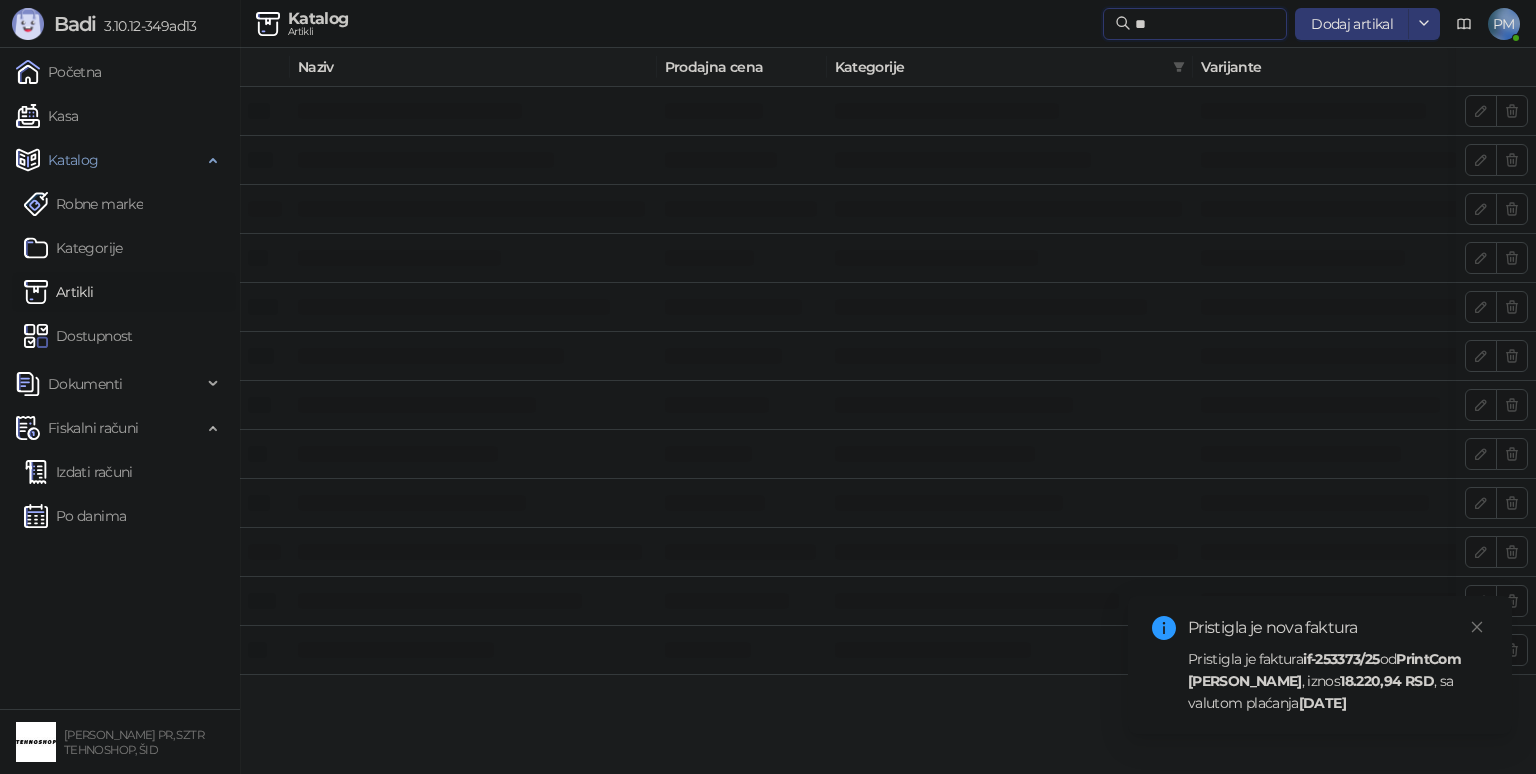 type on "*" 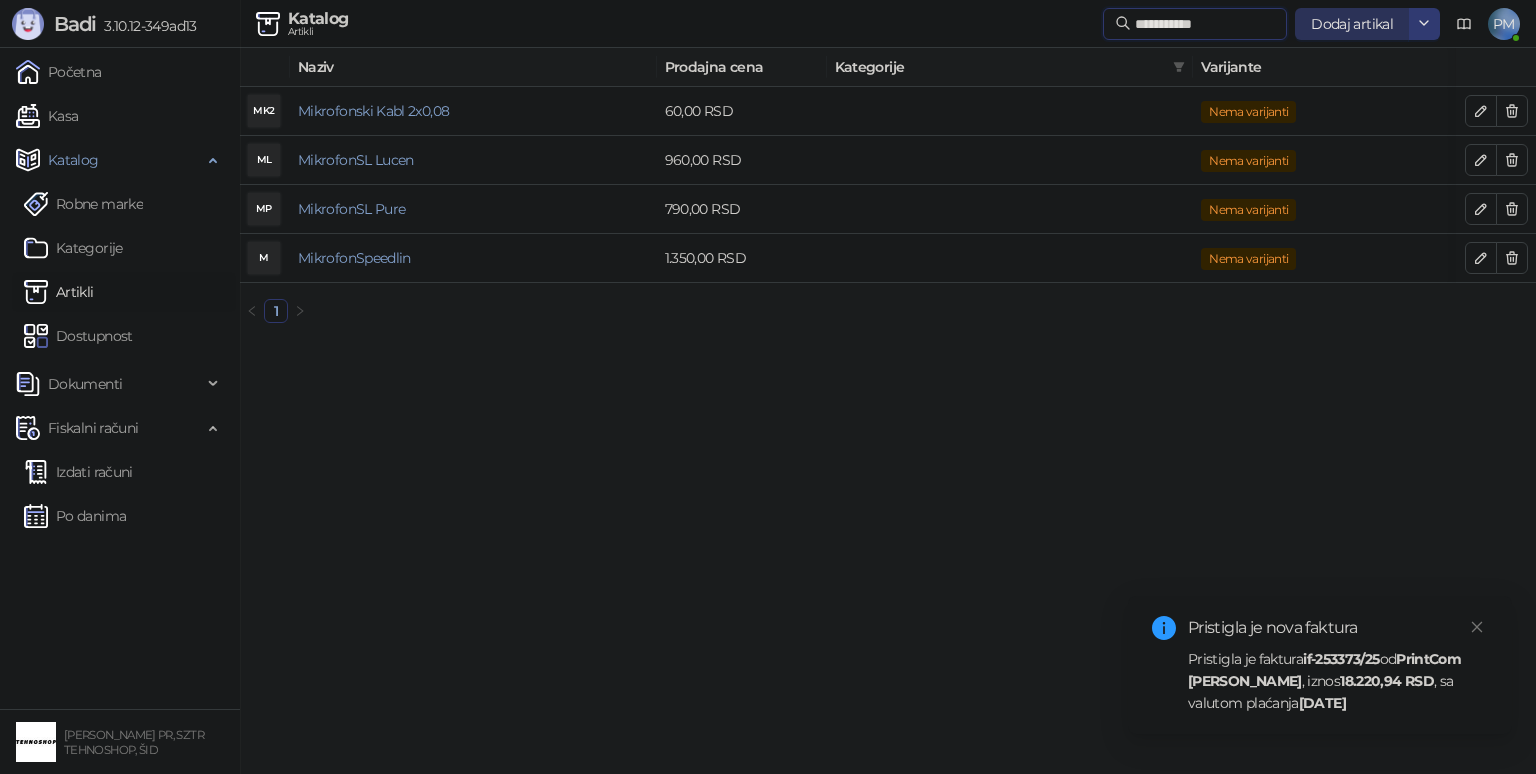 type on "**********" 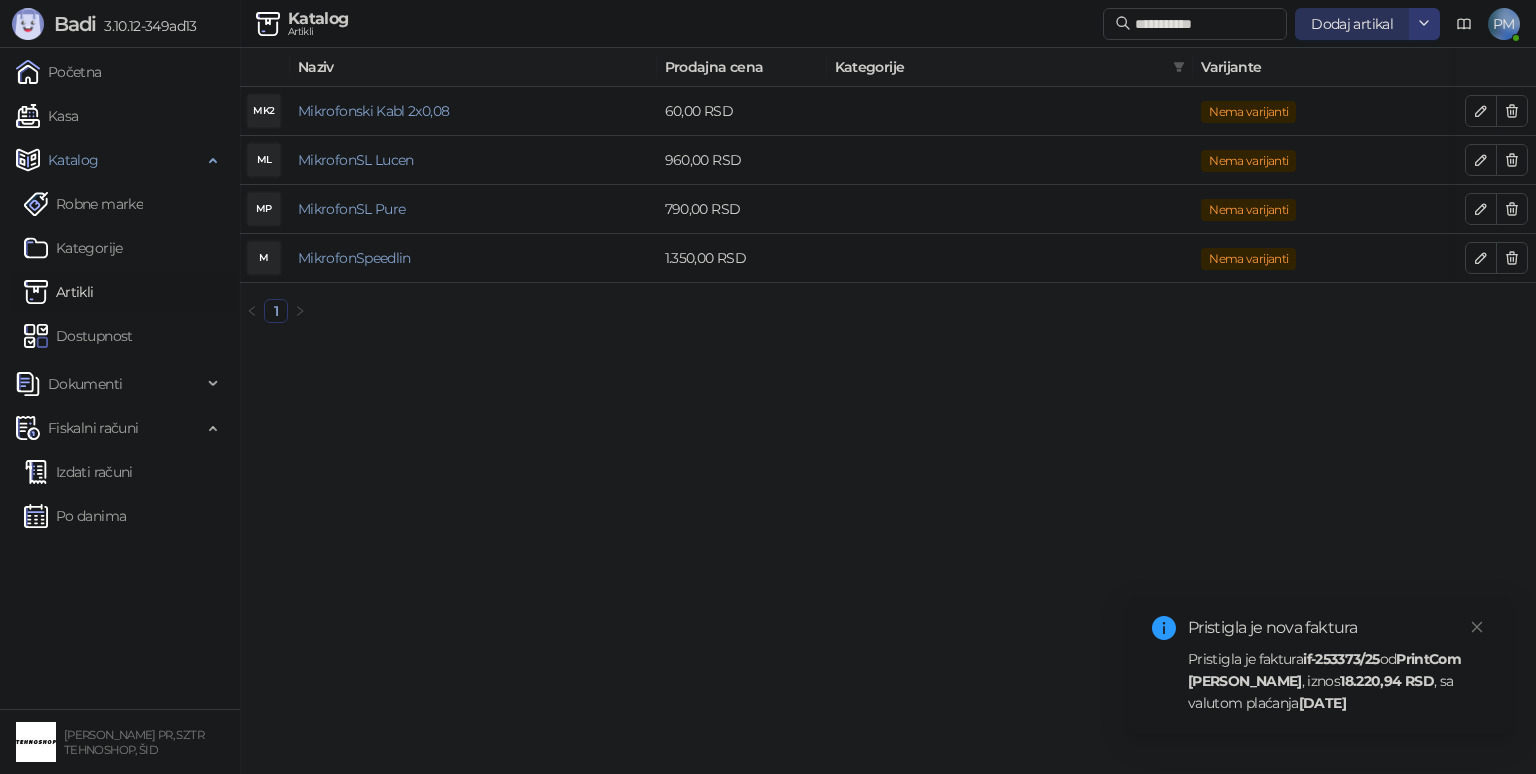 click on "Dodaj artikal" at bounding box center (1352, 24) 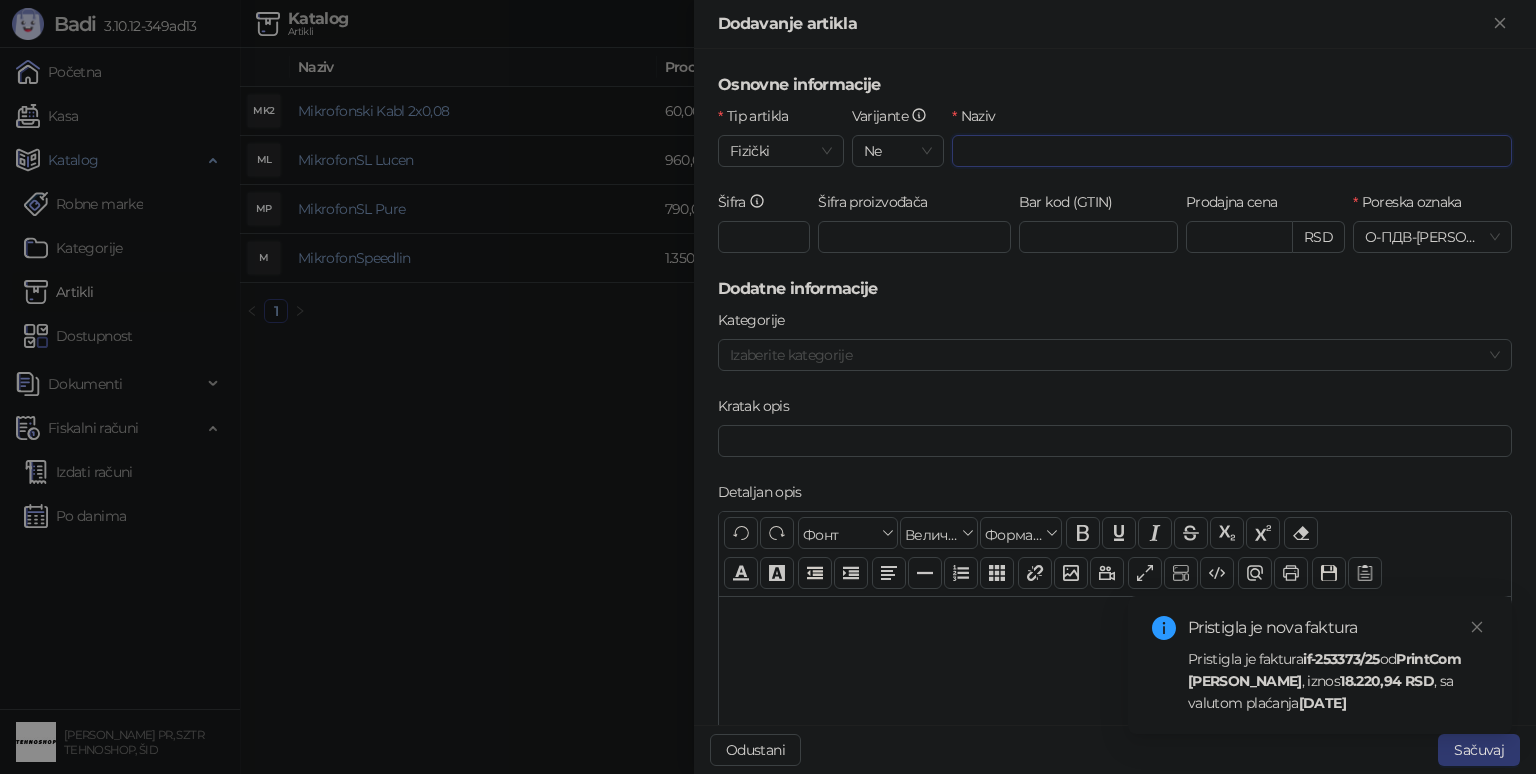 click on "Naziv" at bounding box center [1232, 151] 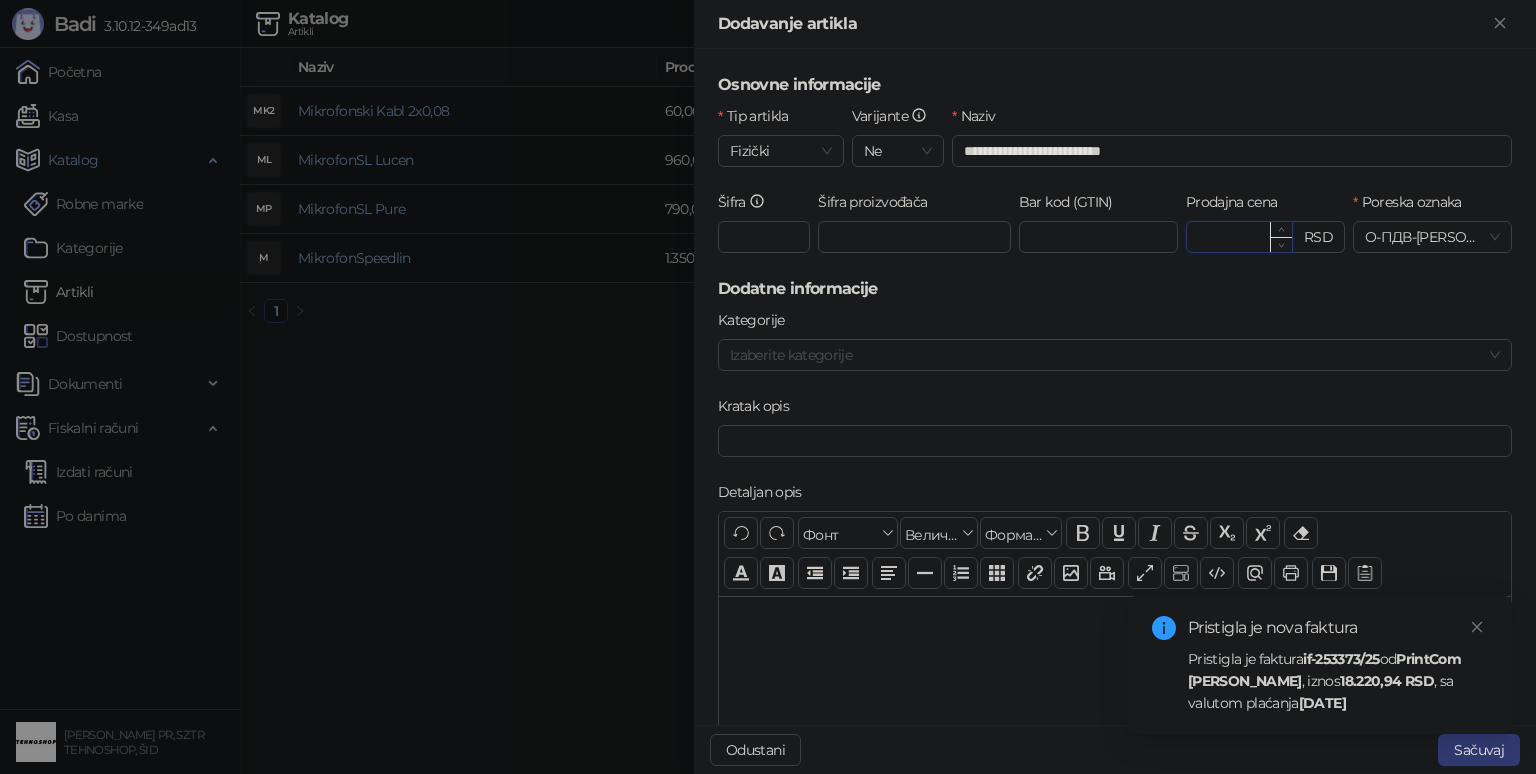 click on "Prodajna cena" at bounding box center [1239, 237] 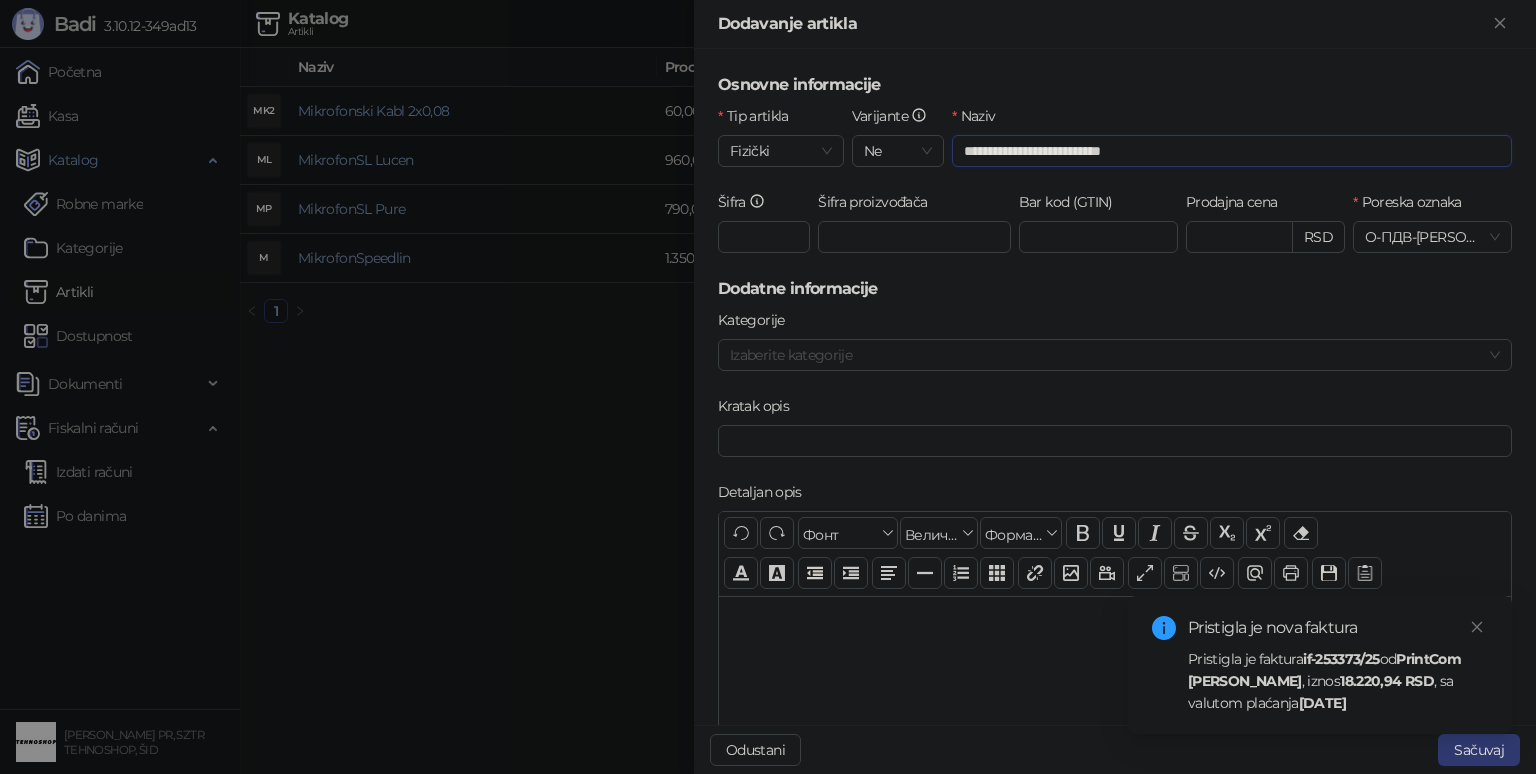 click on "**********" at bounding box center [1232, 151] 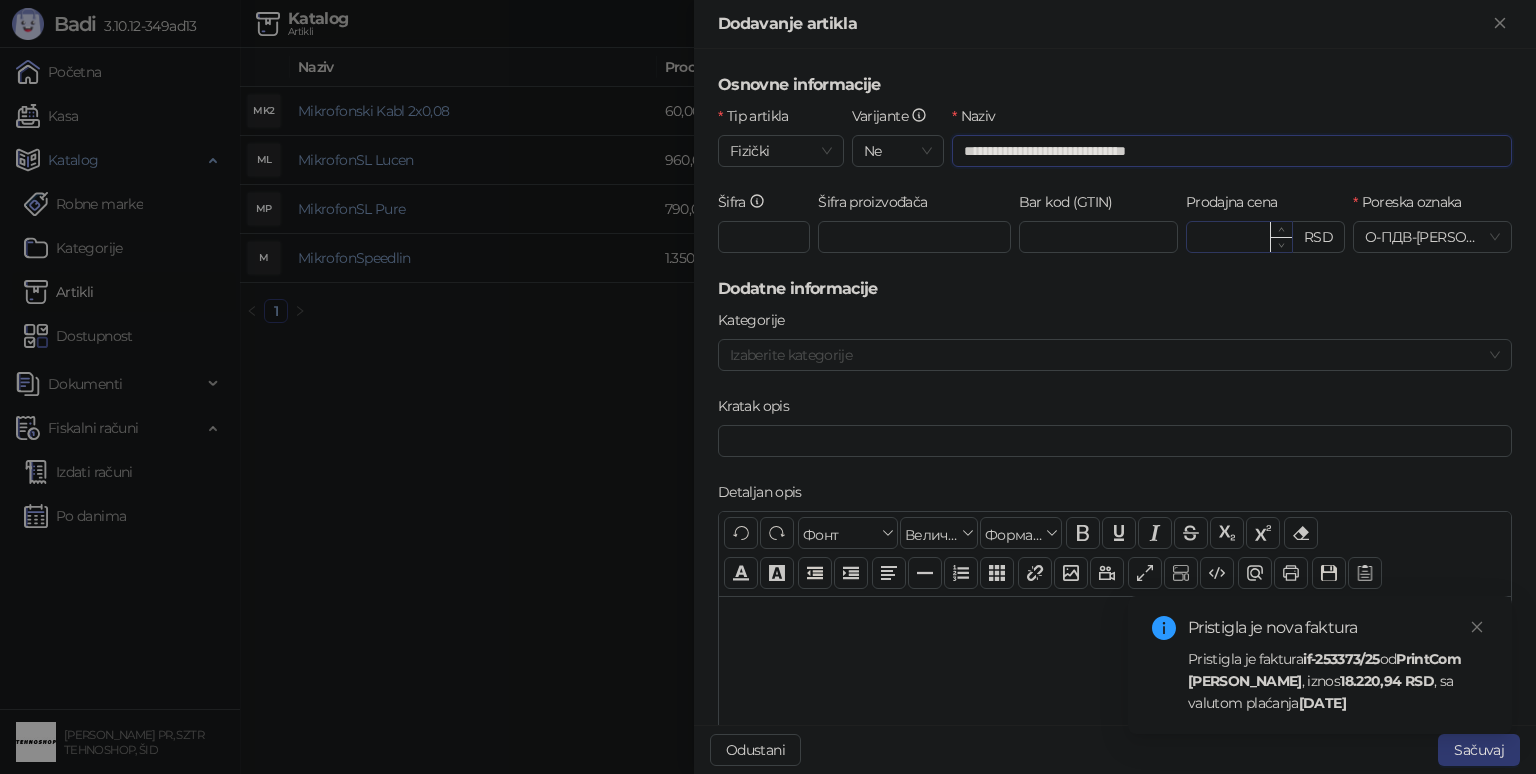 type on "**********" 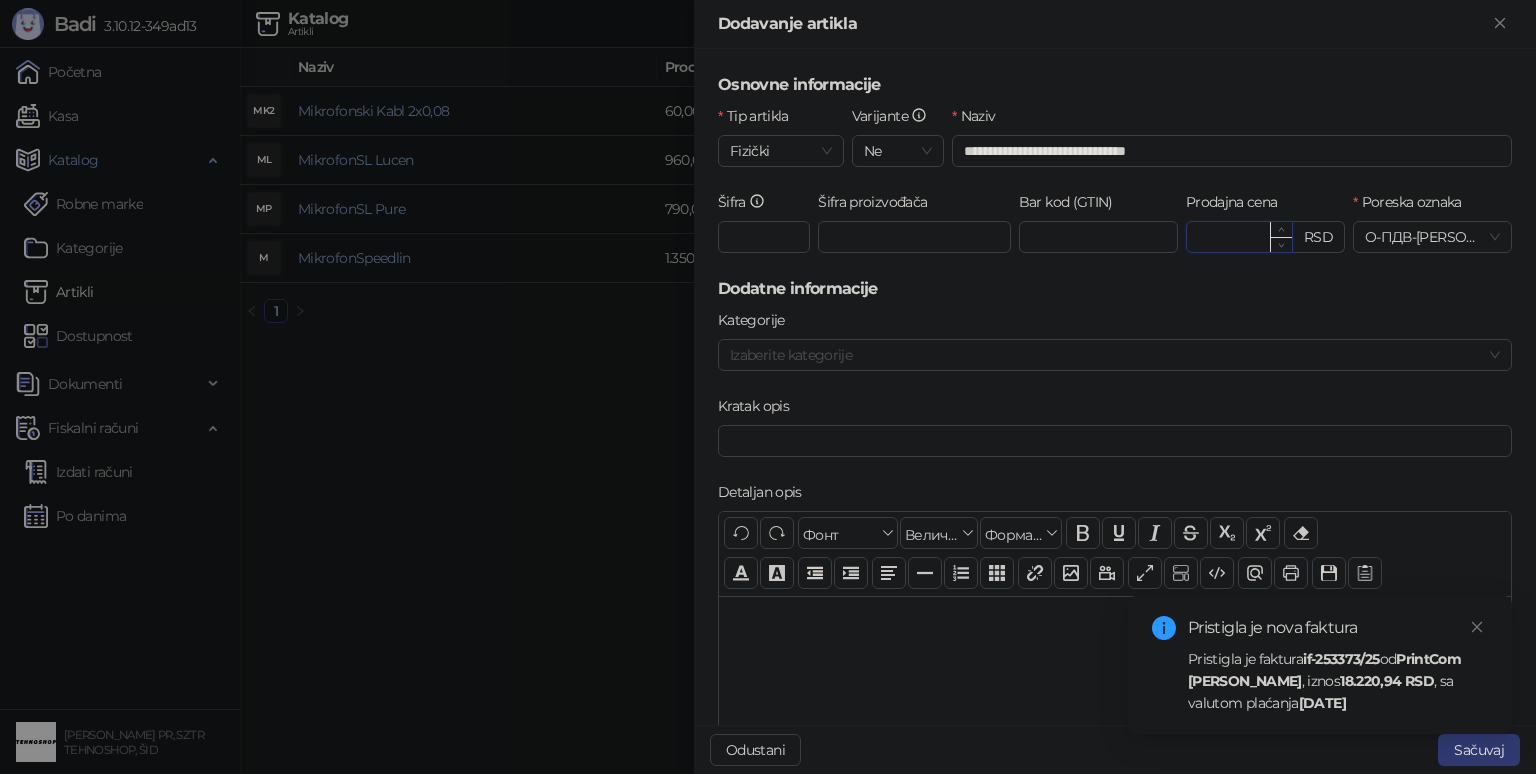 click on "Prodajna cena" at bounding box center [1239, 237] 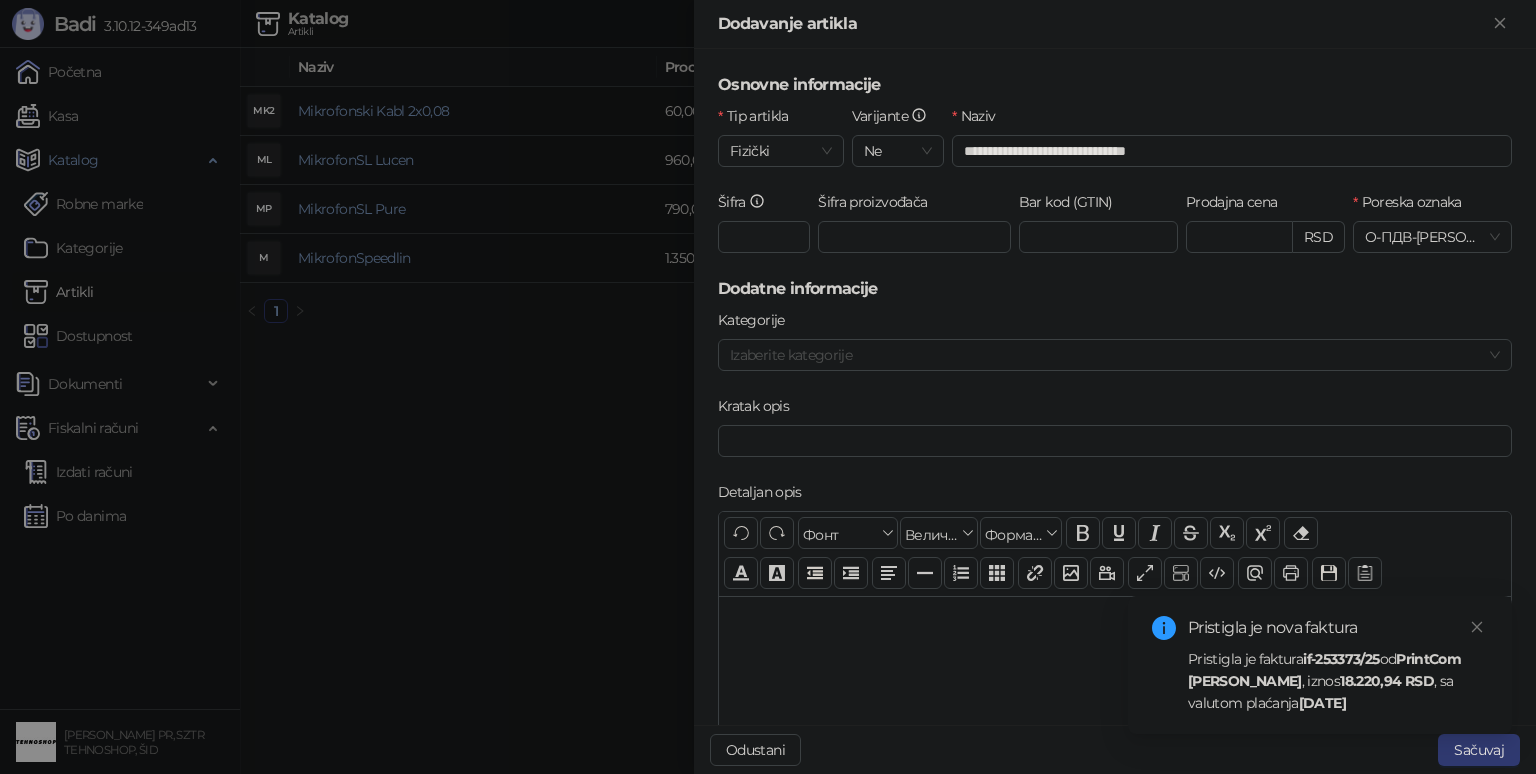type on "******" 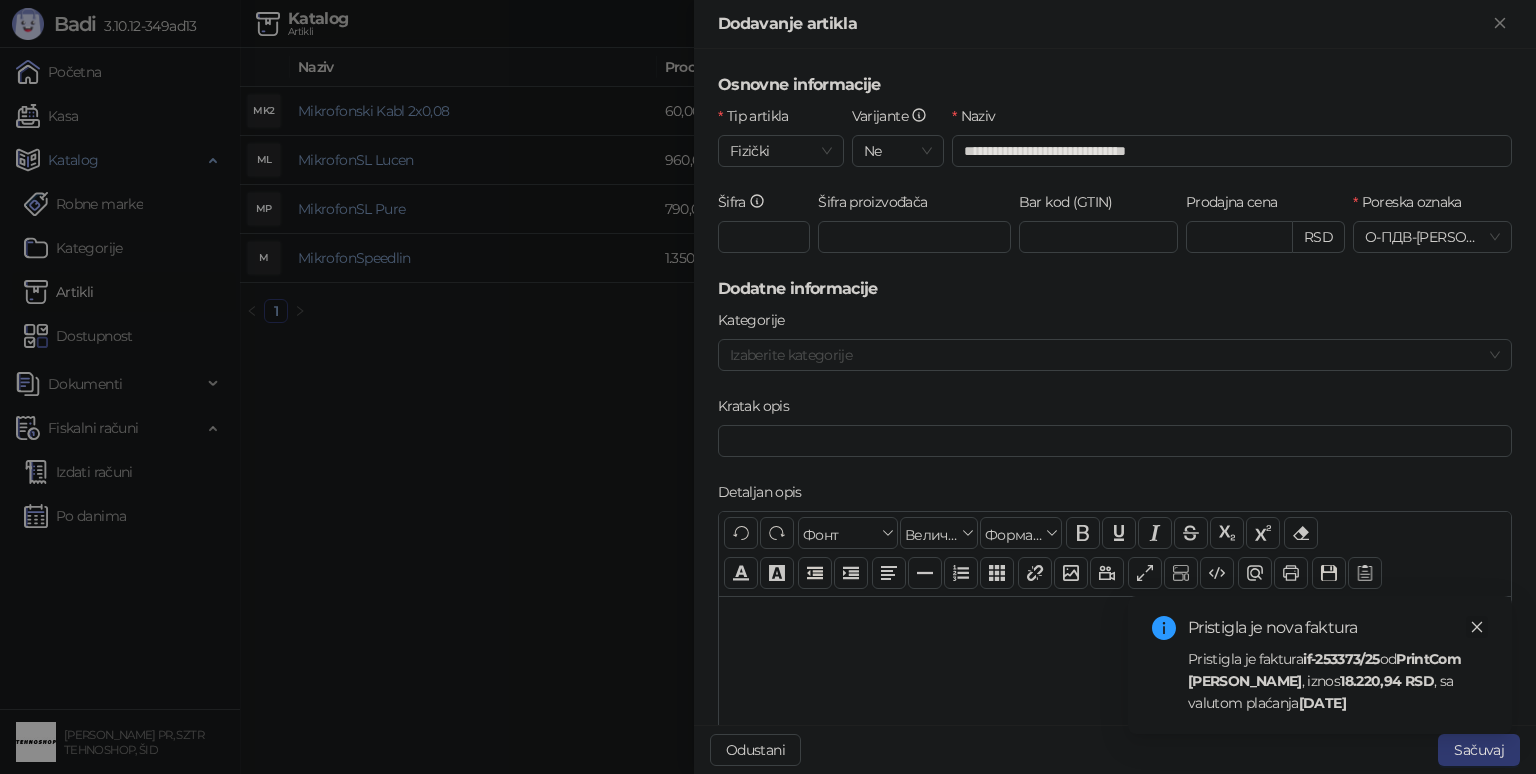 click 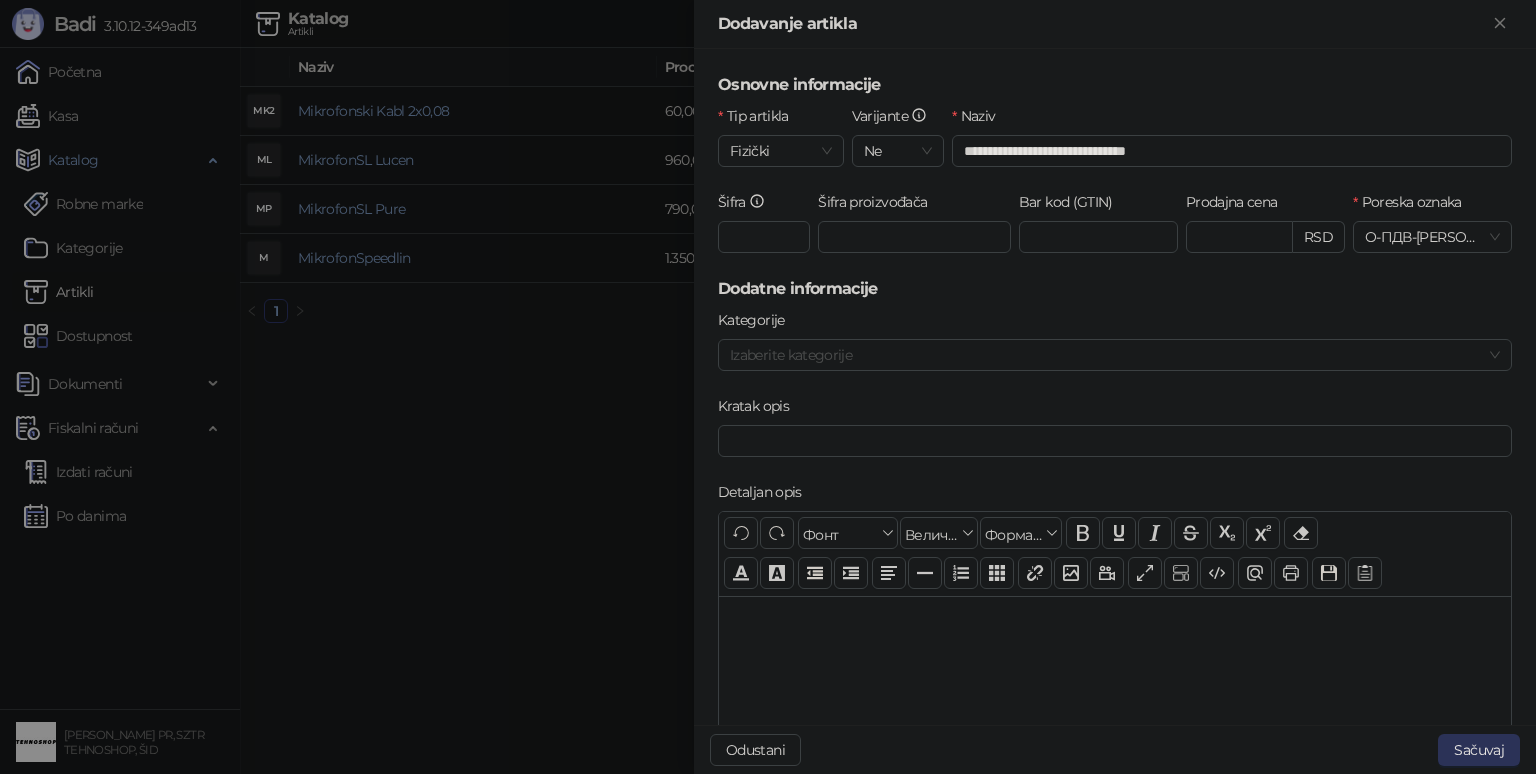 click on "Sačuvaj" at bounding box center (1479, 750) 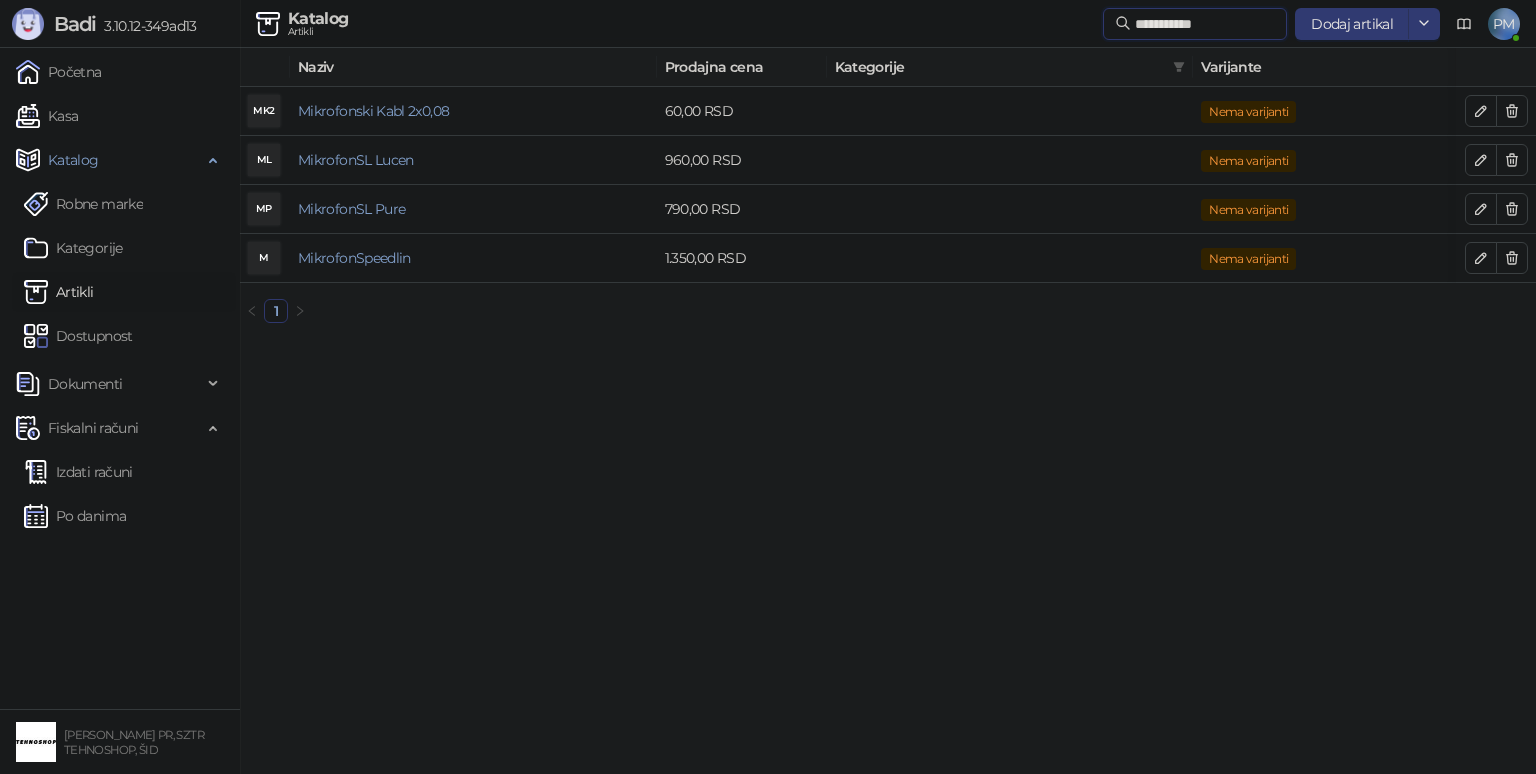 click on "**********" at bounding box center [1205, 24] 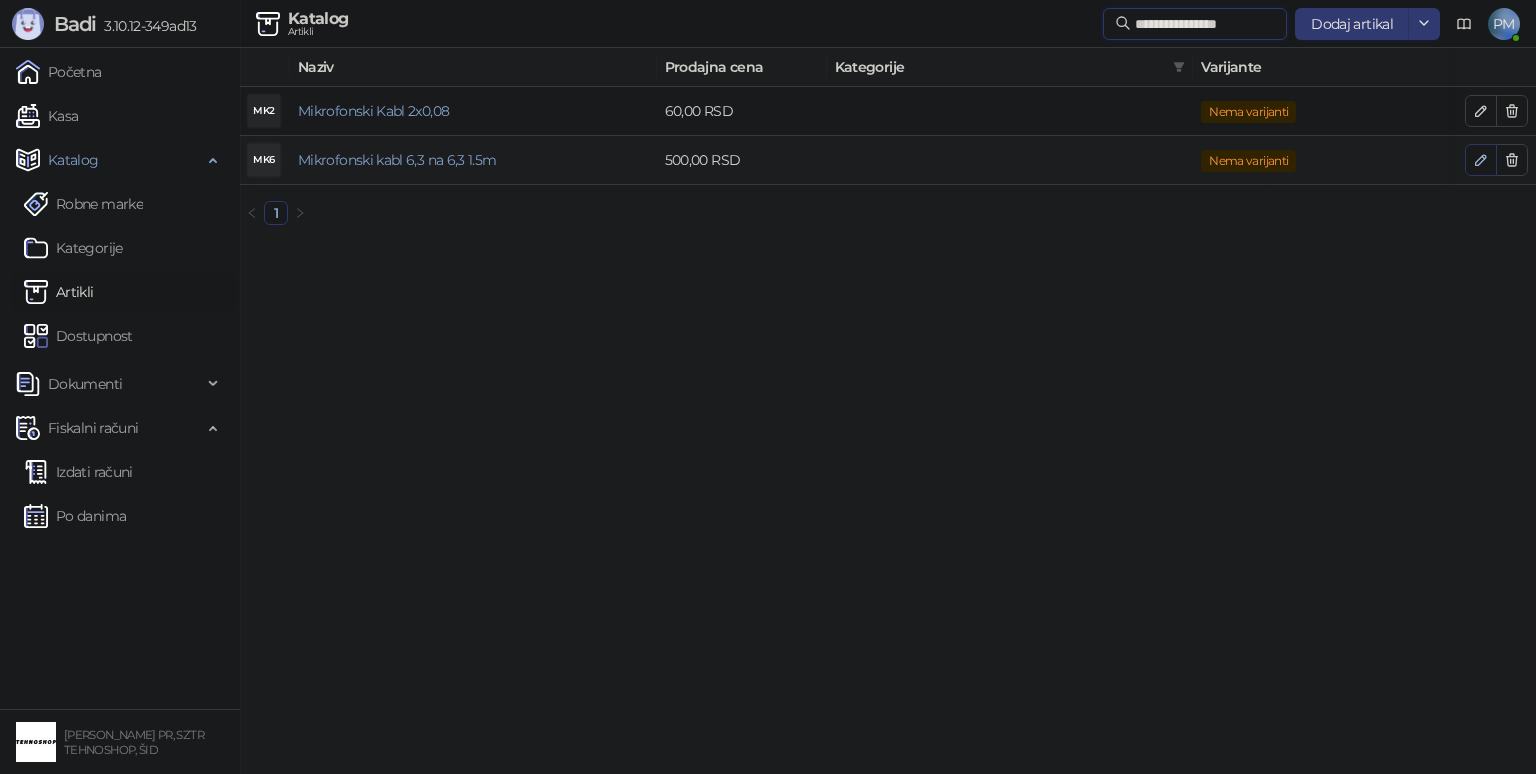 type on "**********" 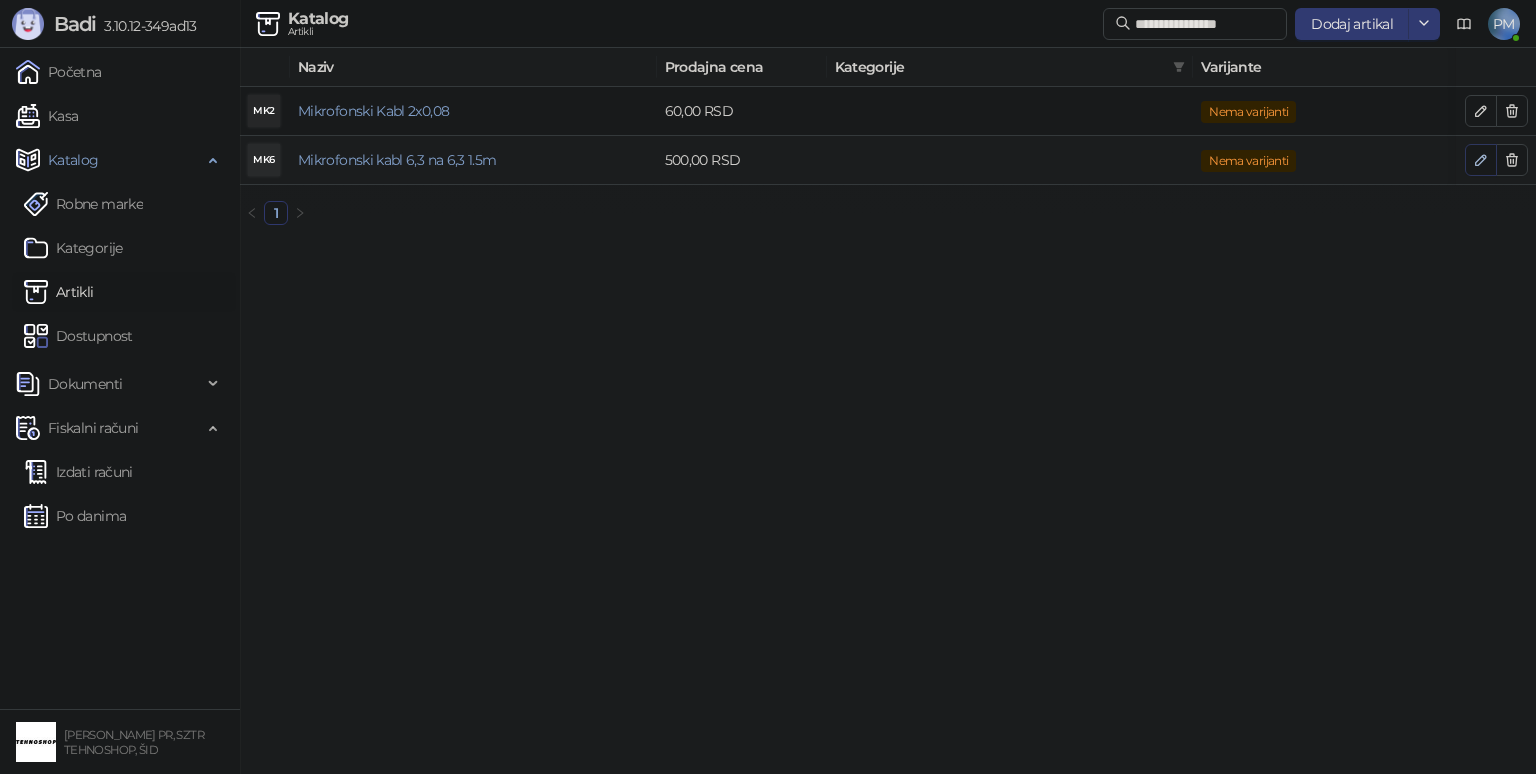 click 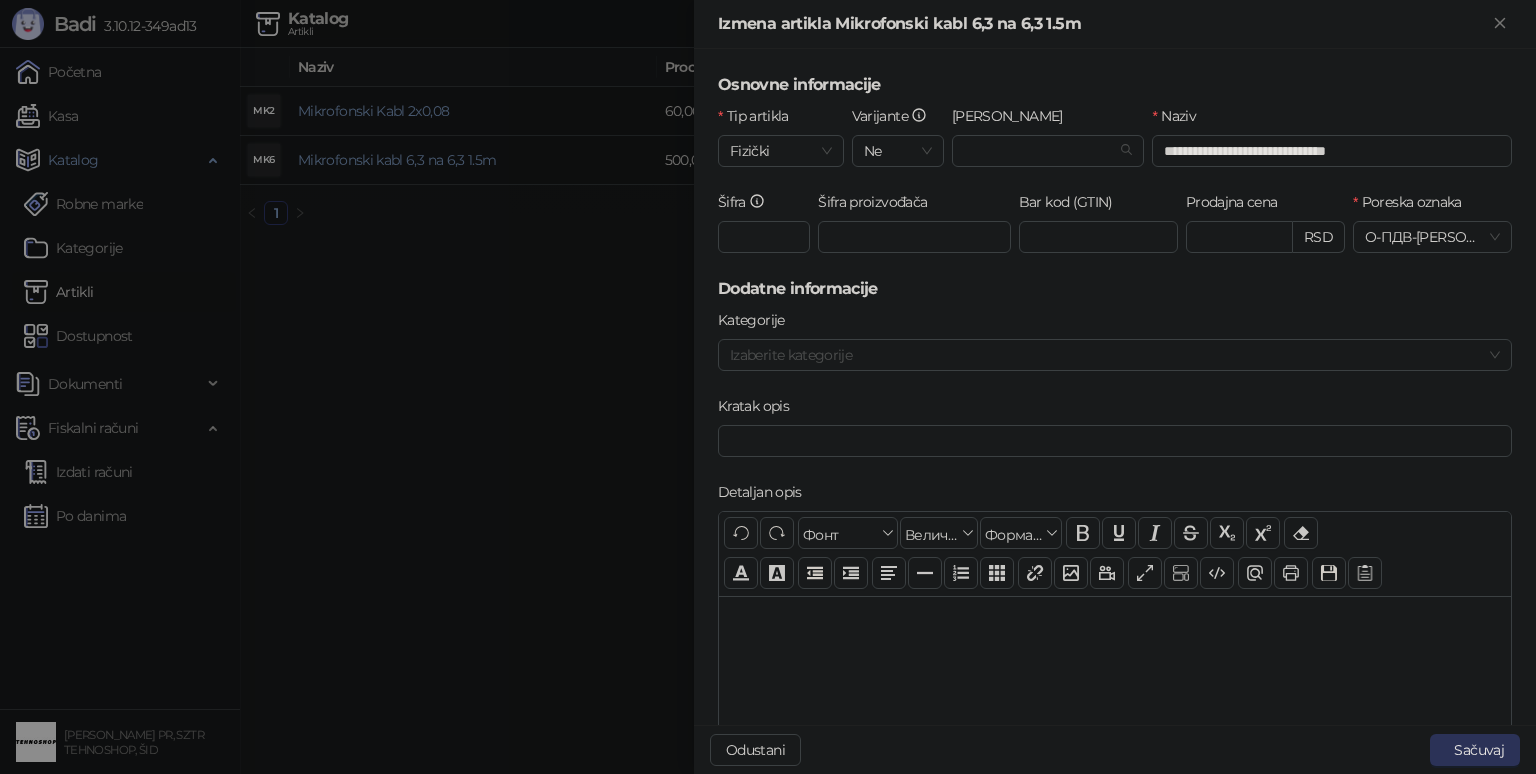 click on "Sačuvaj" at bounding box center (1475, 750) 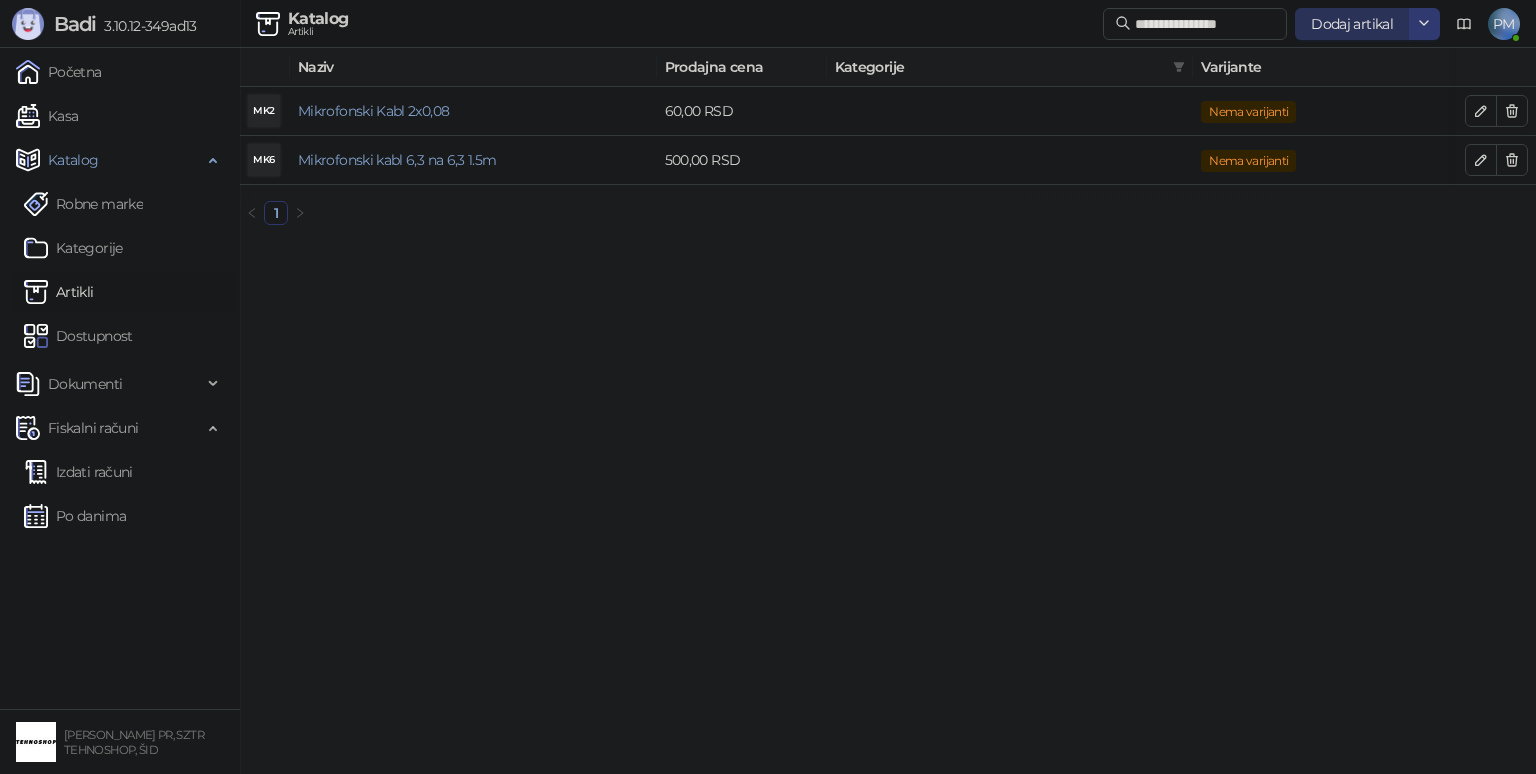 click on "Dodaj artikal" at bounding box center [1352, 24] 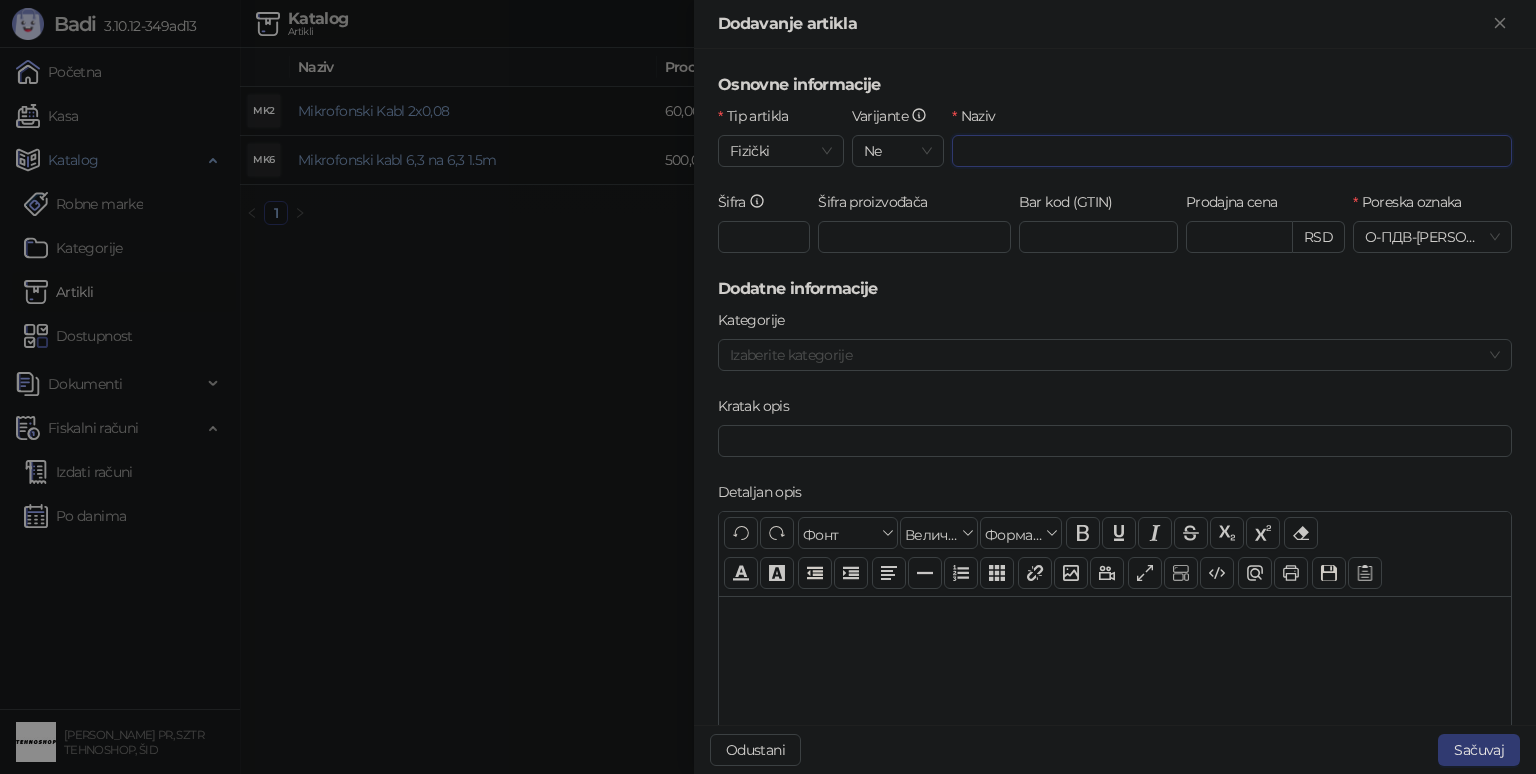 click on "Naziv" at bounding box center (1232, 151) 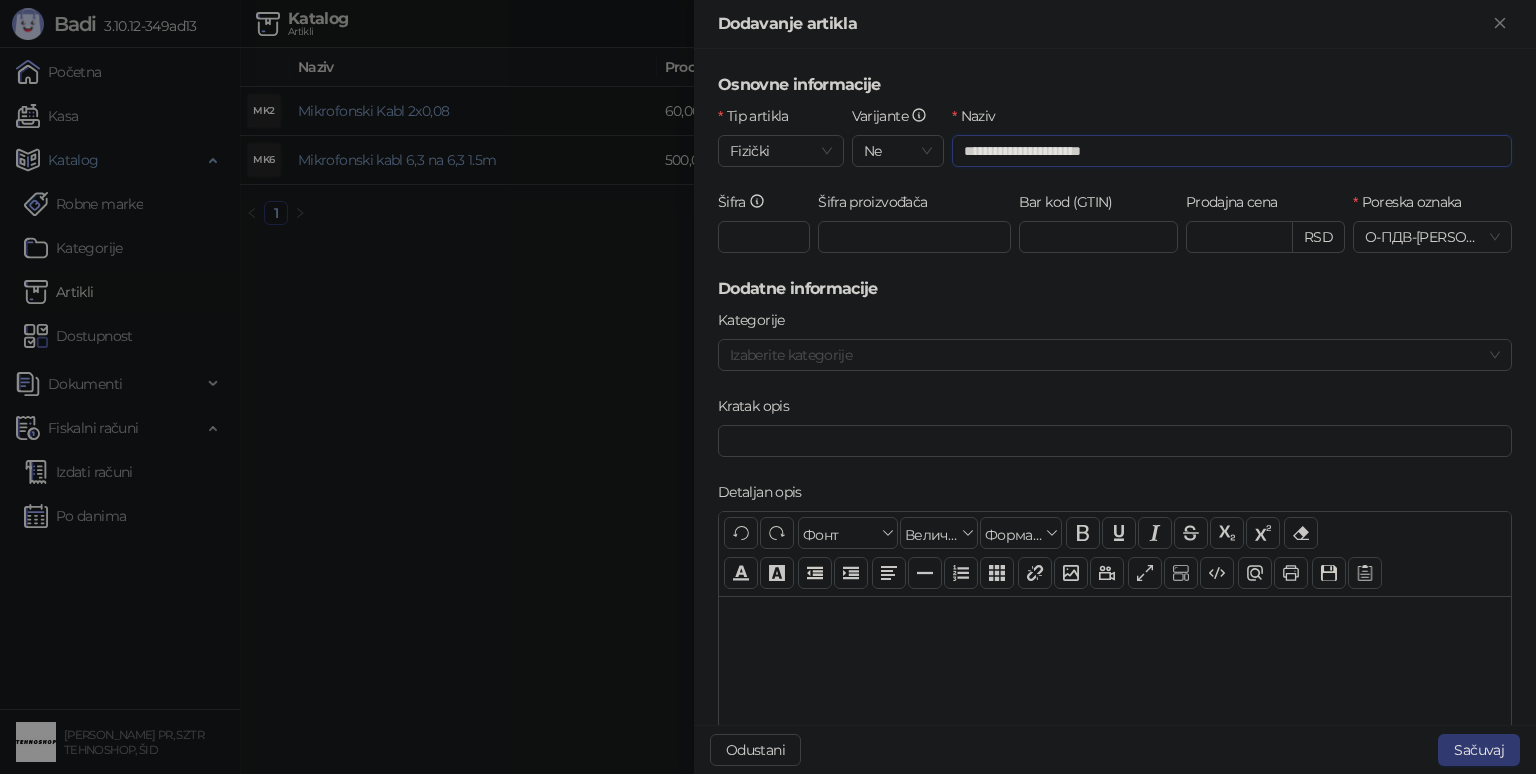 type on "**********" 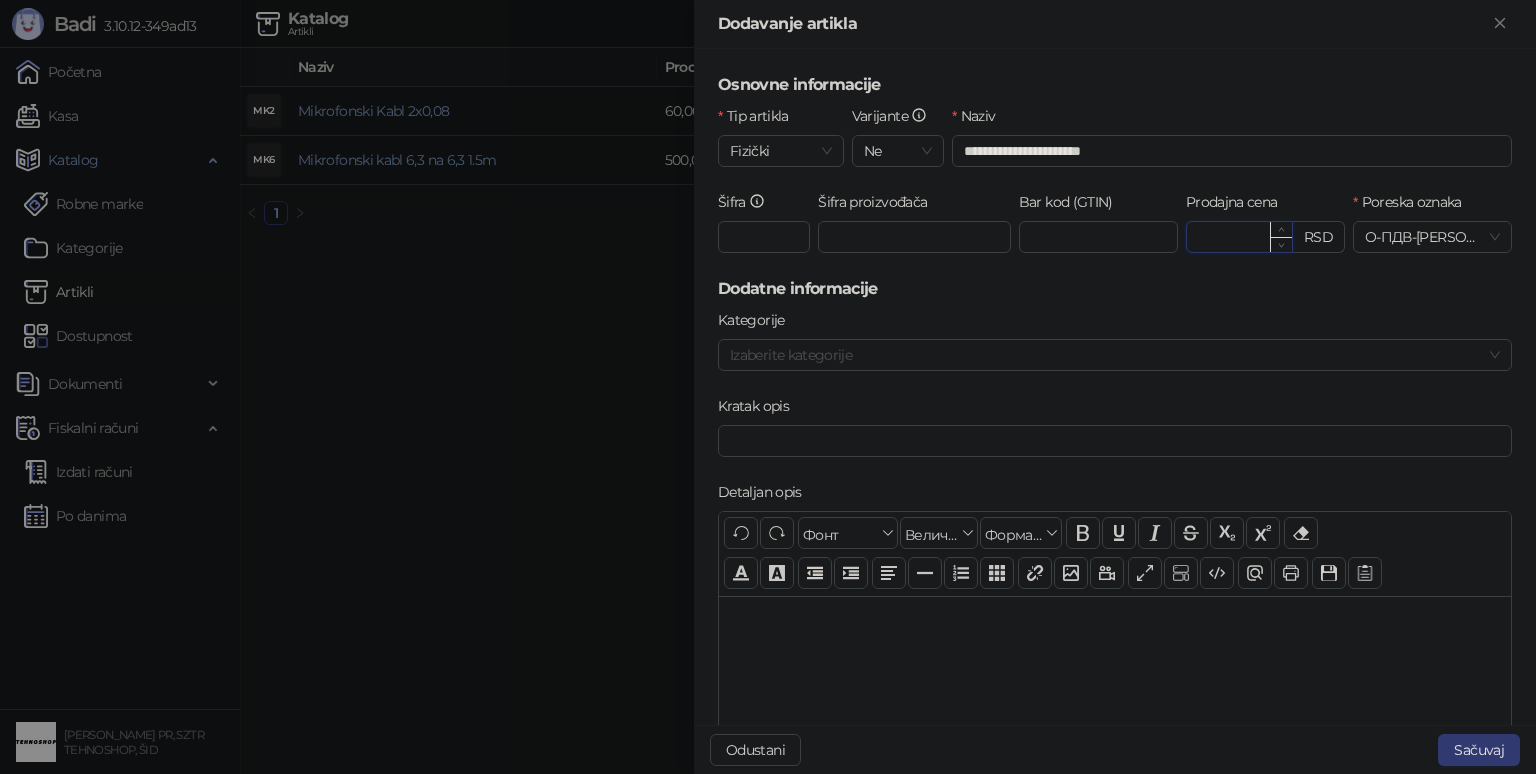 click on "Prodajna cena" at bounding box center [1239, 237] 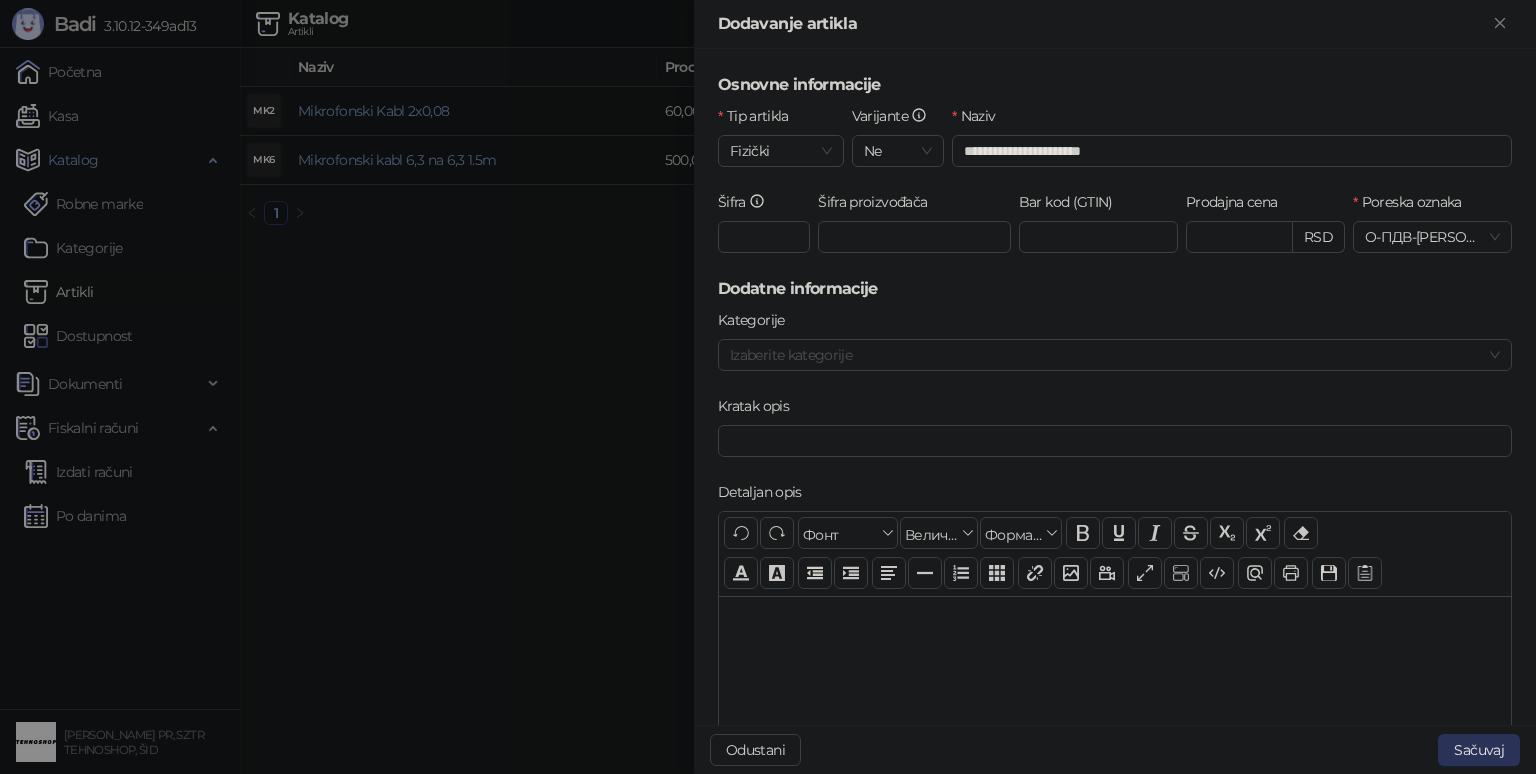 type on "******" 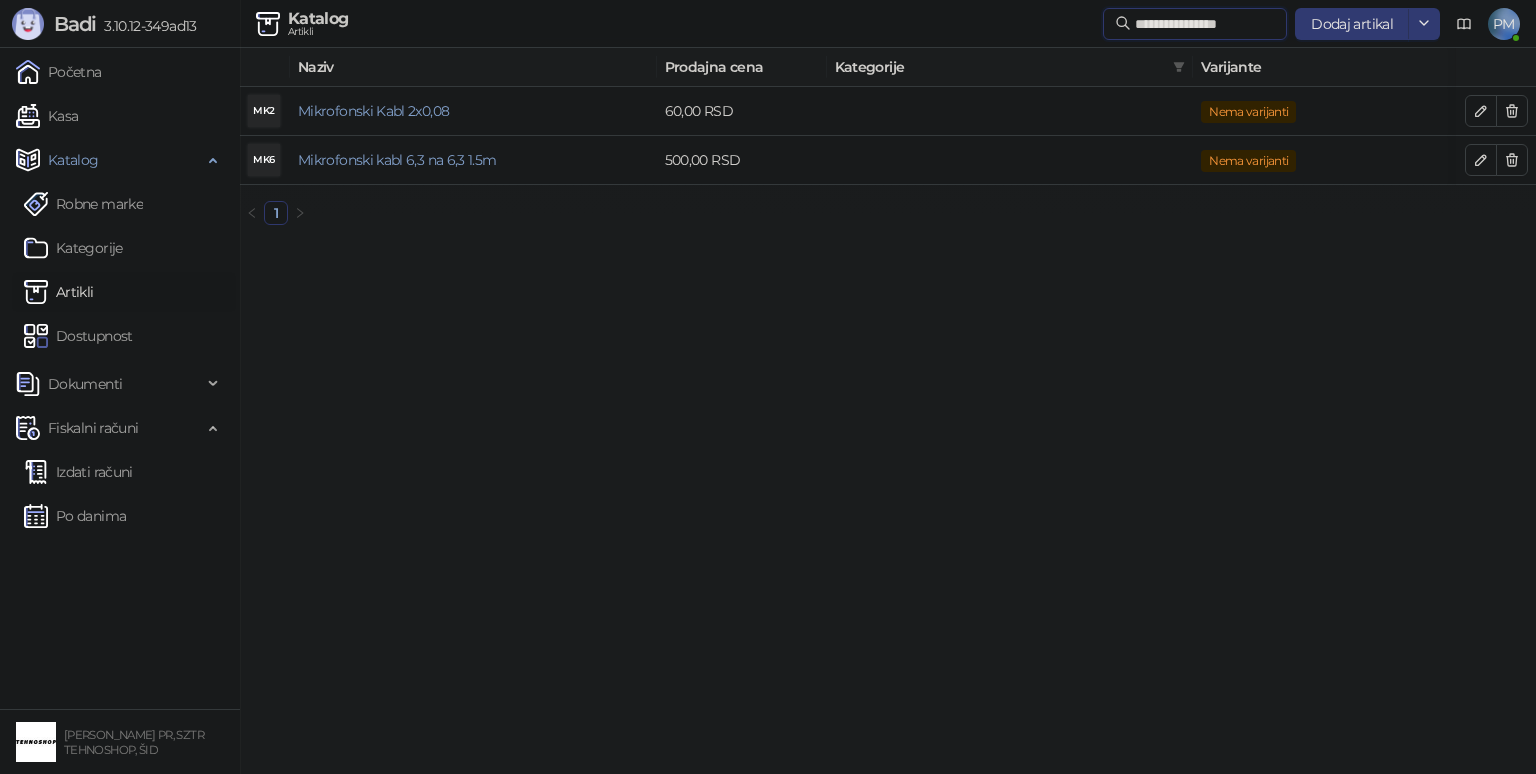 click on "**********" at bounding box center (1205, 24) 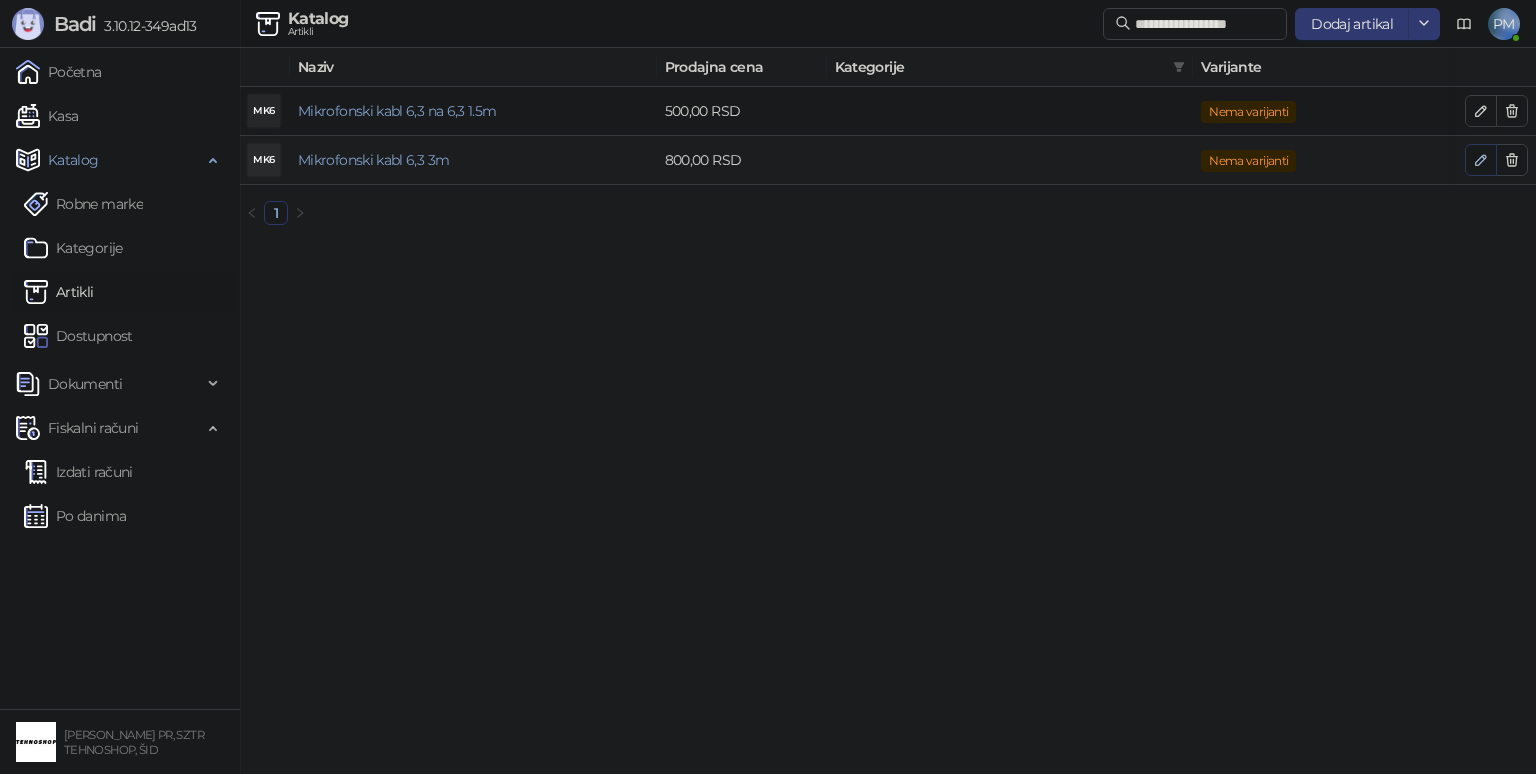 click 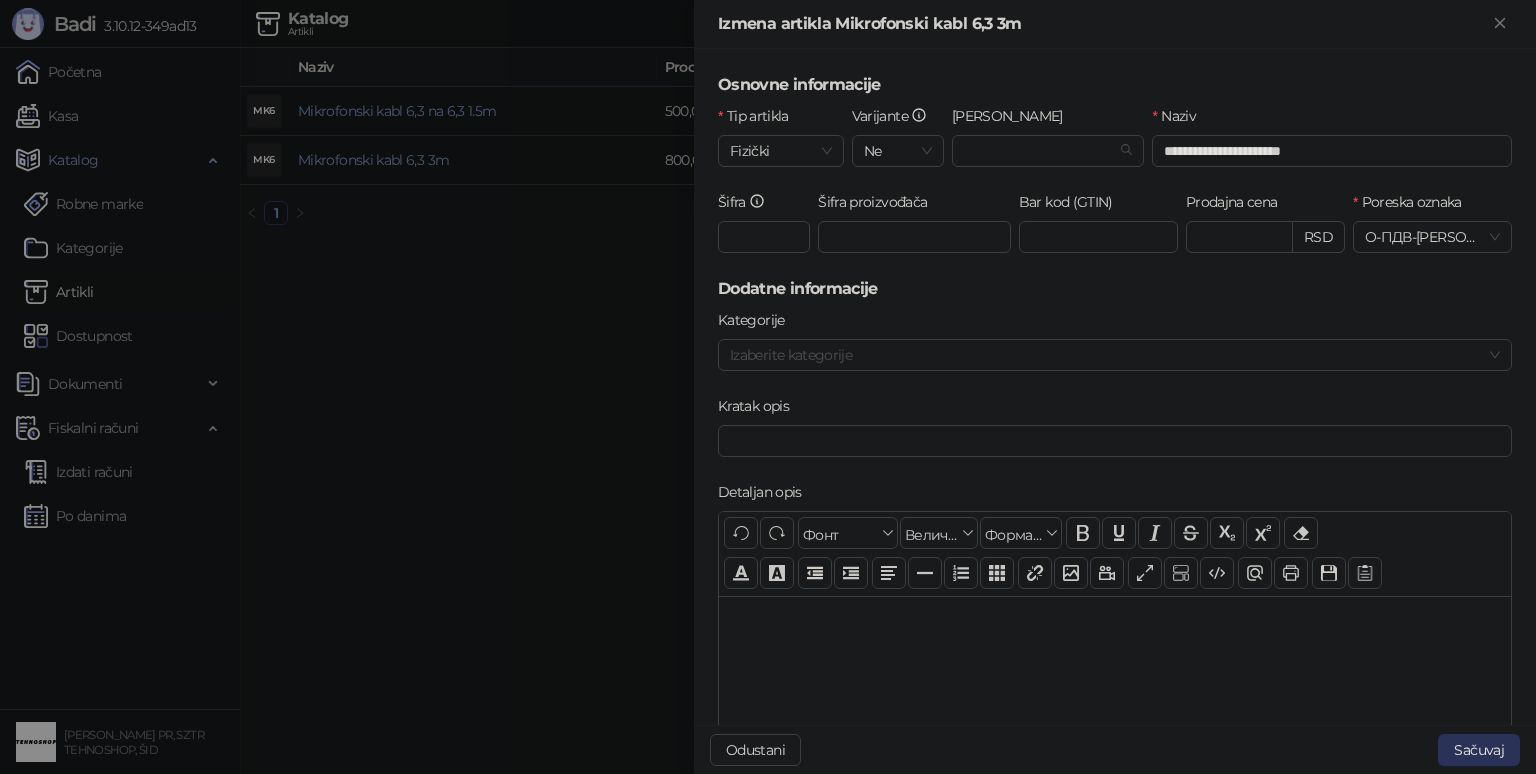 click on "Sačuvaj" at bounding box center (1479, 750) 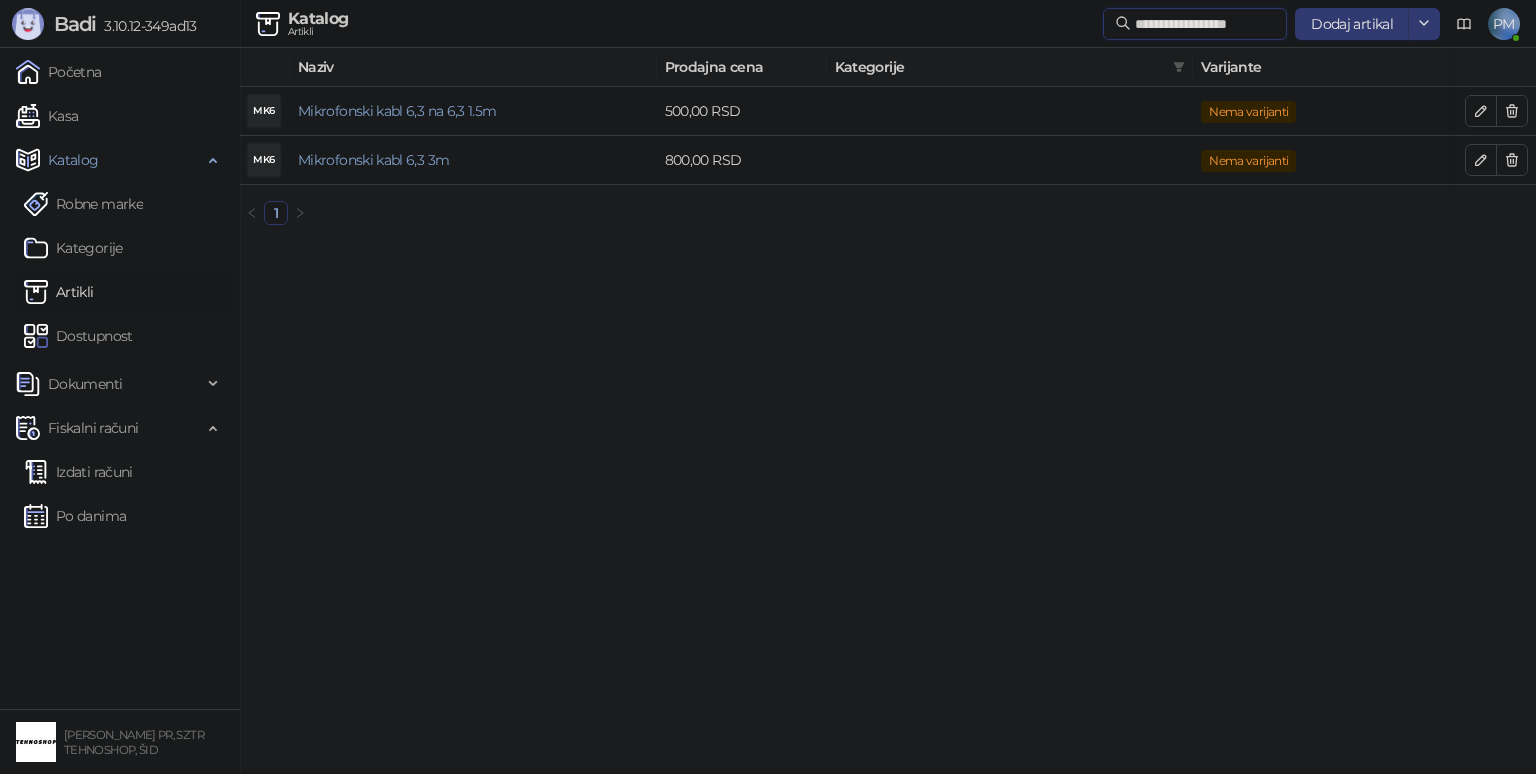 click on "**********" at bounding box center (1205, 24) 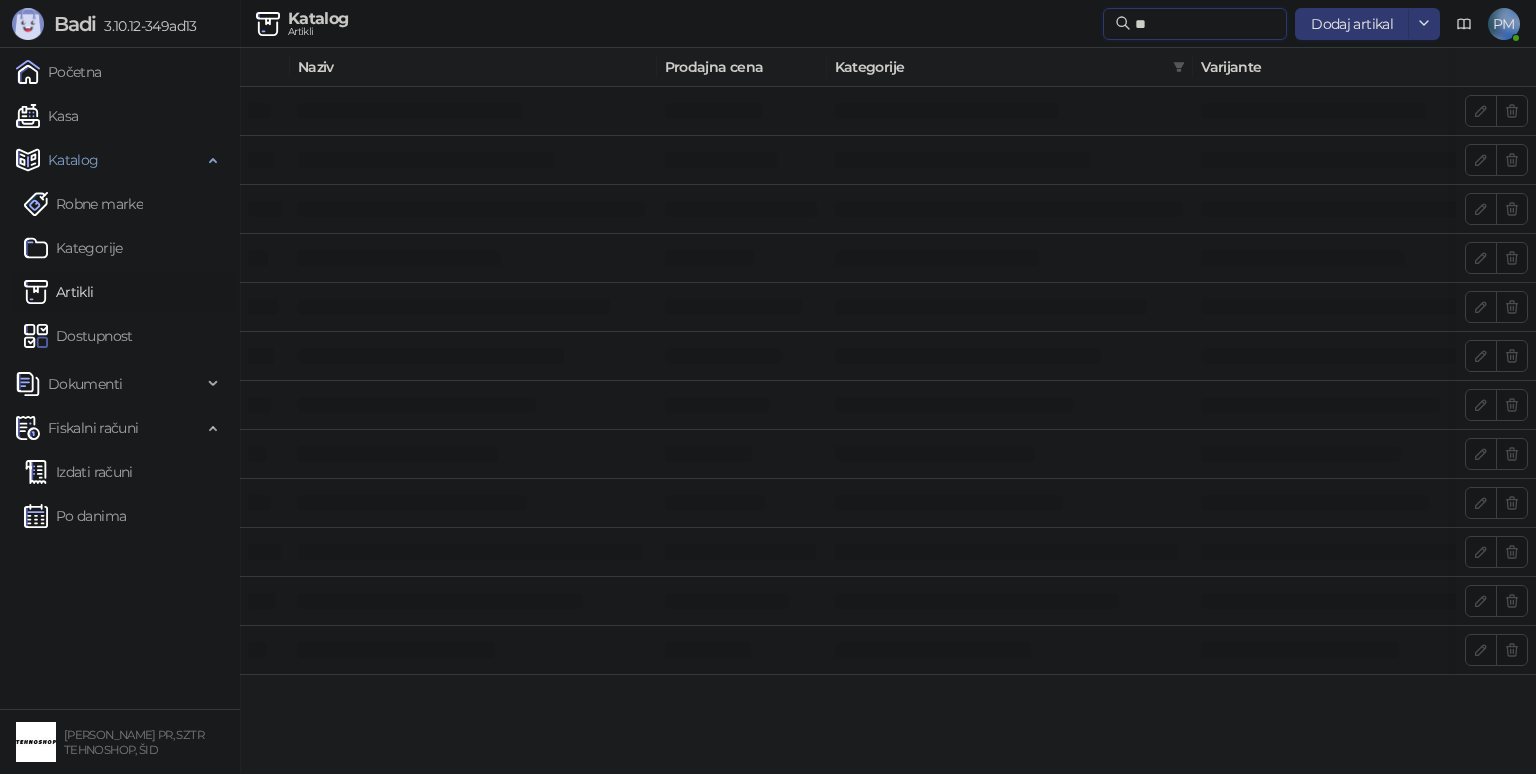 type on "*" 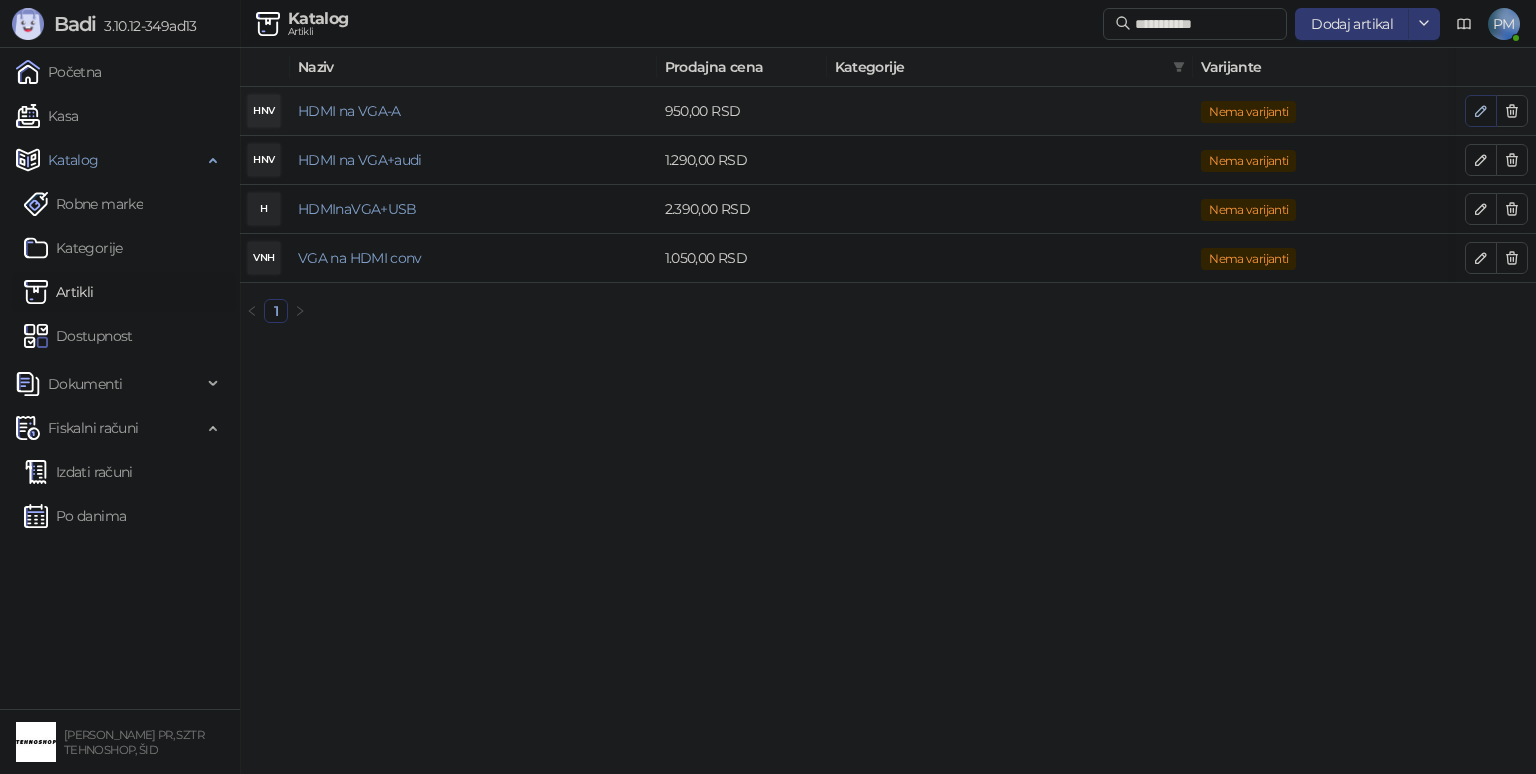 click 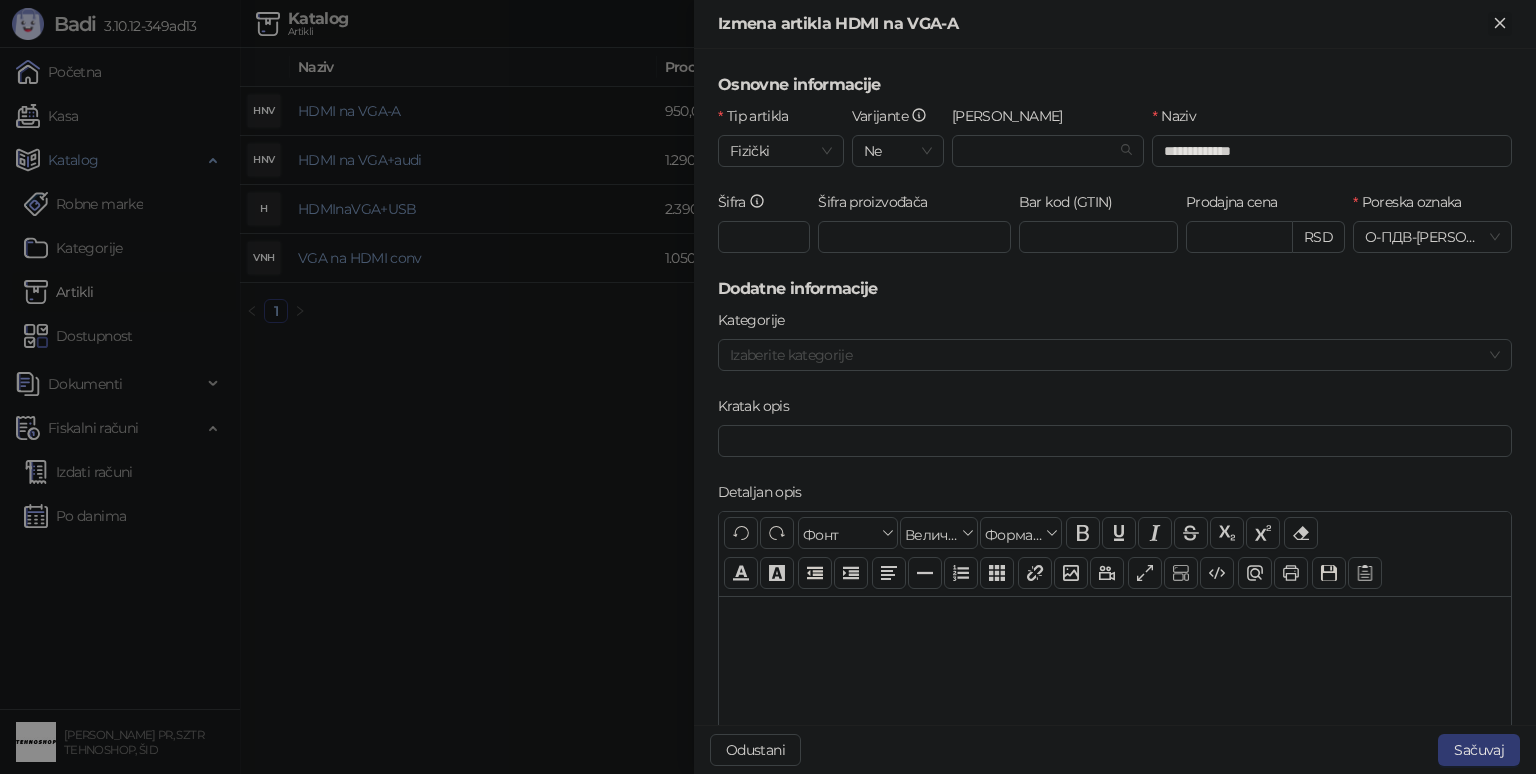 click 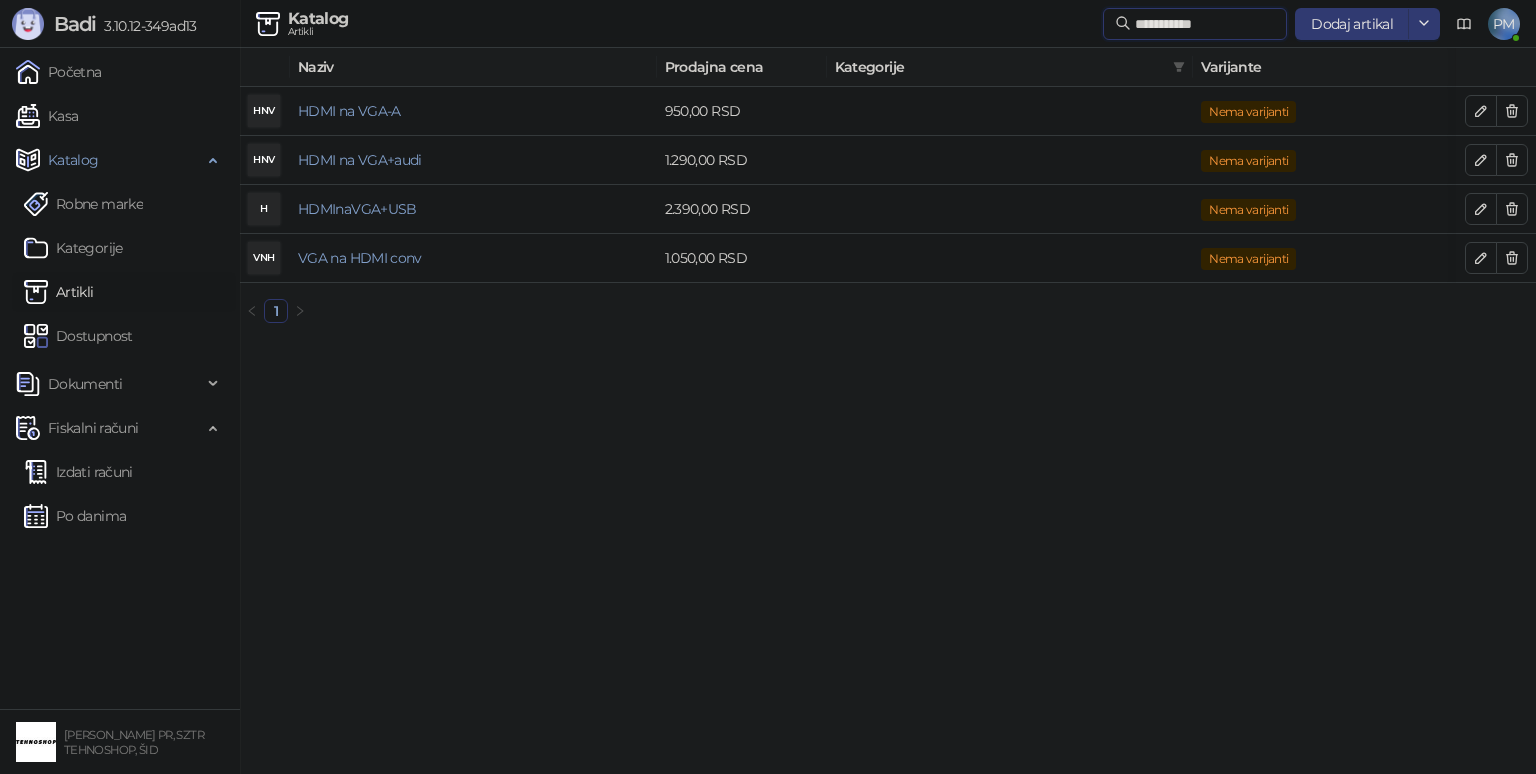 click on "**********" at bounding box center (1205, 24) 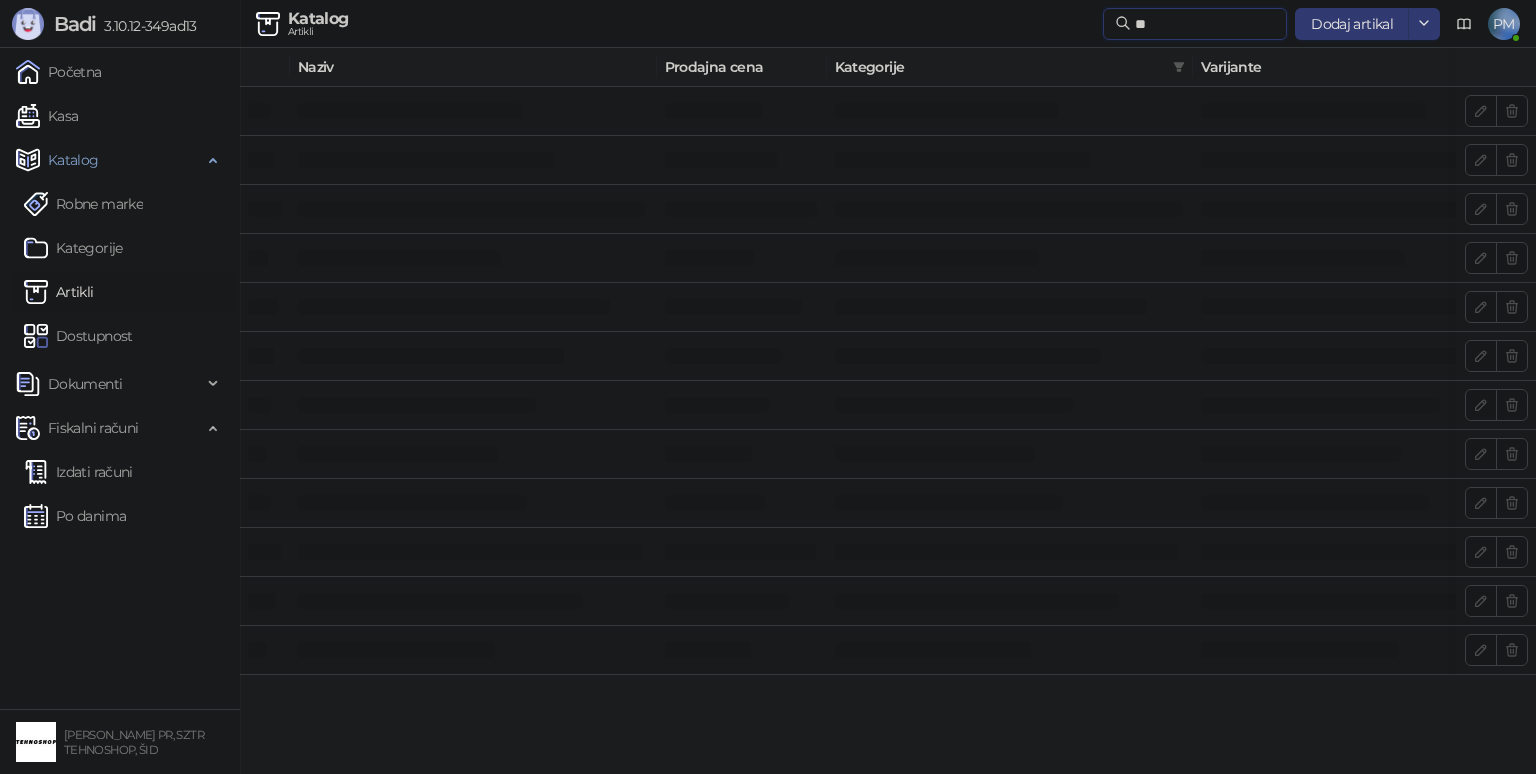 type on "*" 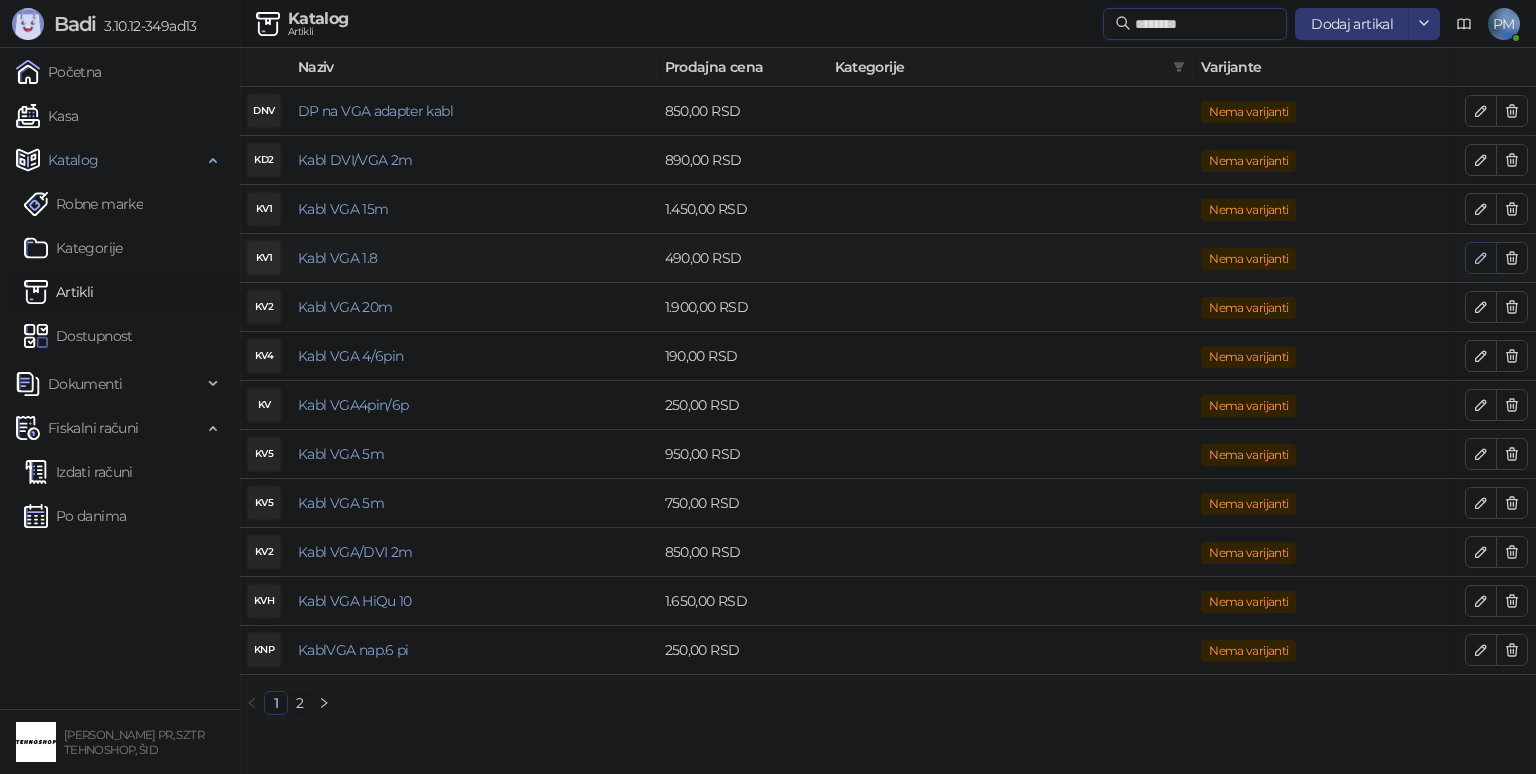 type on "********" 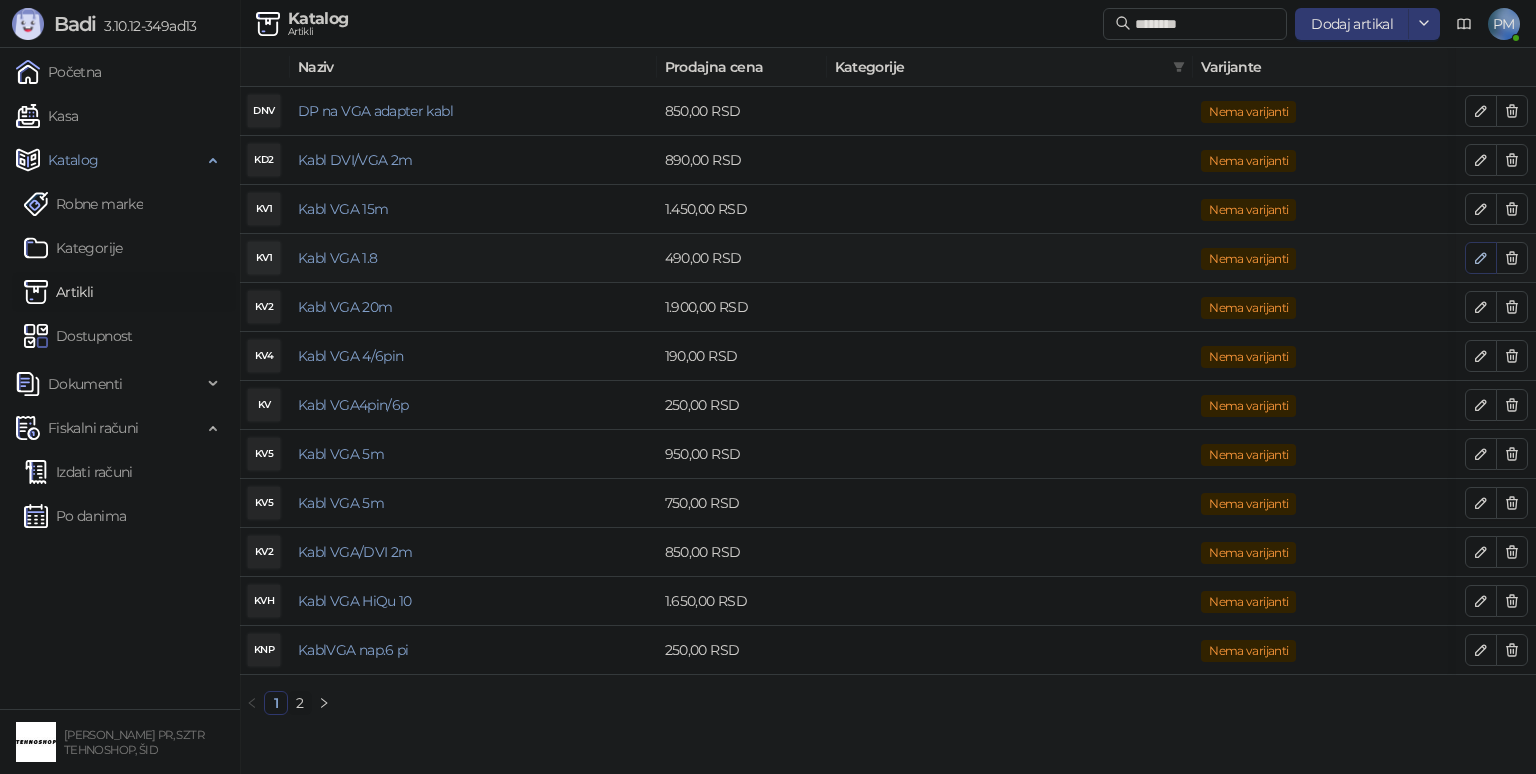 click 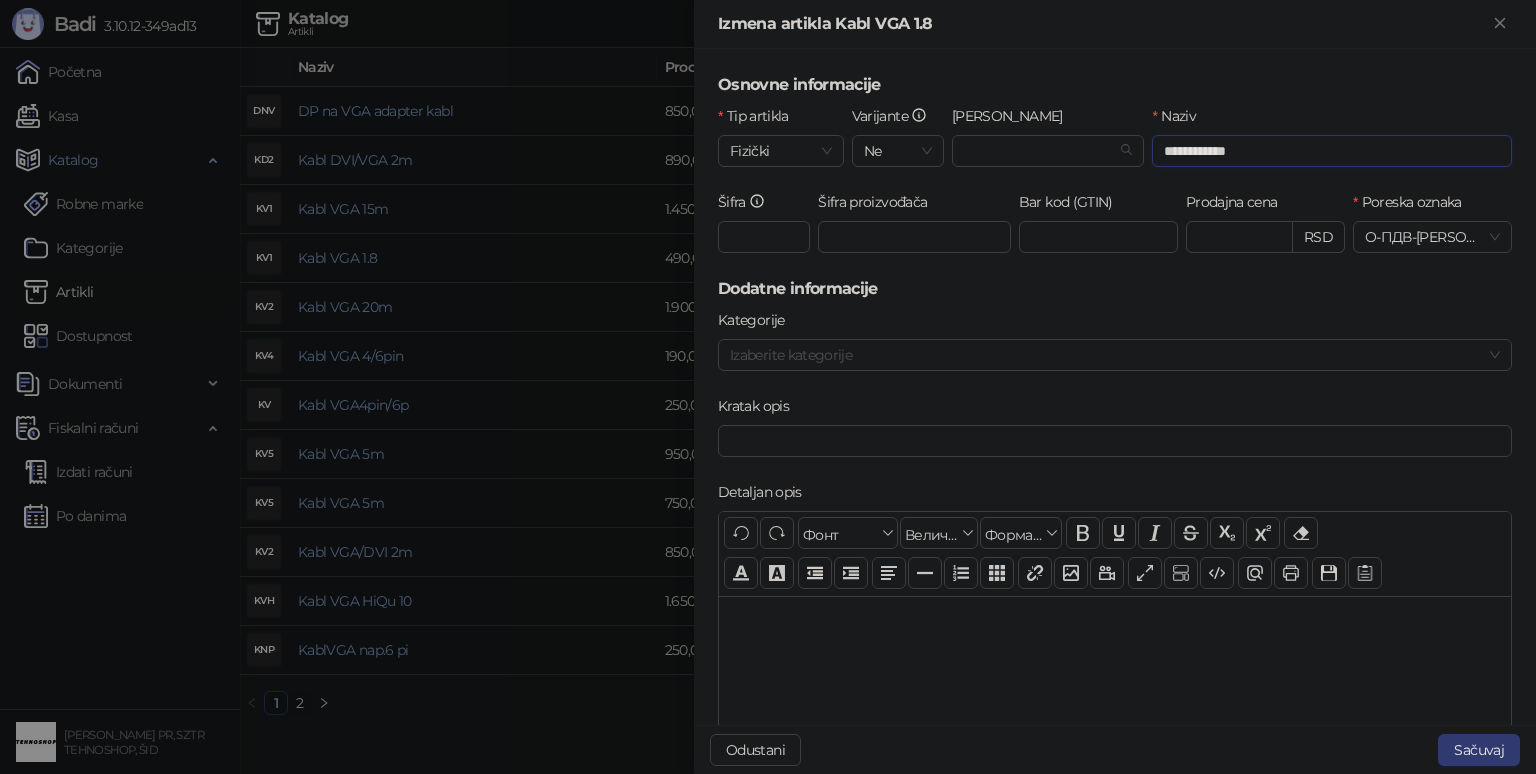 click on "**********" at bounding box center [1332, 151] 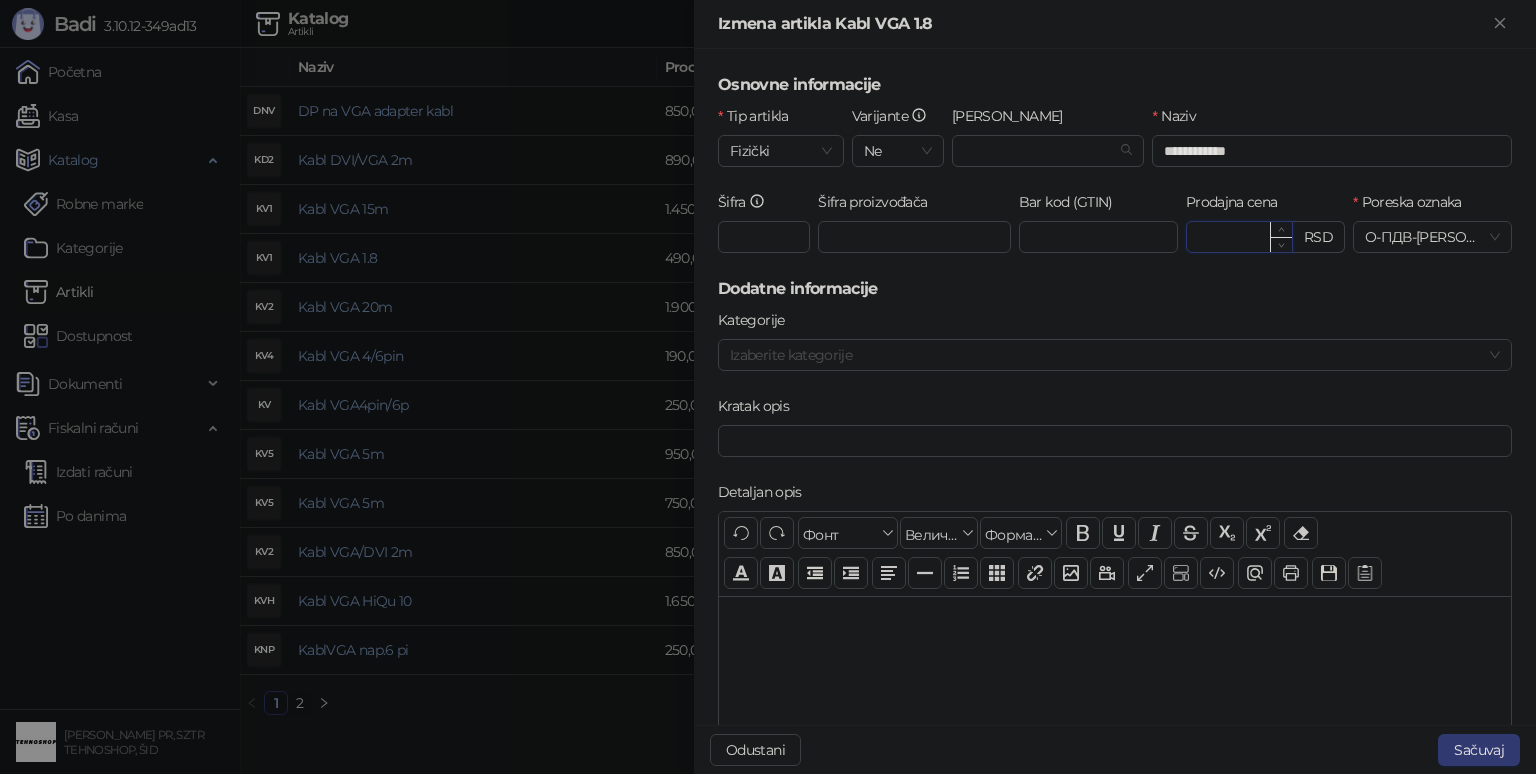 click on "******" at bounding box center (1239, 237) 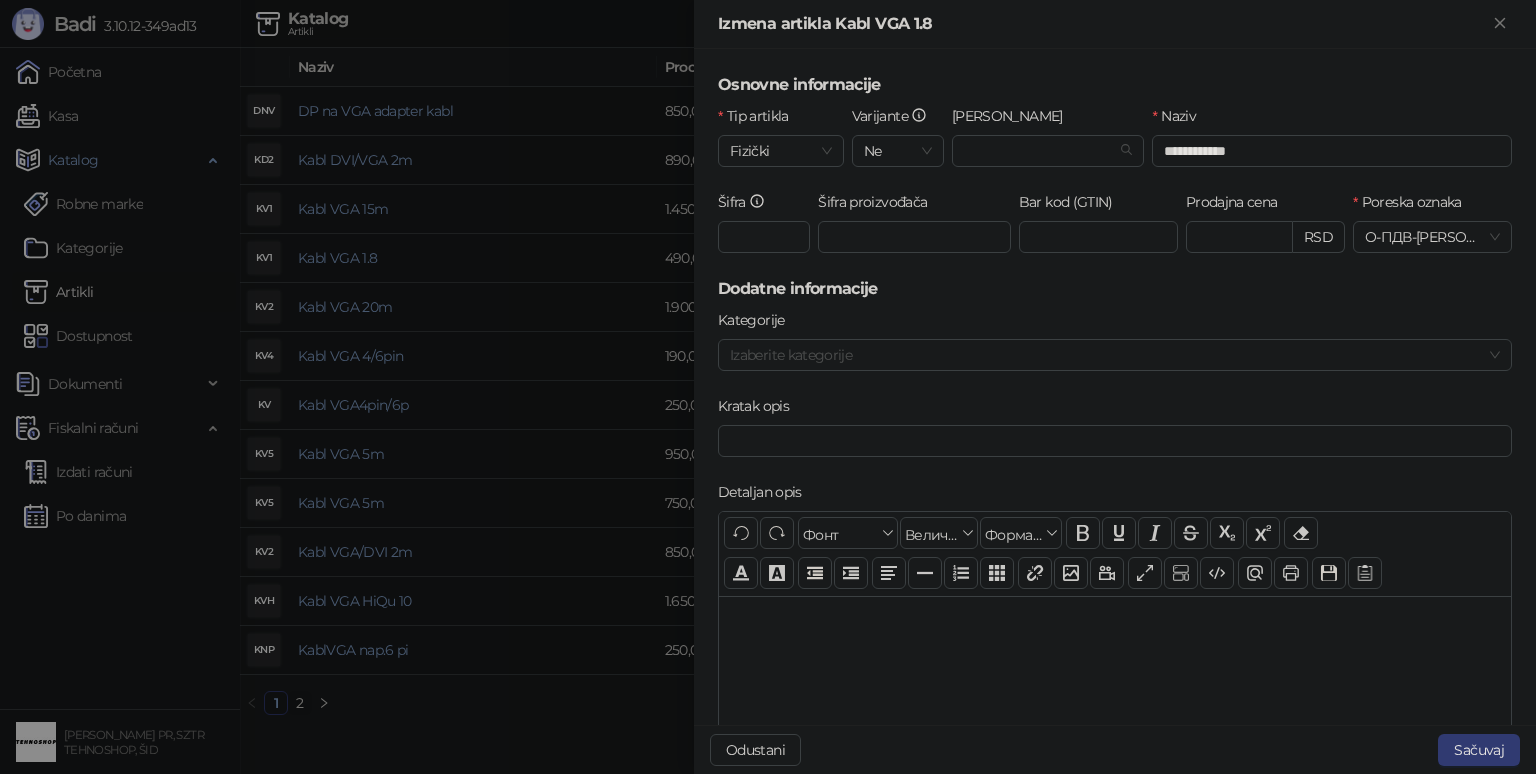 type on "******" 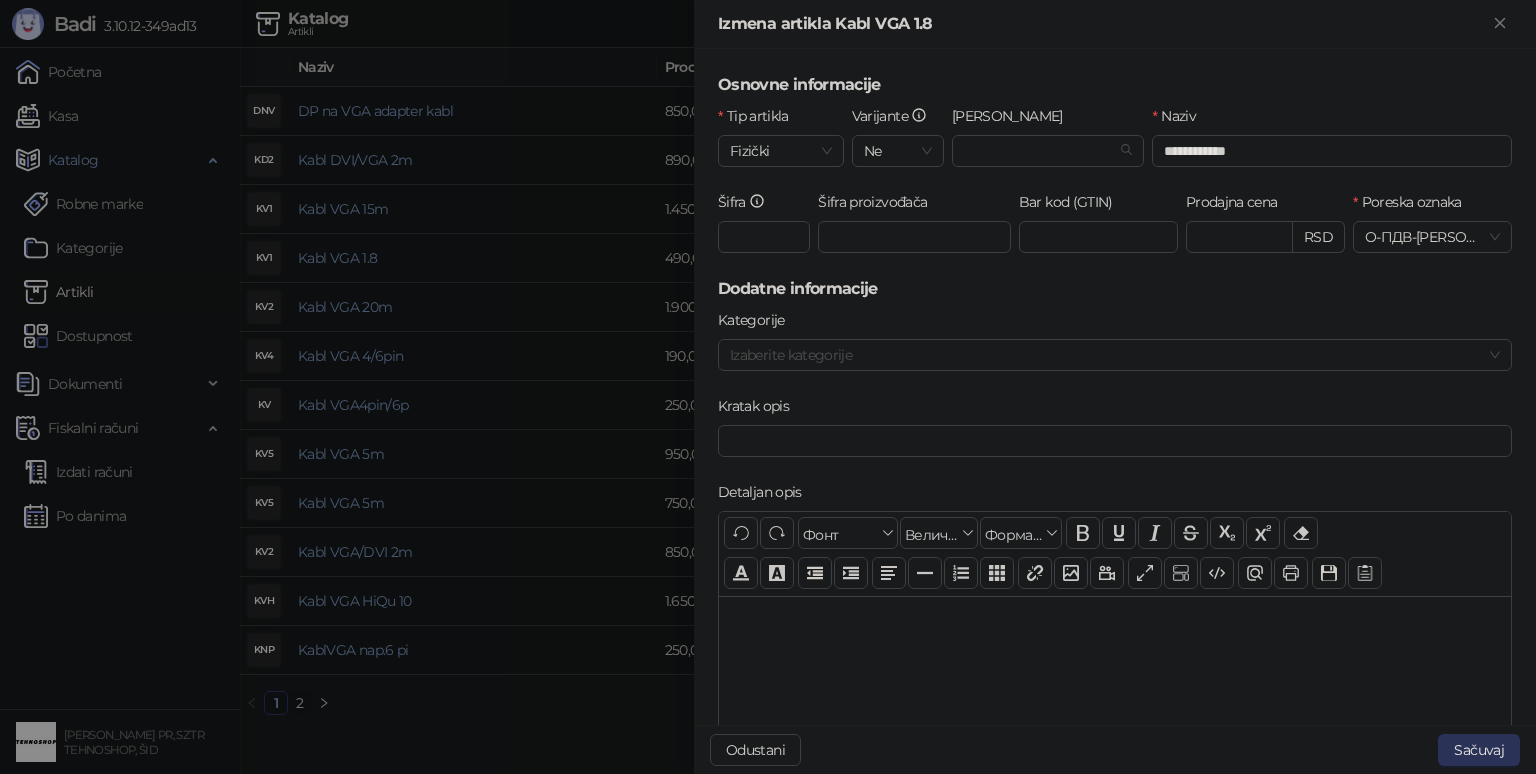 click on "Sačuvaj" at bounding box center (1479, 750) 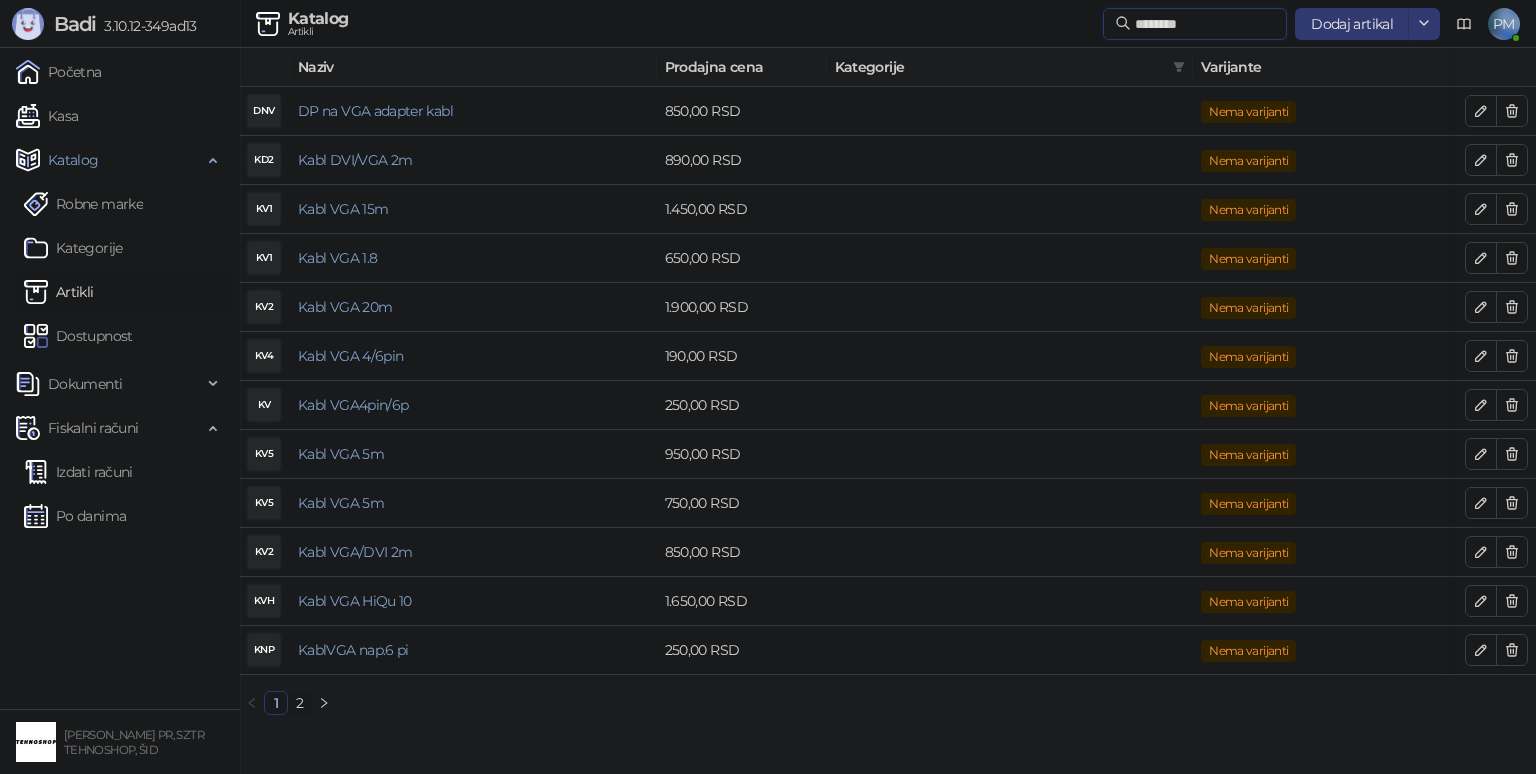 click on "********" at bounding box center [1205, 24] 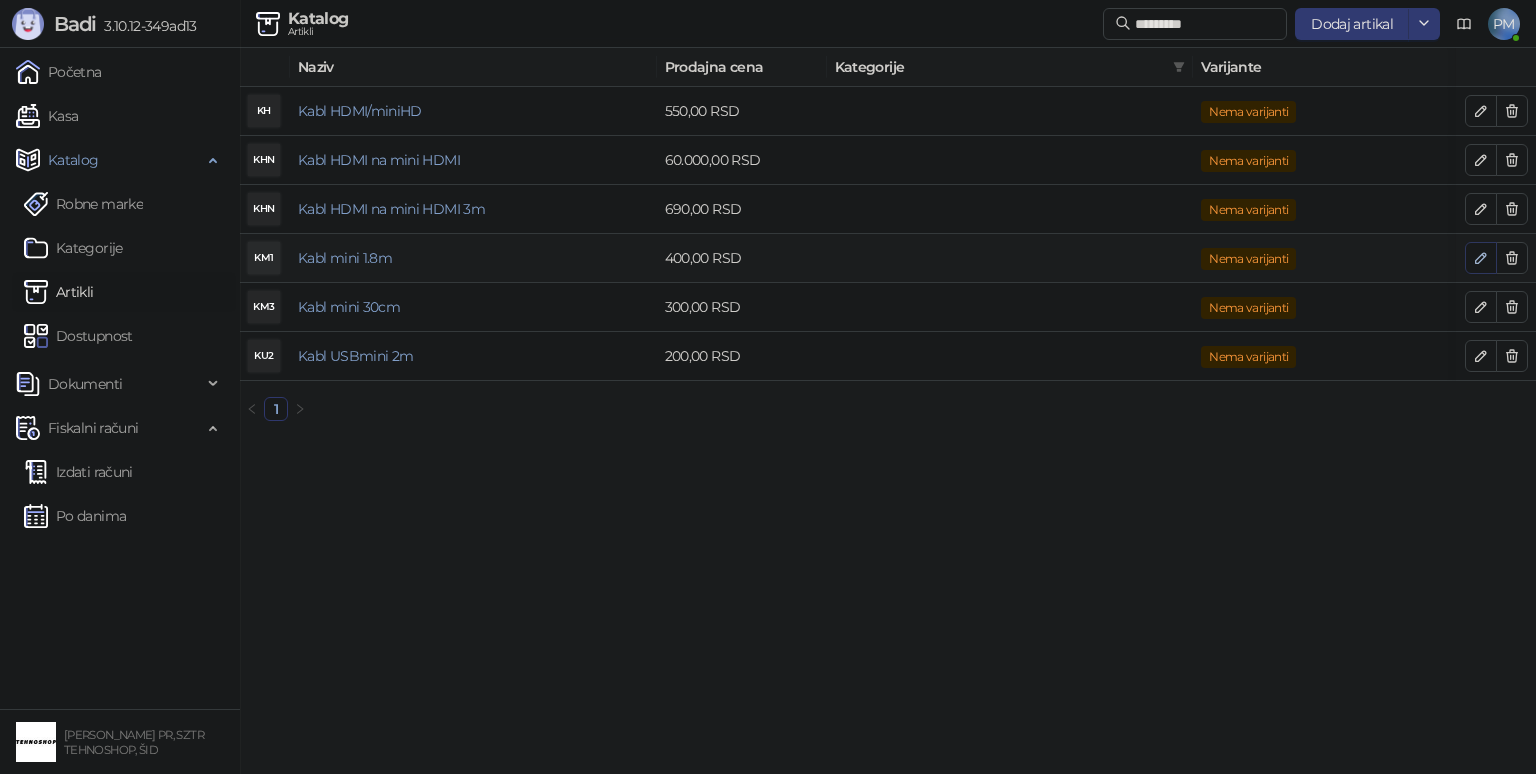 click at bounding box center [1481, 258] 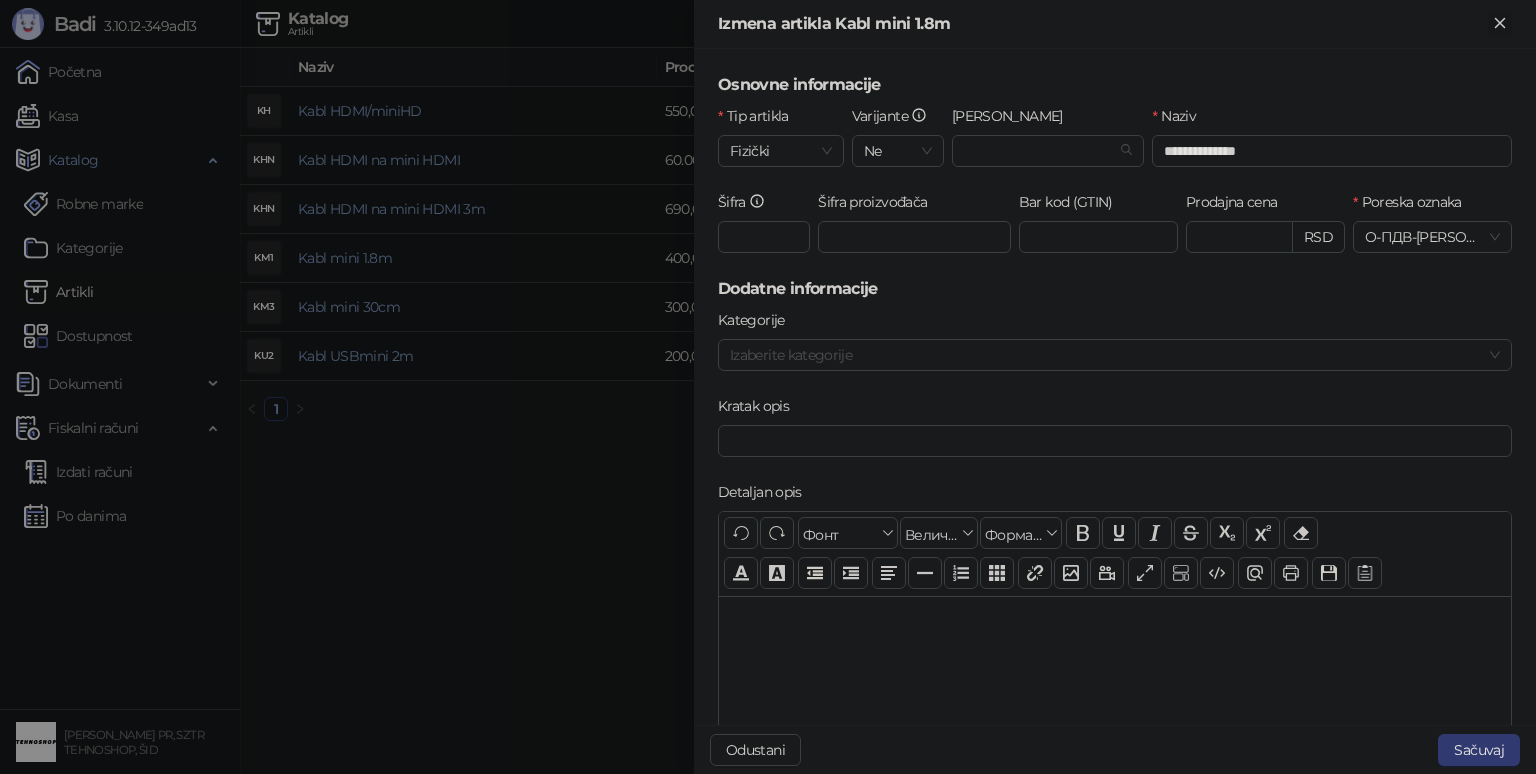 click 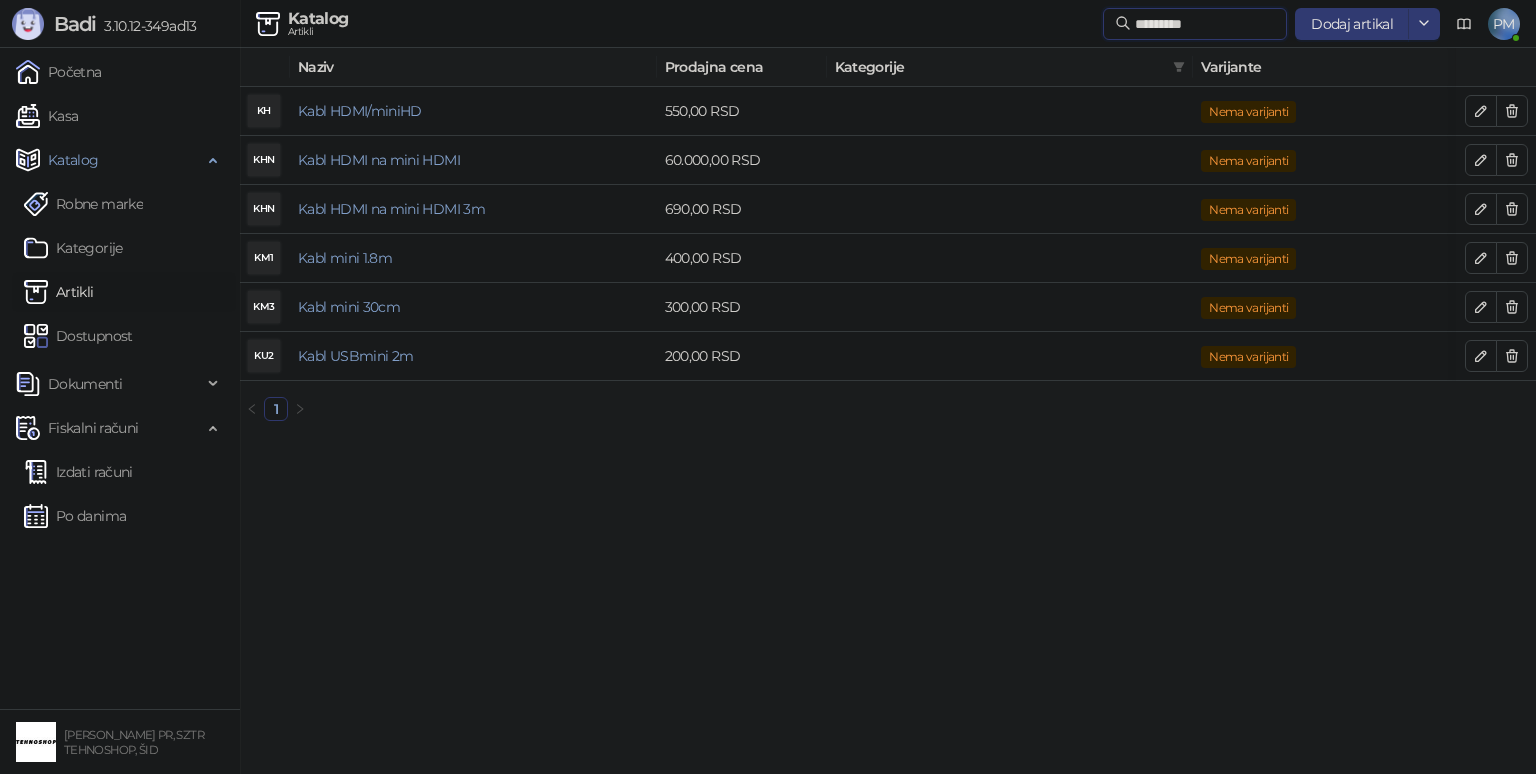 click on "*********" at bounding box center (1205, 24) 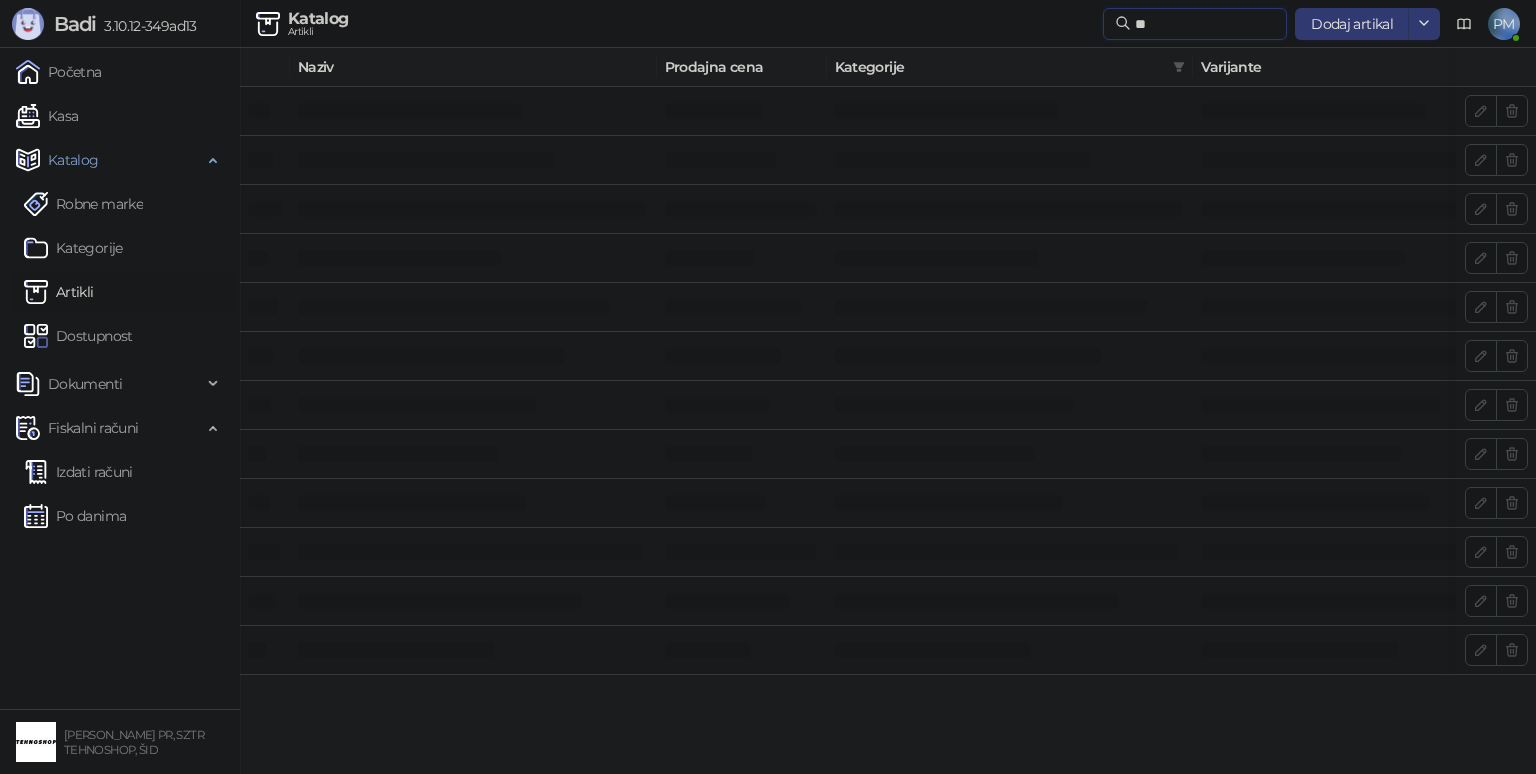 type on "*" 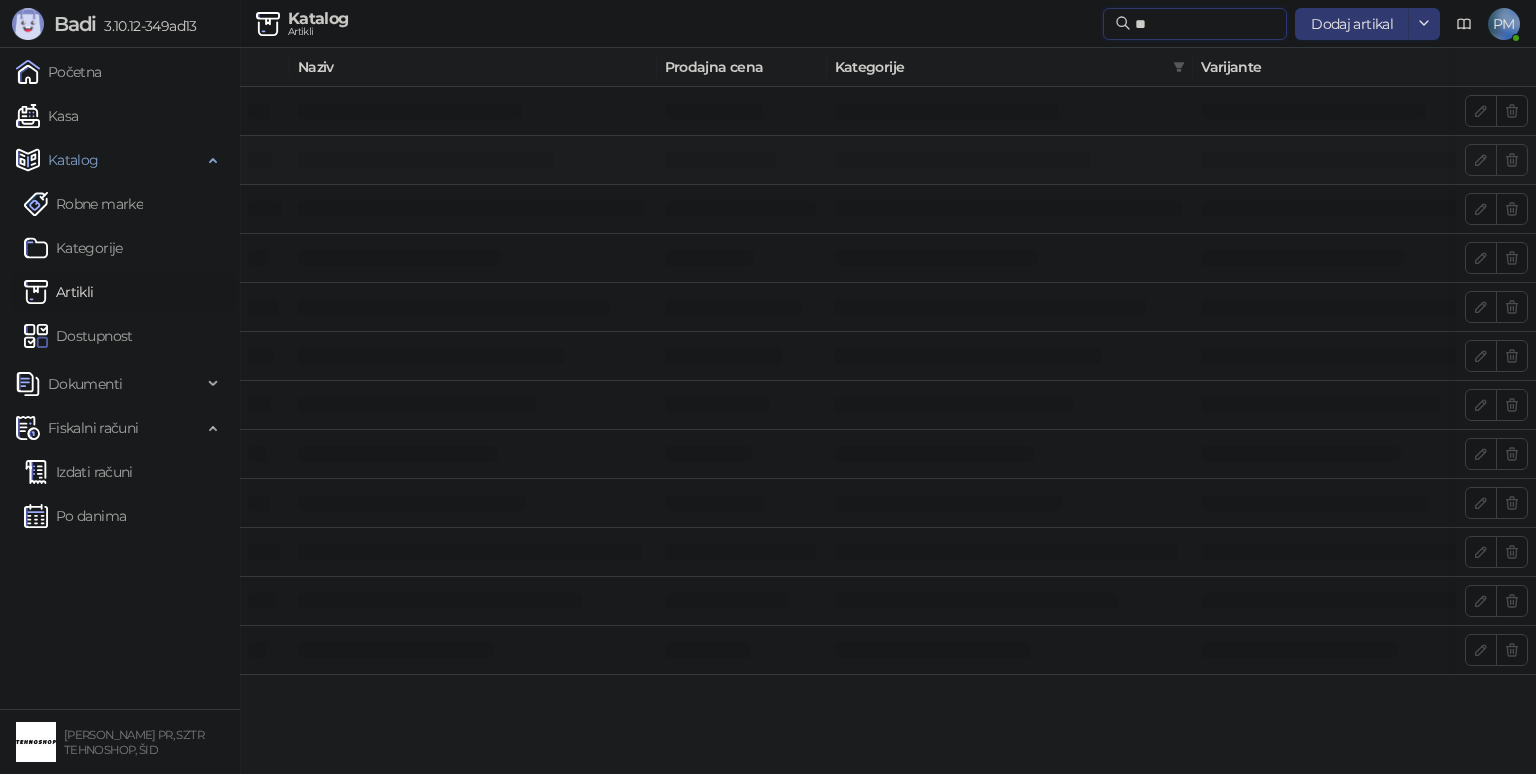 type on "*" 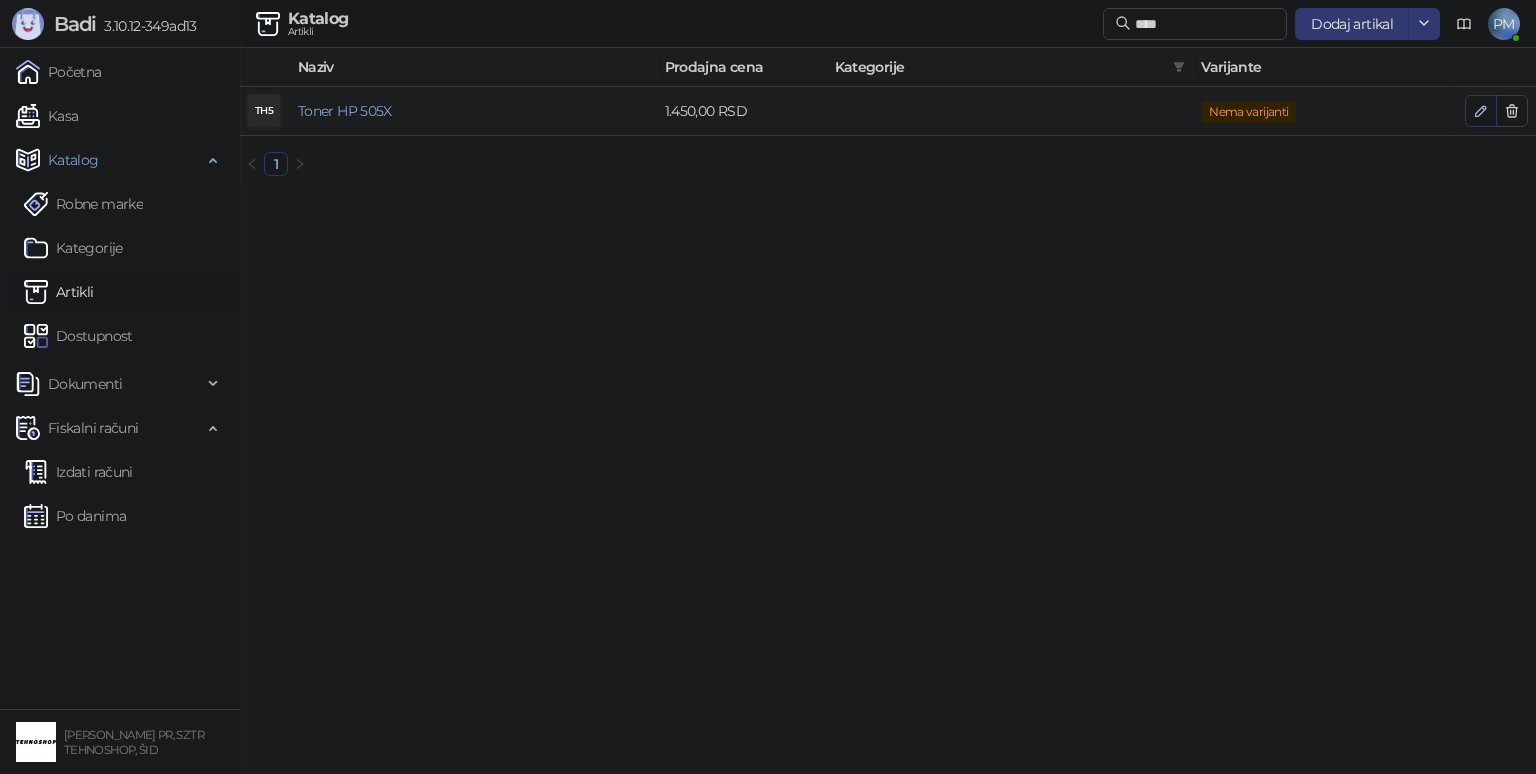 click 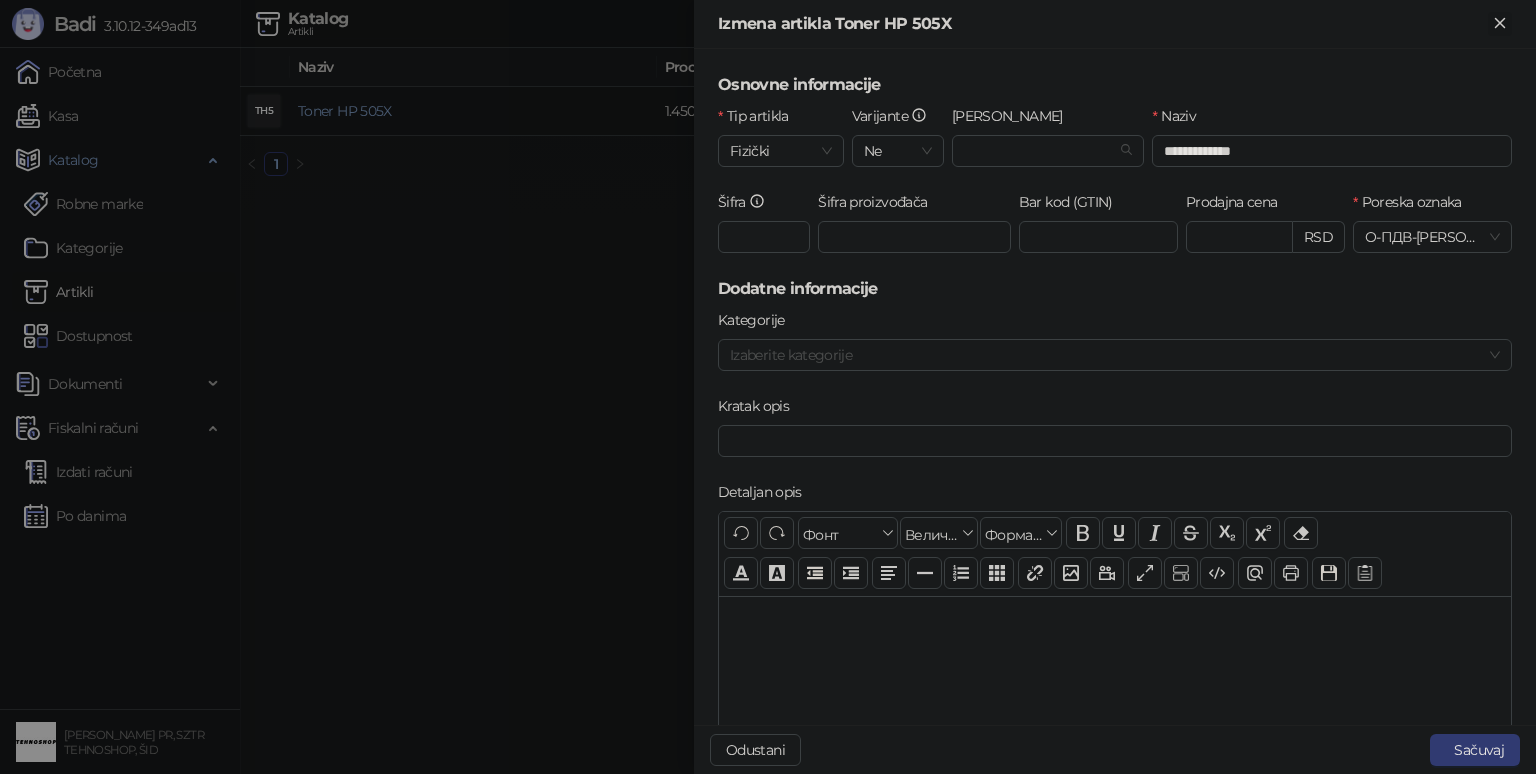 click 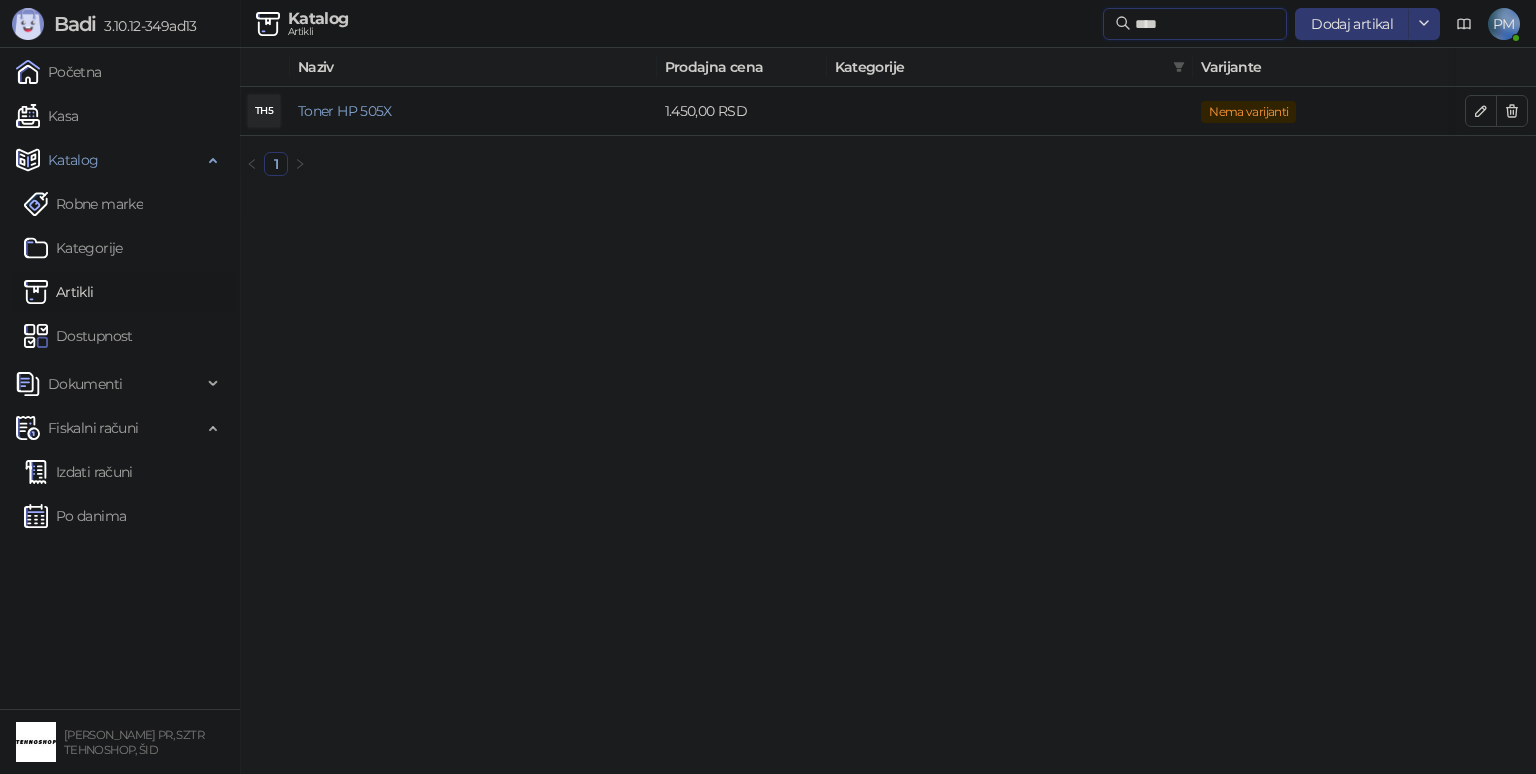 click on "****" at bounding box center (1205, 24) 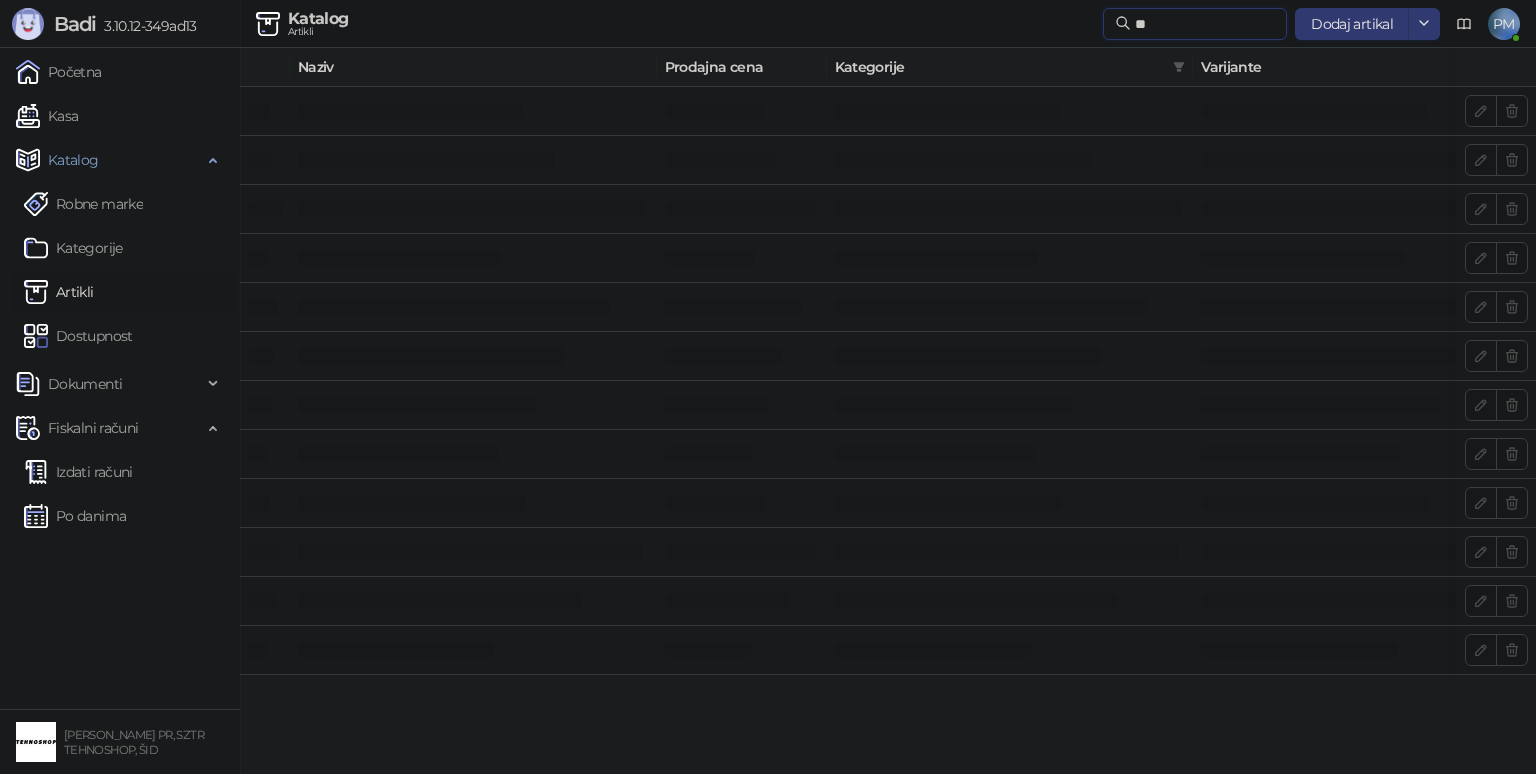 type on "*" 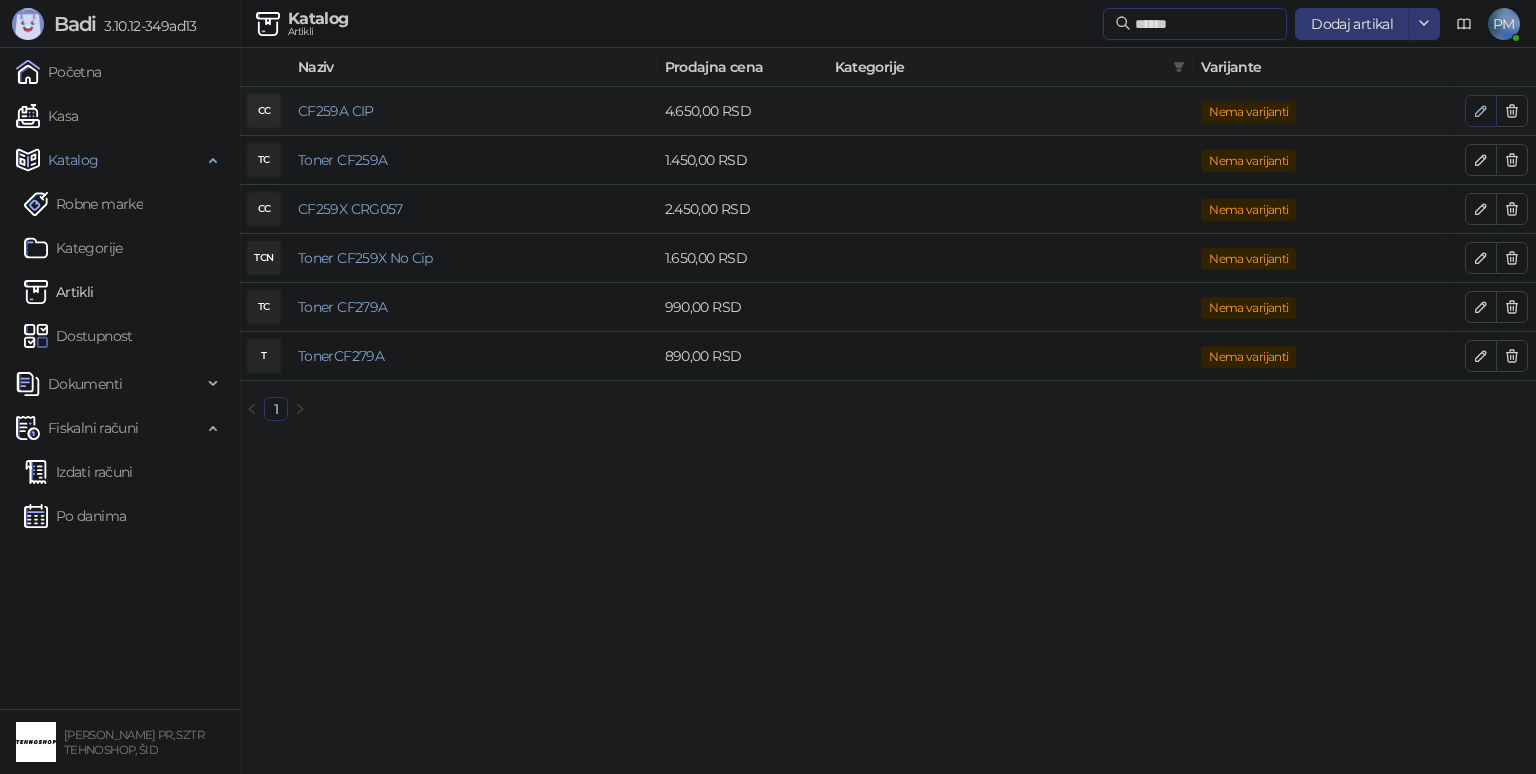 type on "******" 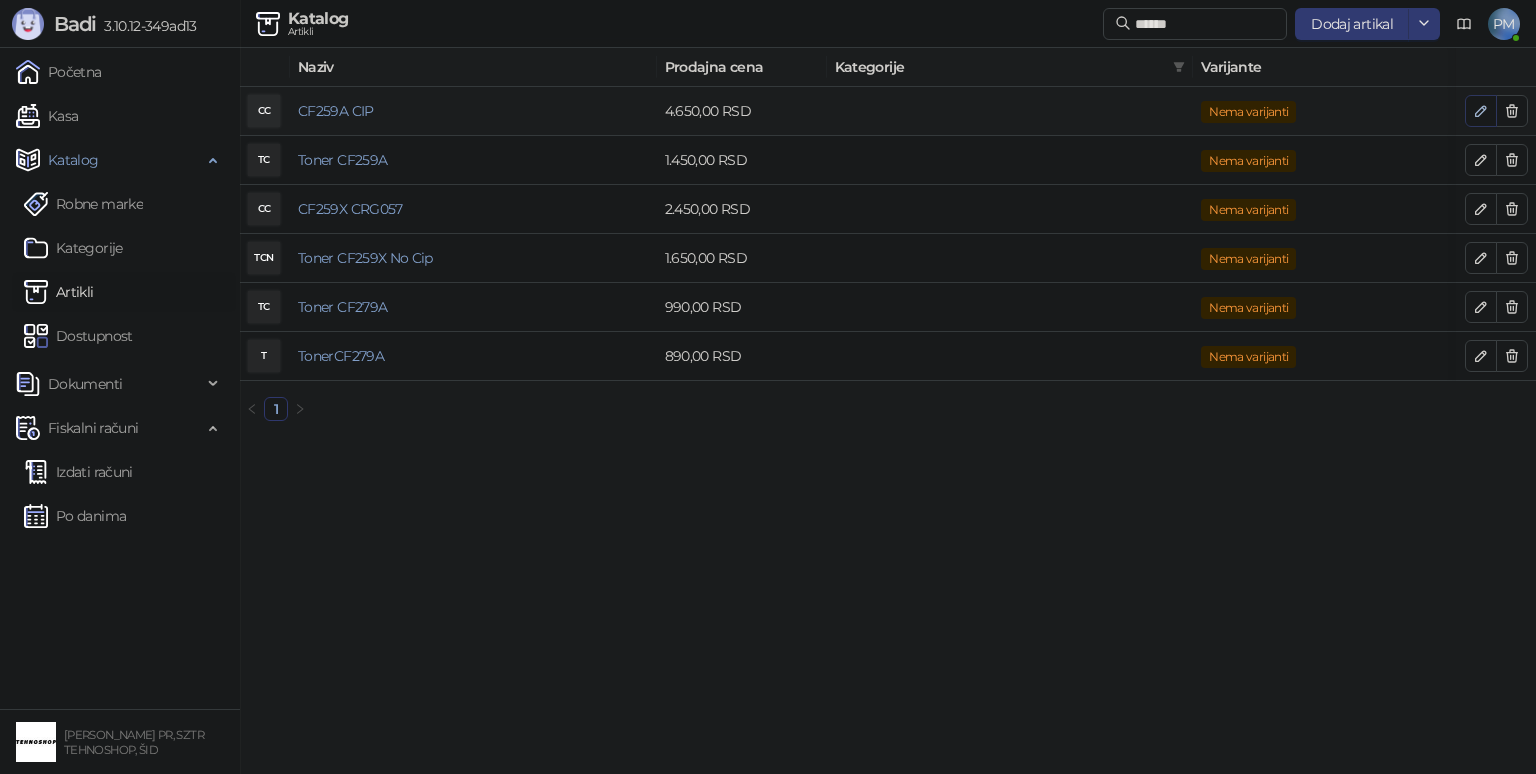 click 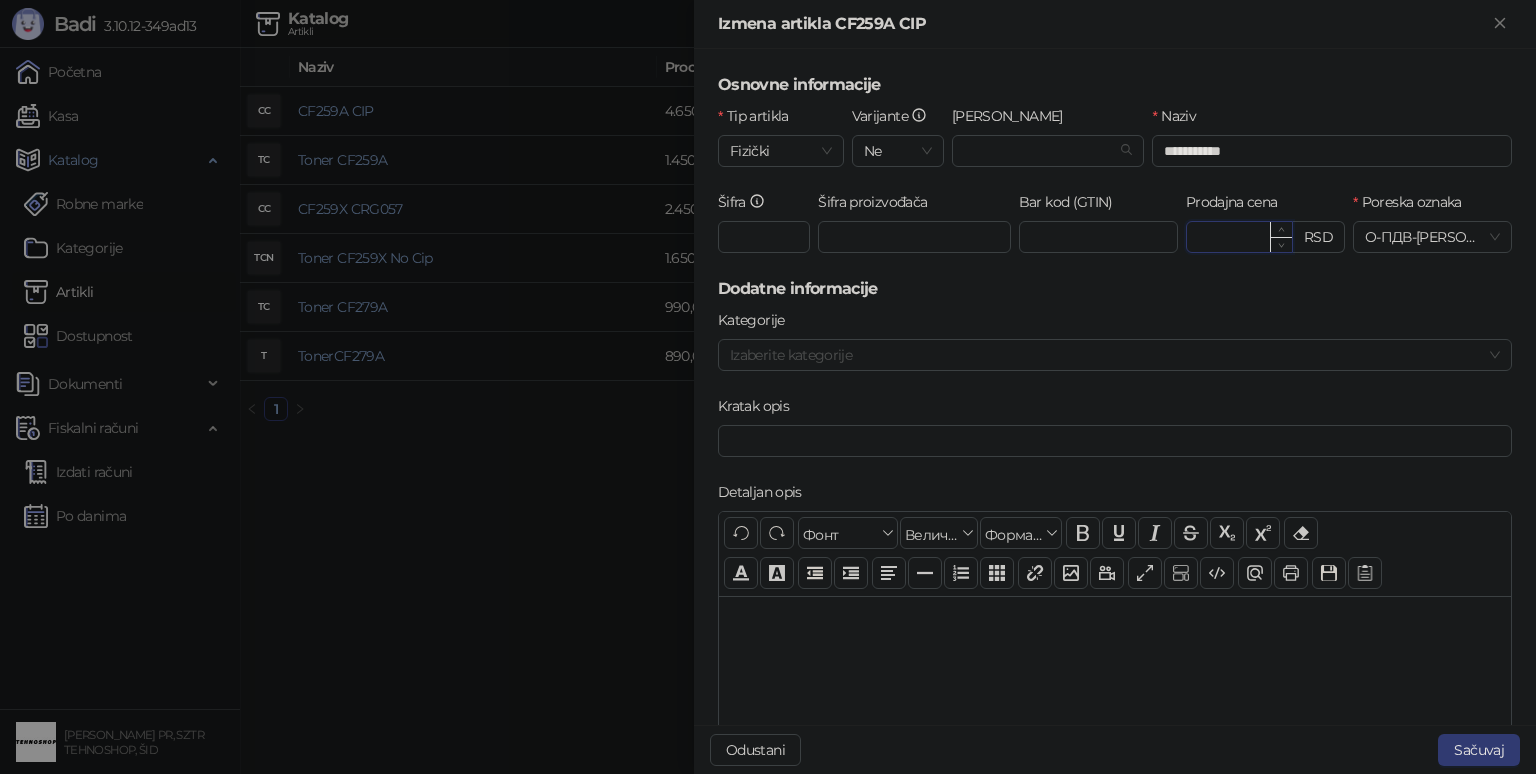 click on "*******" at bounding box center [1239, 237] 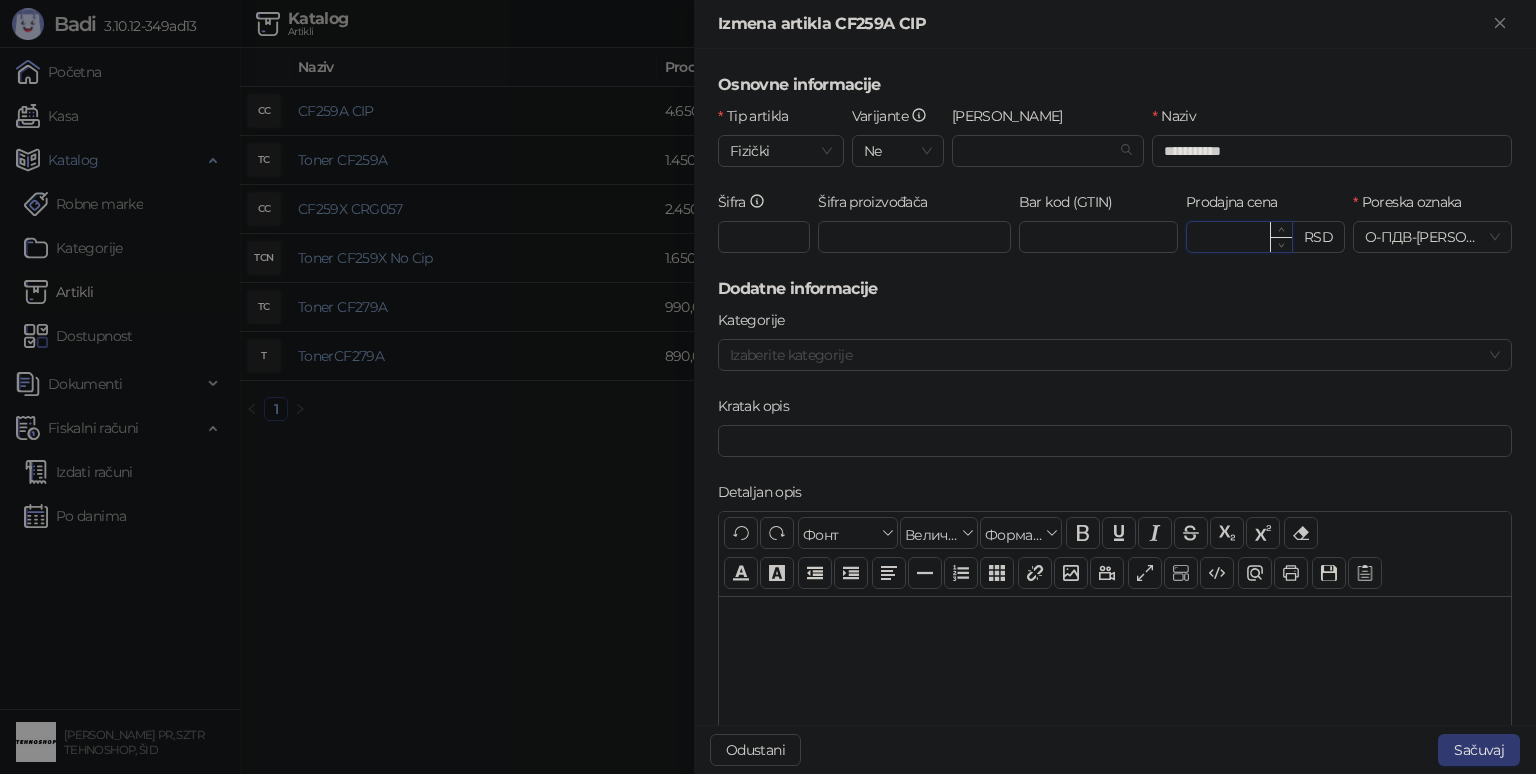 type on "*" 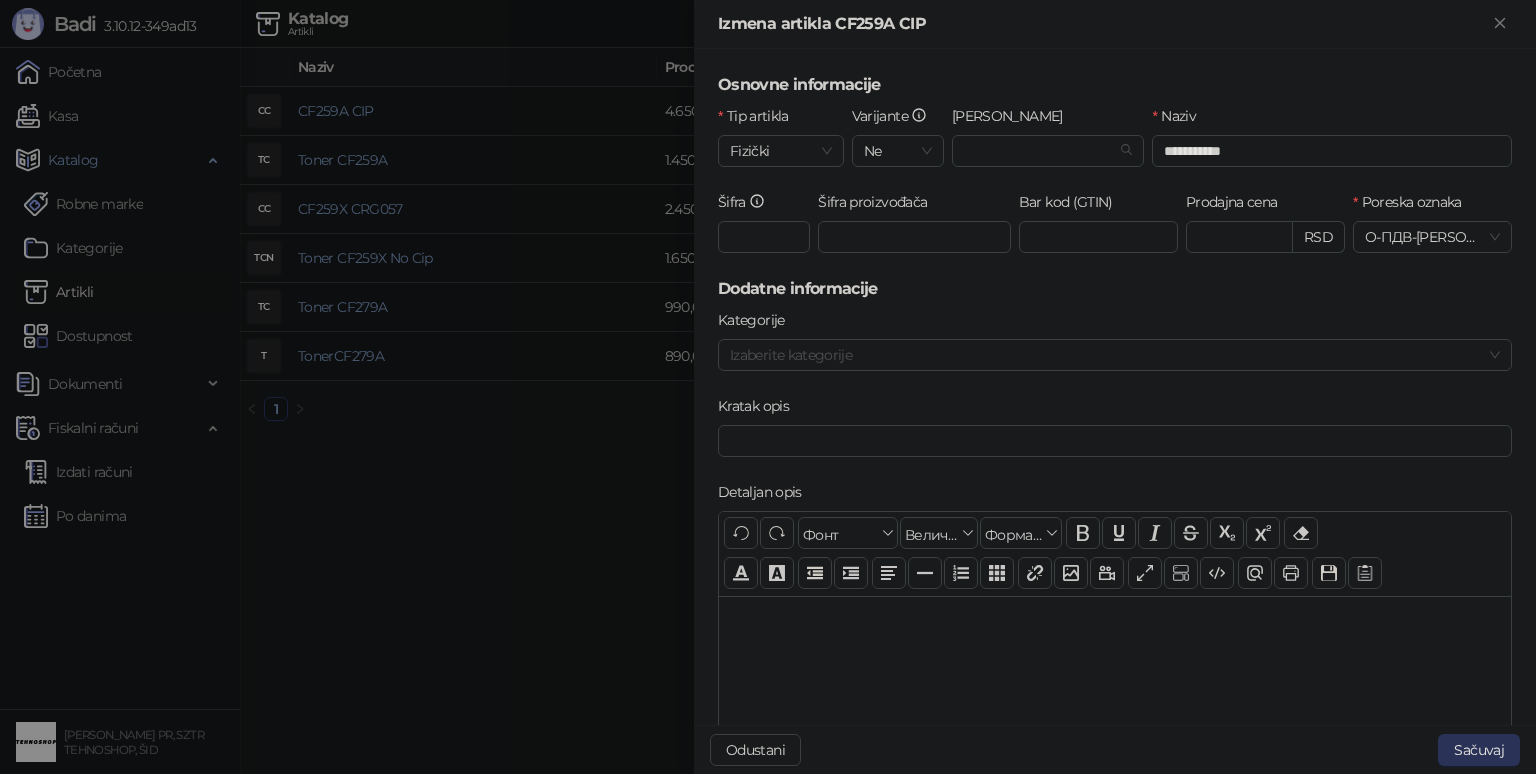 type on "*******" 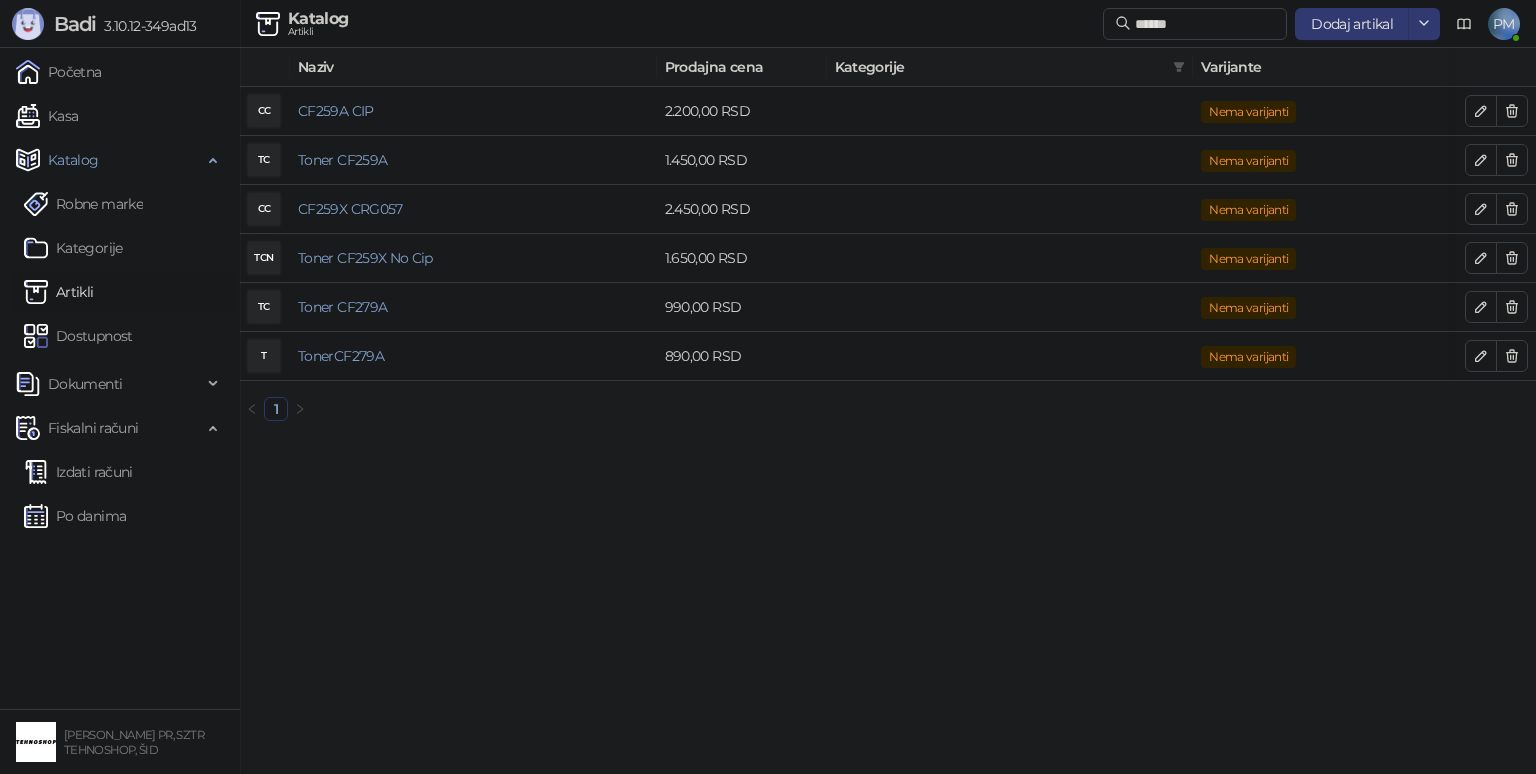 click on "Badi 3.10.12-349ad13 Početna Kasa Katalog Robne marke Kategorije Artikli Dostupnost Dokumenti Fiskalni računi Izdati računi Po danima [PERSON_NAME] PR, SZTR TEHNOSHOP, ŠID Katalog Artikli ****** Dodaj artikal PM Dodaj artikal Naziv Prodajna cena Kategorije Varijante             CC CF259A  CIP 2.200,00 RSD Nema varijanti TC Toner CF259A 1.450,00 RSD Nema varijanti CC CF259X CRG057 2.450,00 RSD Nema varijanti TCN Toner CF259X No Cip 1.650,00 RSD Nema varijanti TC Toner CF279A 990,00 RSD Nema varijanti T TonerCF279A 890,00 RSD Nema varijanti 1 =============== ПЕРИОДИЧНИ ИЗВЕШТАЈ ================ ПИБ:                                       106802512 Предузеће:  [PERSON_NAME] PR, SZTR TEHNOSHOP, Š ID                                                   Продајно место:                       Tehnoshop SZTR FISKALNI RAČUN PIB:" at bounding box center [768, 218] 